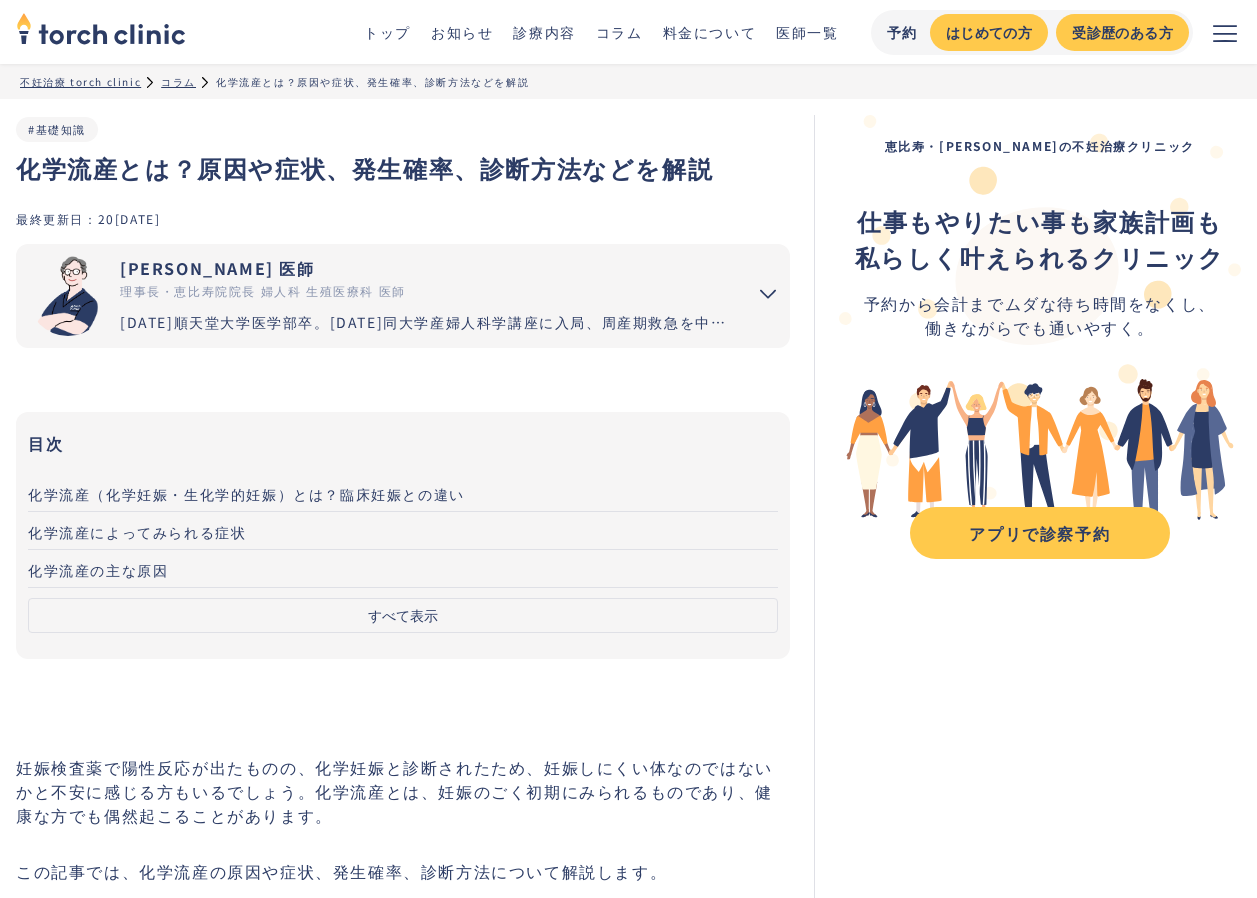 scroll, scrollTop: 107, scrollLeft: 0, axis: vertical 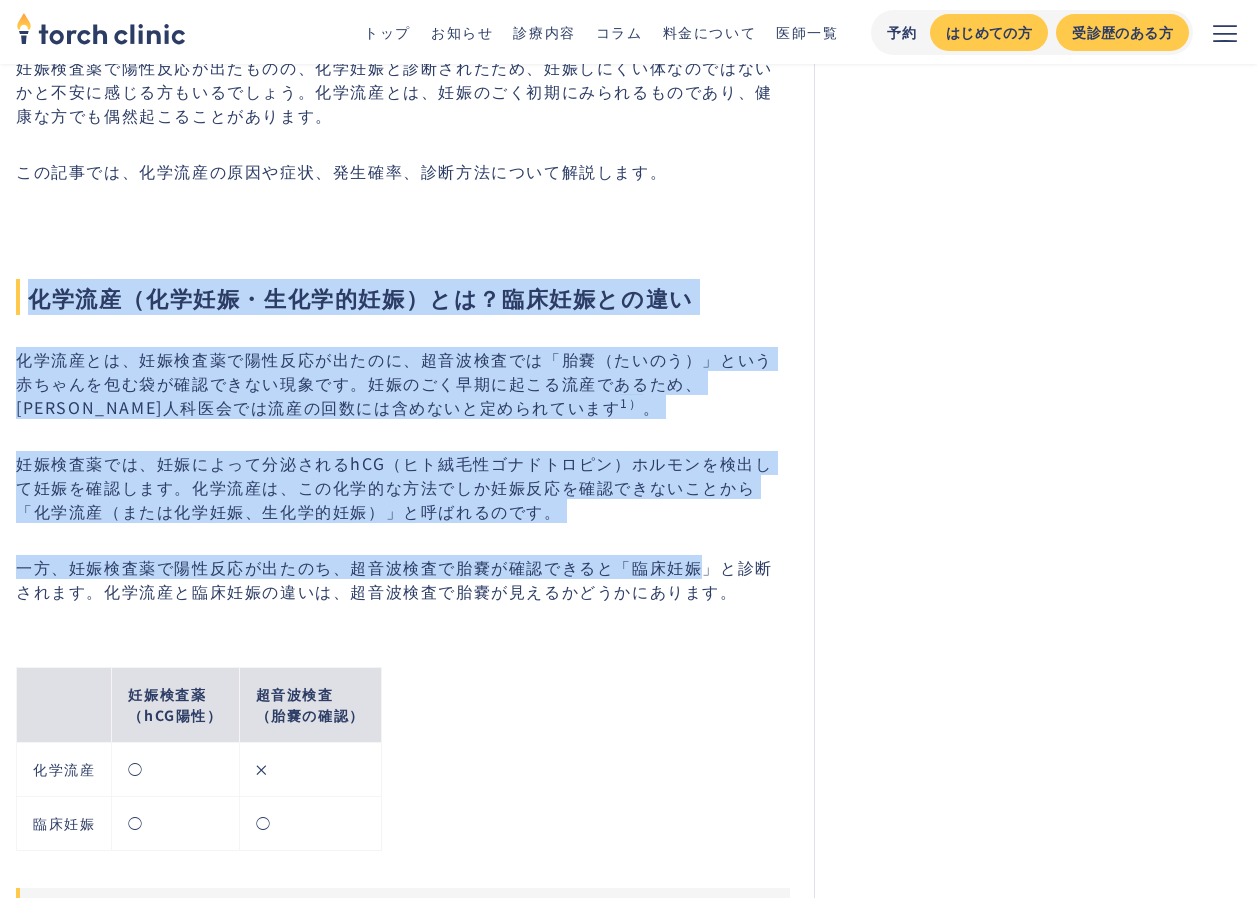 drag, startPoint x: 26, startPoint y: 307, endPoint x: 710, endPoint y: 551, distance: 726.2176 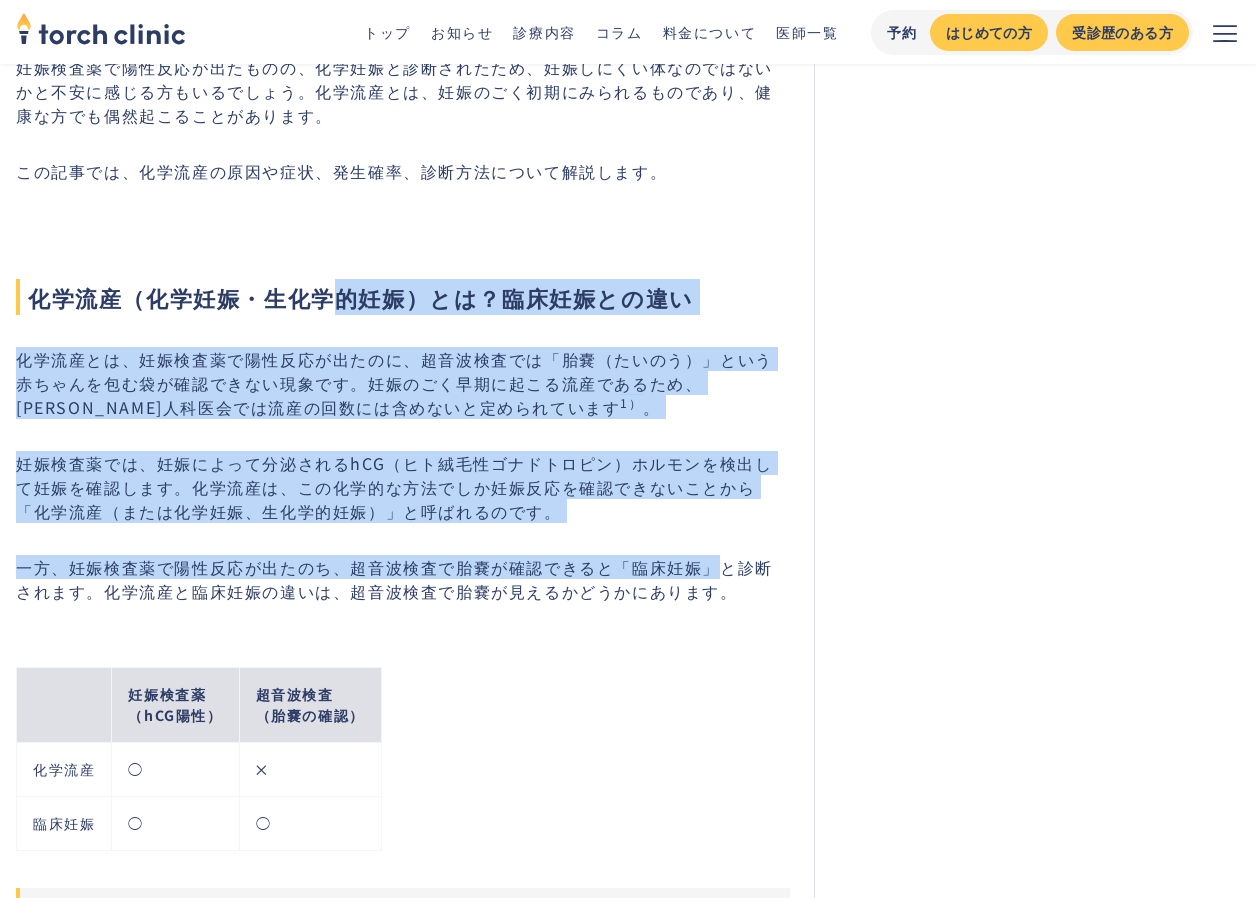 drag, startPoint x: 726, startPoint y: 577, endPoint x: 332, endPoint y: 304, distance: 479.33807 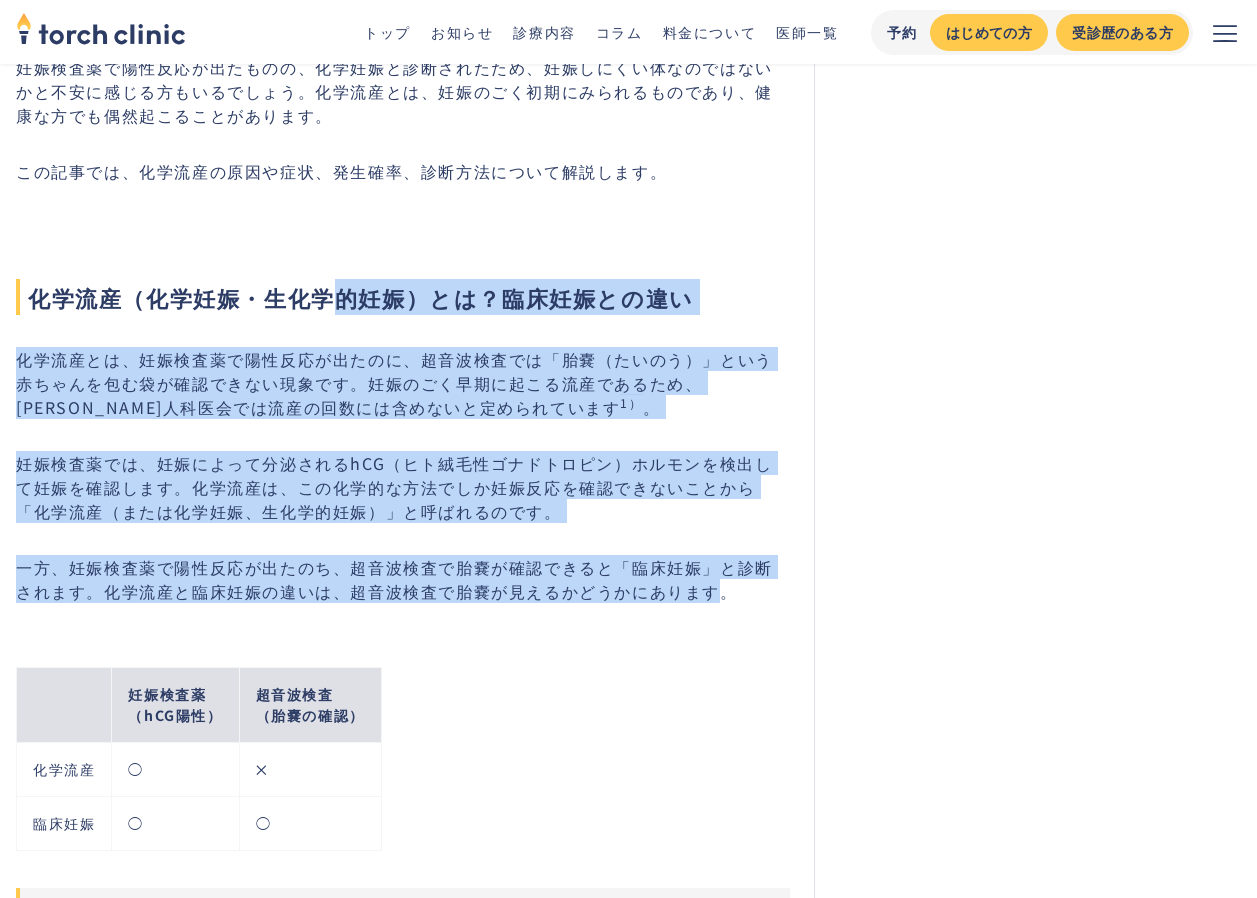 drag, startPoint x: 327, startPoint y: 300, endPoint x: 693, endPoint y: 586, distance: 464.49112 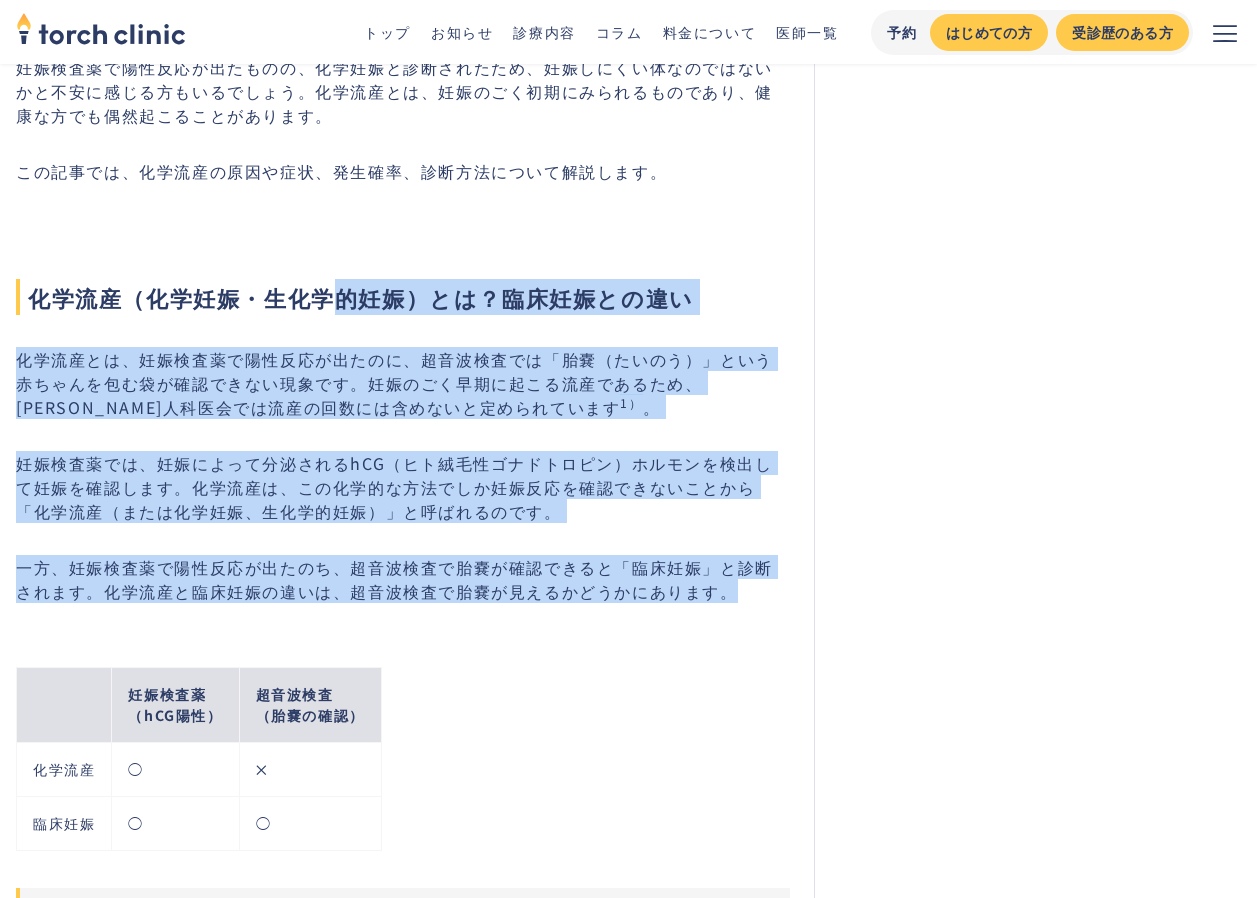 click on "一方、妊娠検査薬で陽性反応が出たのち、超音波検査で胎嚢が確認できると「臨床妊娠」と診断されます。化学流産と臨床妊娠の違いは、超音波検査で胎嚢が見えるかどうかにあります。" at bounding box center [403, 579] 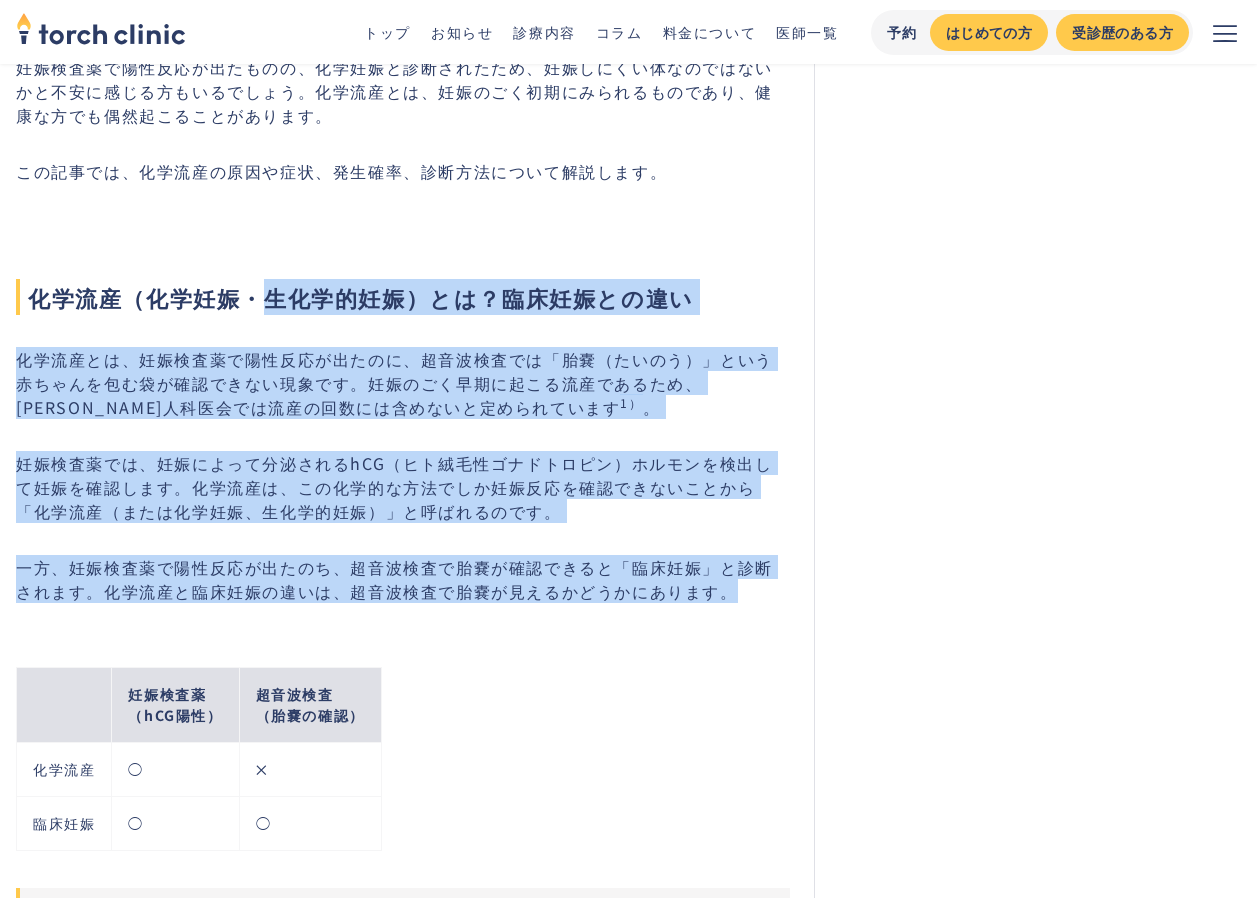 drag, startPoint x: 726, startPoint y: 588, endPoint x: 256, endPoint y: 291, distance: 555.9757 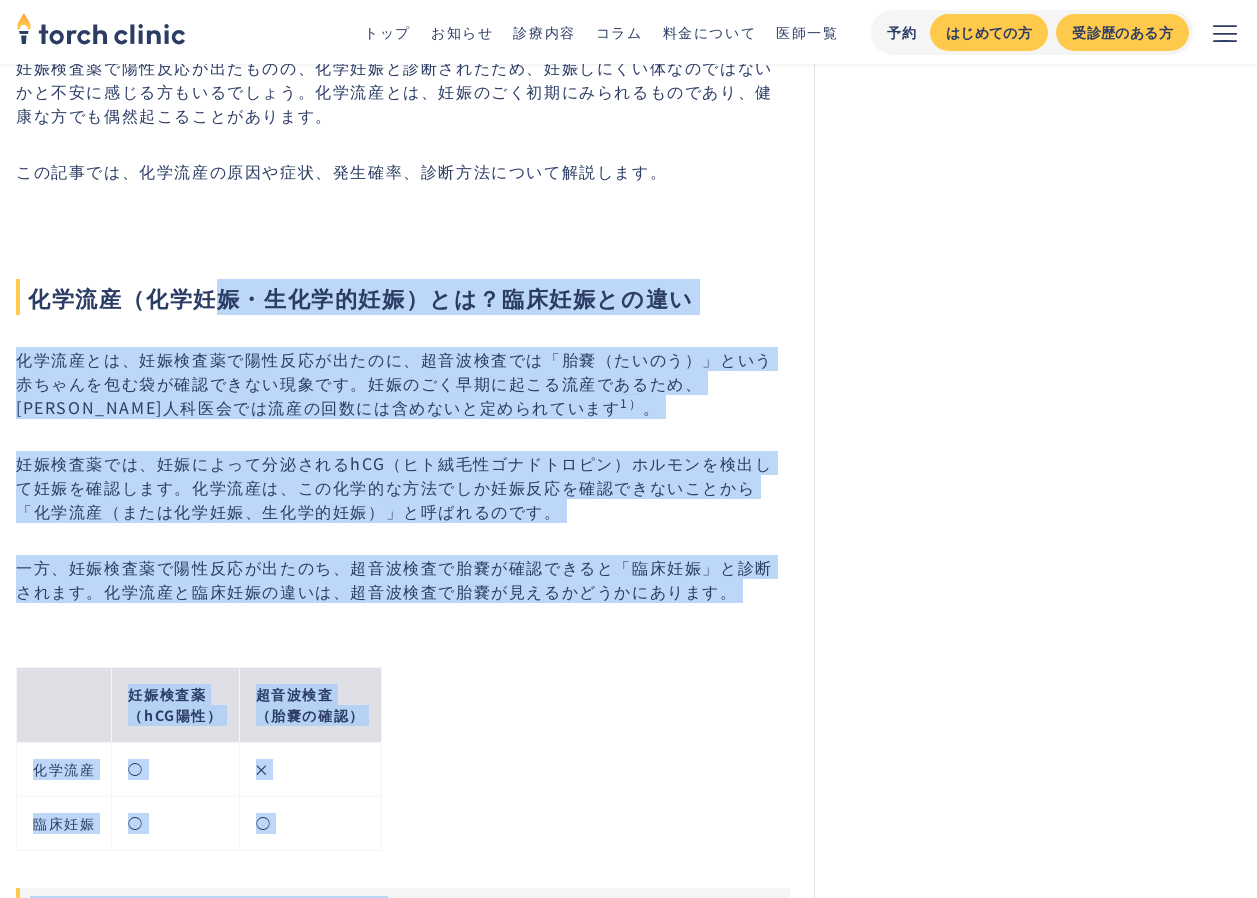 drag, startPoint x: 225, startPoint y: 266, endPoint x: 839, endPoint y: 605, distance: 701.3679 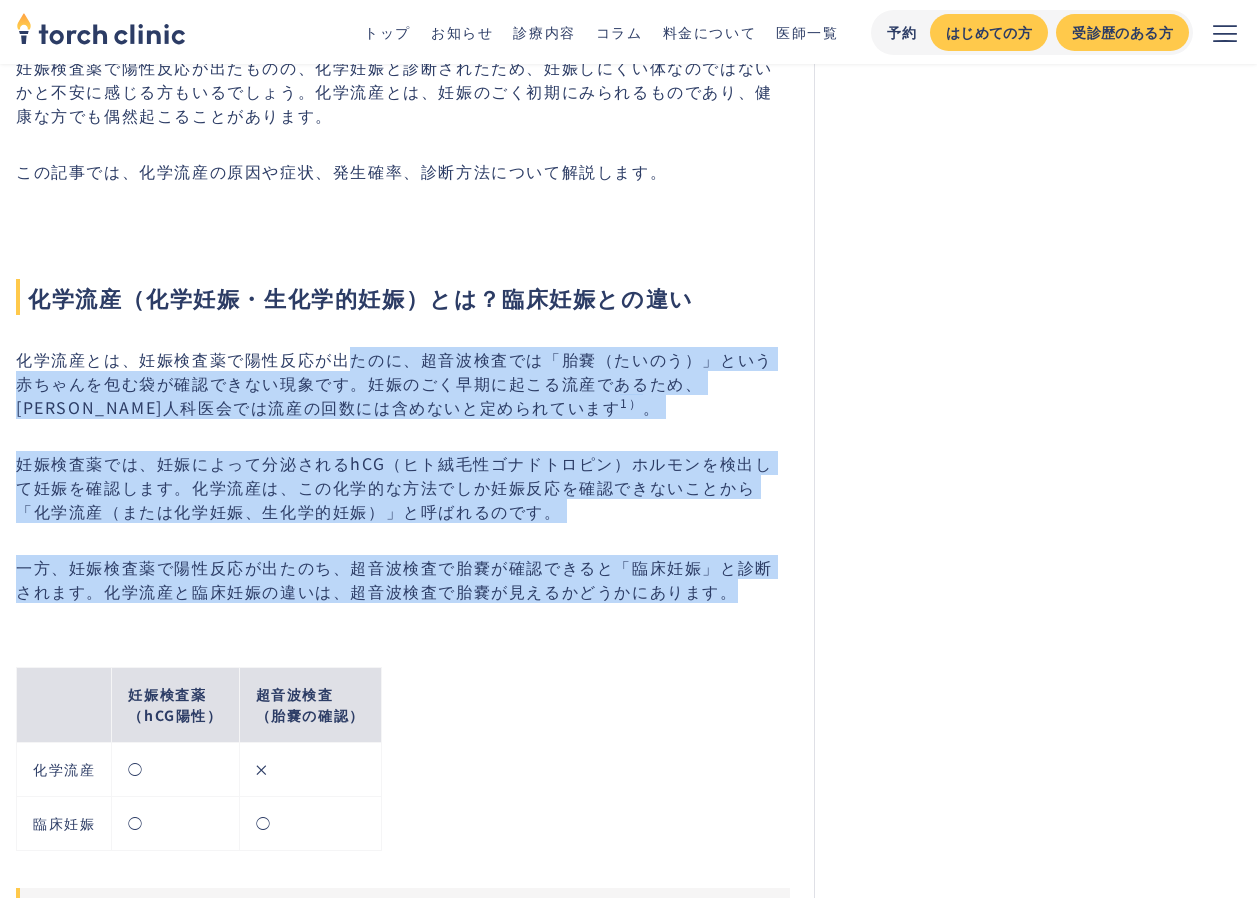 drag, startPoint x: 701, startPoint y: 593, endPoint x: 352, endPoint y: 347, distance: 426.98596 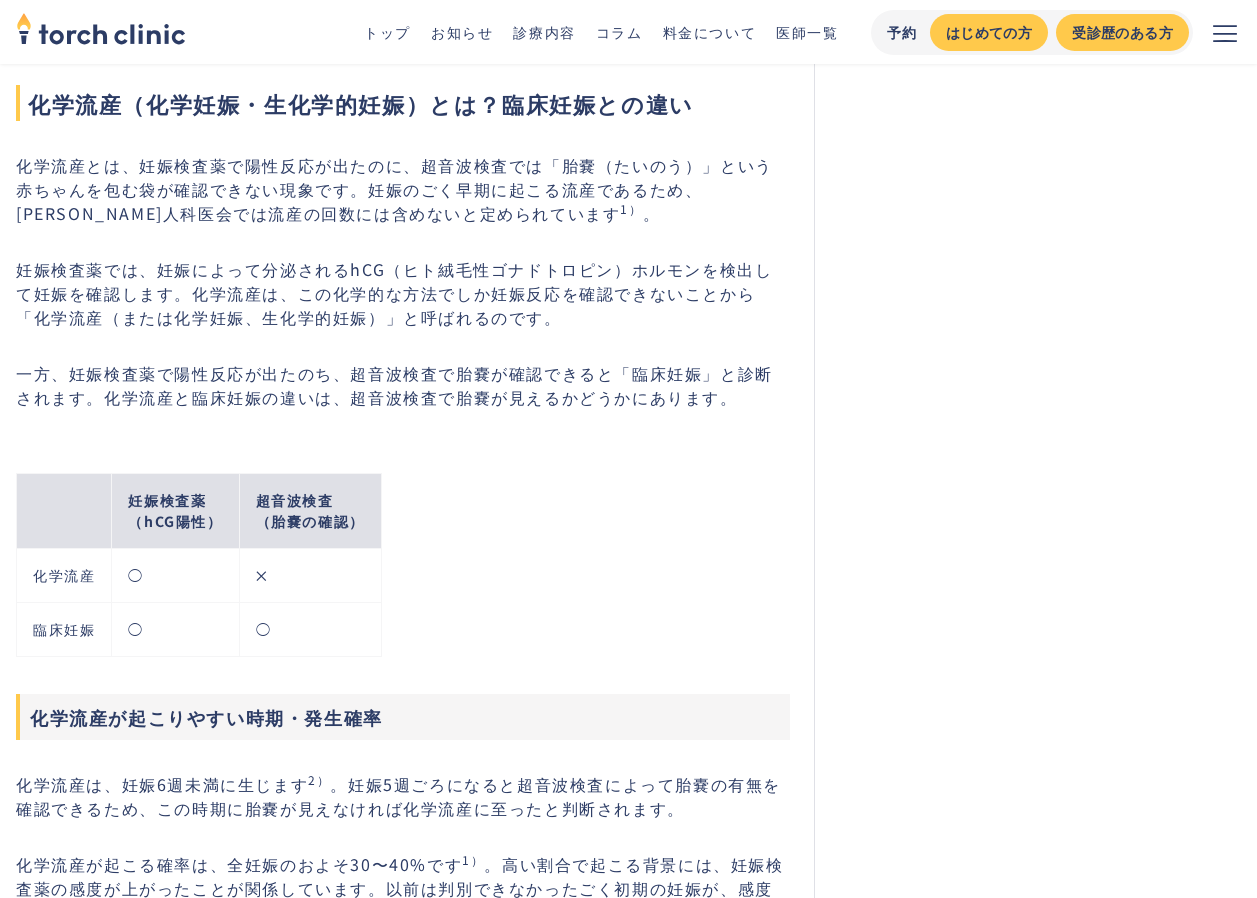 scroll, scrollTop: 900, scrollLeft: 0, axis: vertical 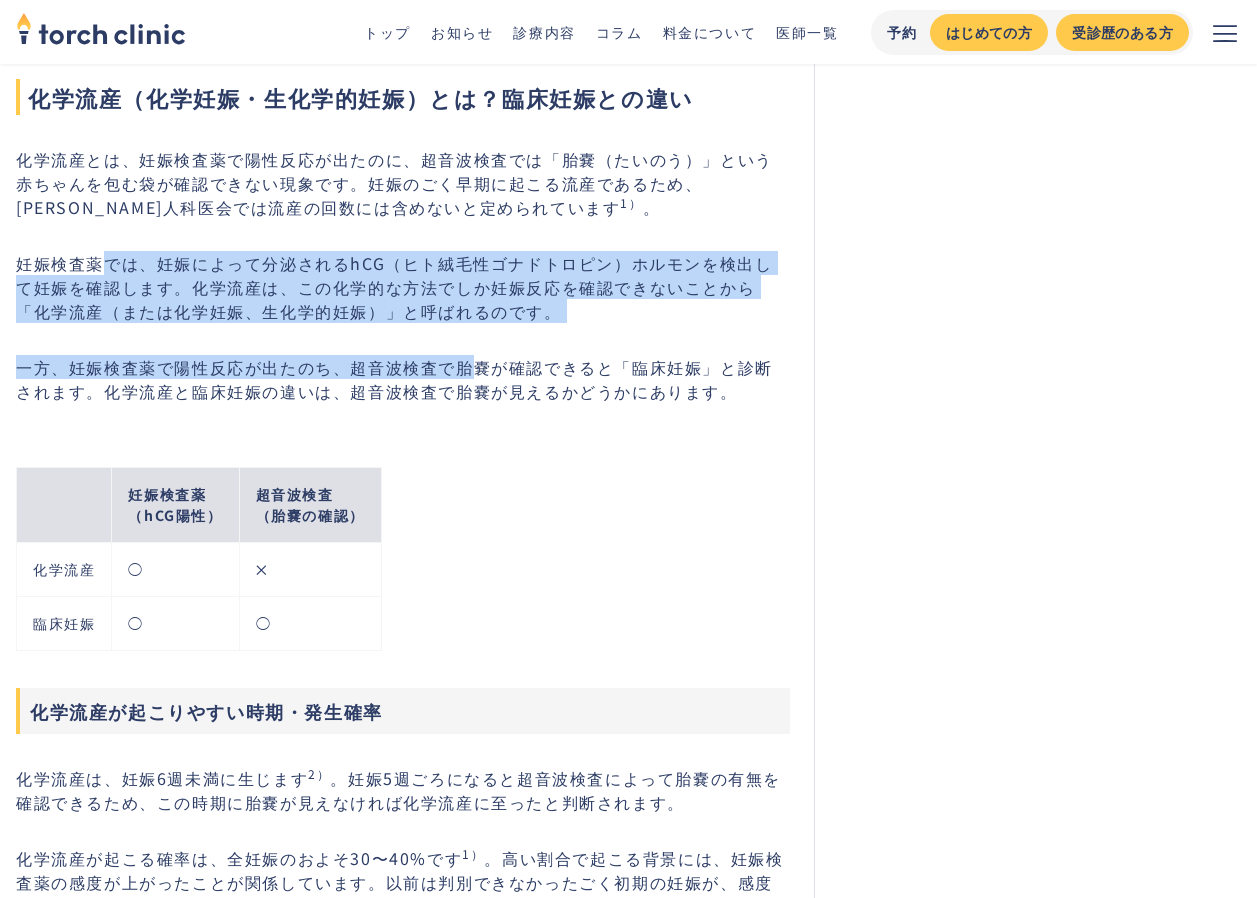 drag, startPoint x: 111, startPoint y: 255, endPoint x: 515, endPoint y: 389, distance: 425.64304 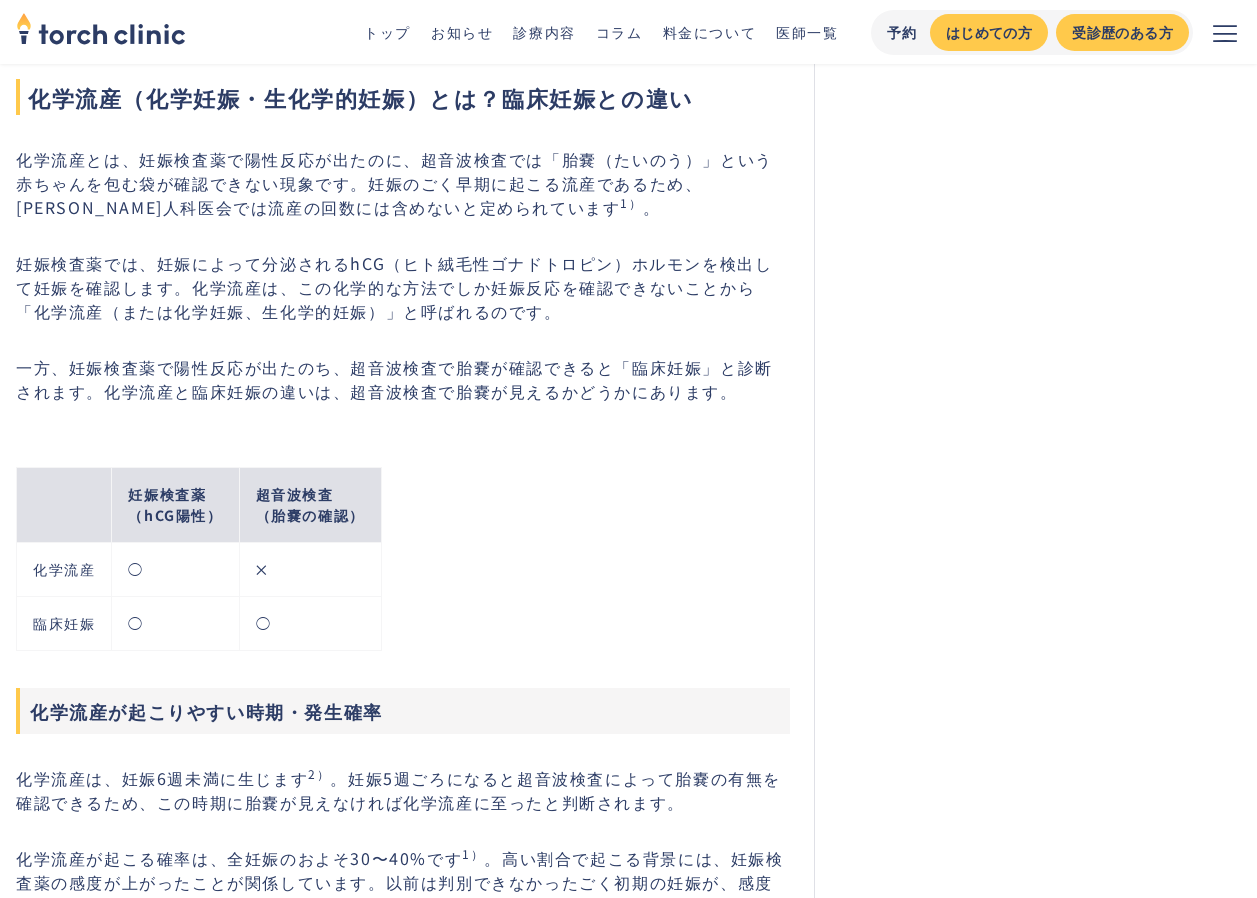 click on "一方、妊娠検査薬で陽性反応が出たのち、超音波検査で胎嚢が確認できると「臨床妊娠」と診断されます。化学流産と臨床妊娠の違いは、超音波検査で胎嚢が見えるかどうかにあります。" at bounding box center (403, 379) 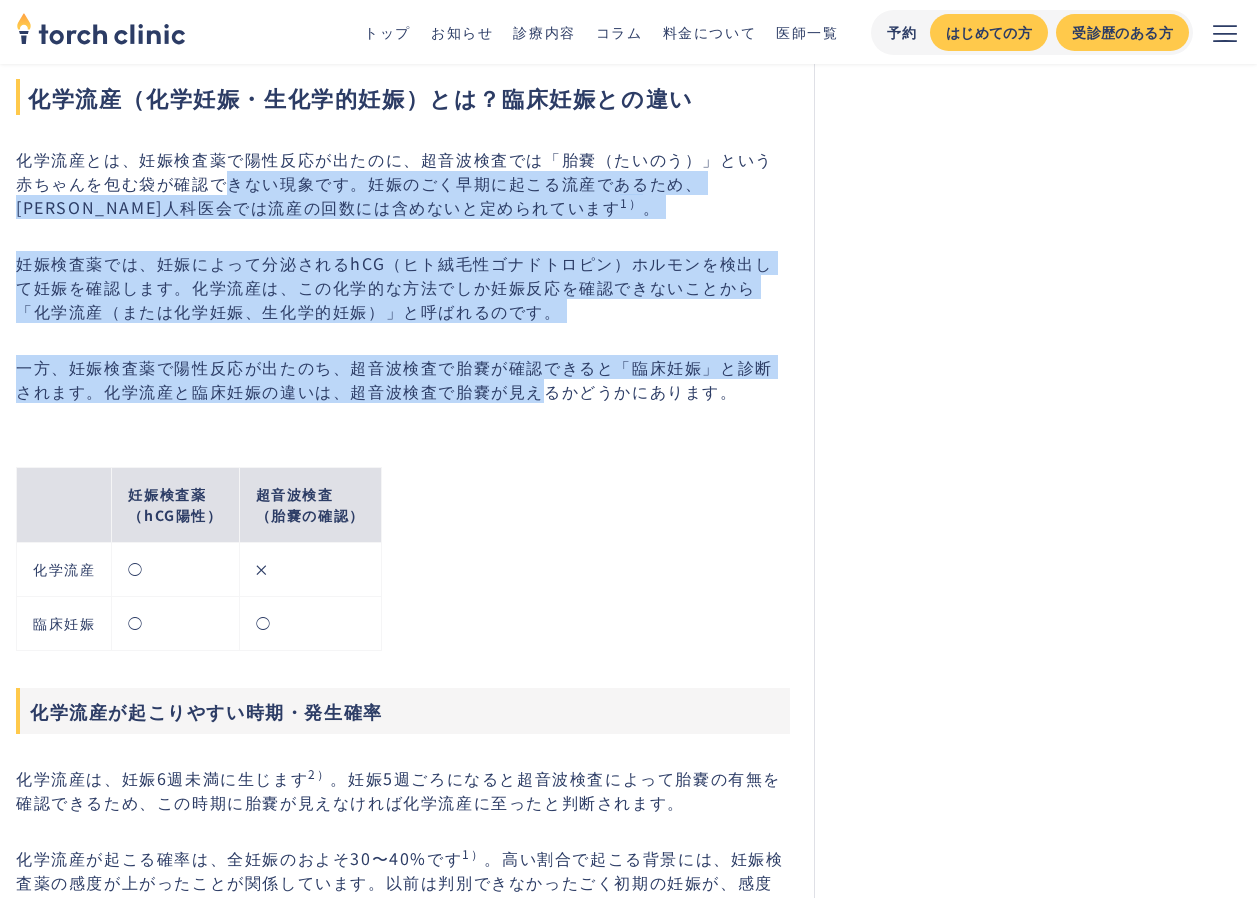 drag, startPoint x: 521, startPoint y: 391, endPoint x: 176, endPoint y: 184, distance: 402.3357 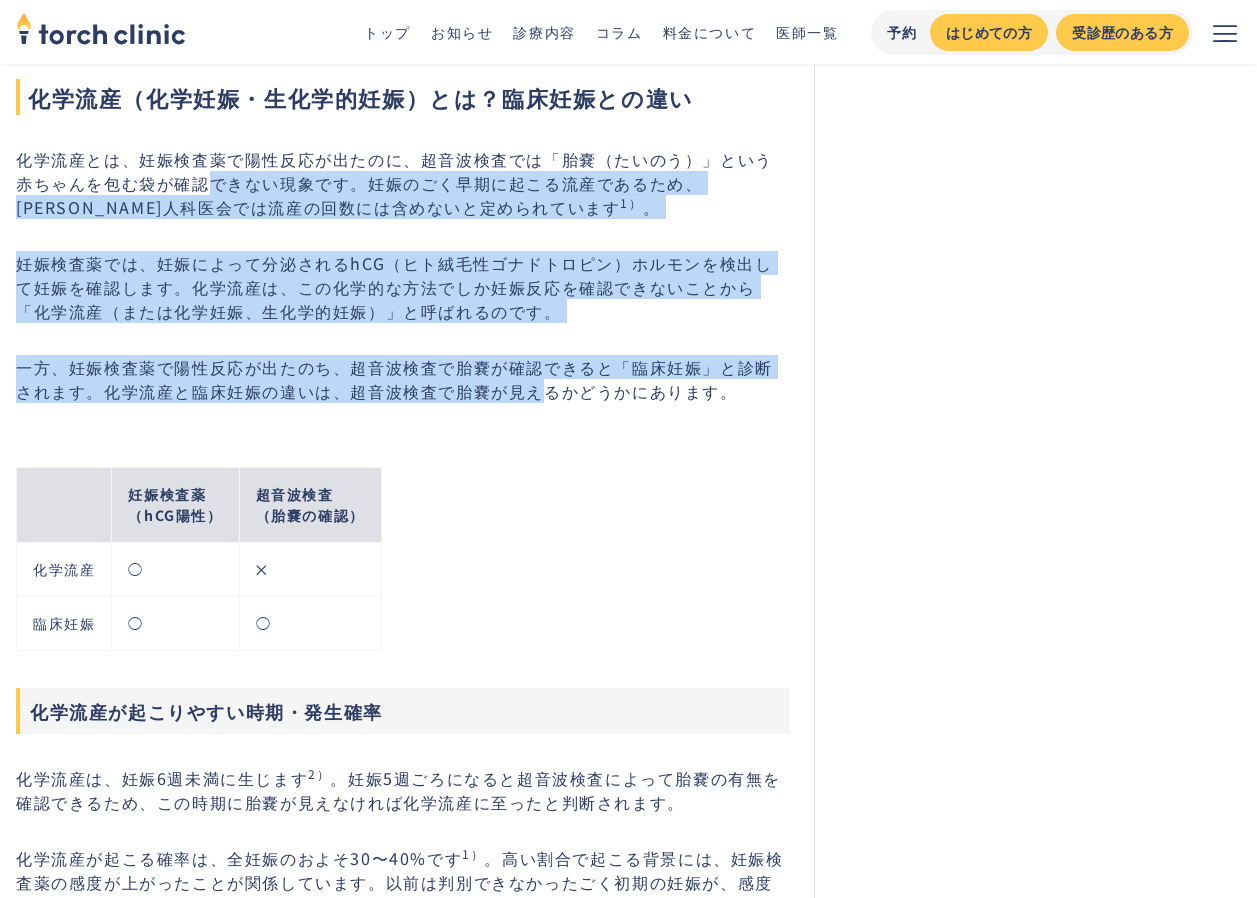 click on "化学流産とは、妊娠検査薬で陽性反応が出たのに、超音波検査では「胎嚢（たいのう）」という赤ちゃんを包む袋が確認できない現象です。妊娠のごく早期に起こる流産であるため、[PERSON_NAME]人科医会では流産の回数には含めないと定められています 1） 。" at bounding box center [403, 183] 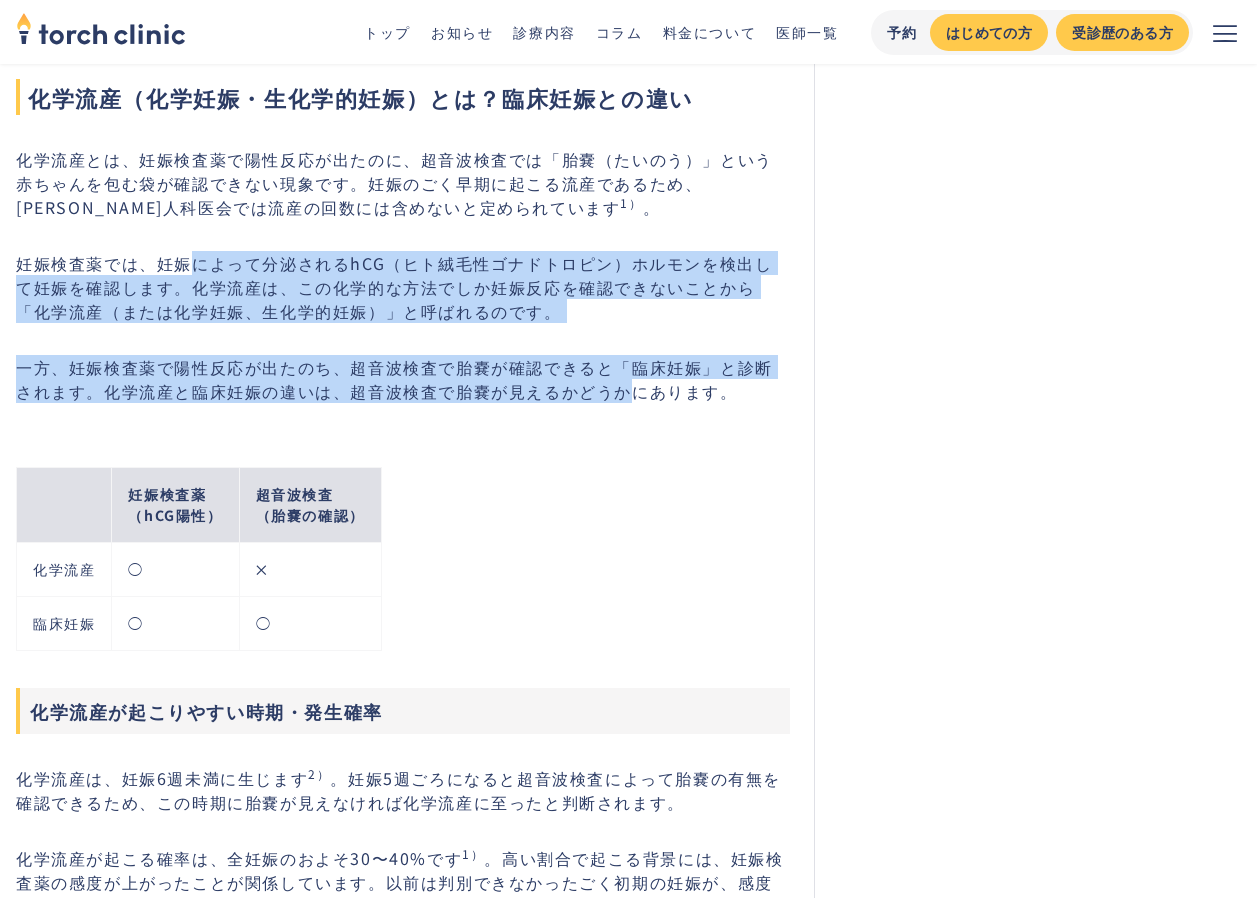 drag, startPoint x: 255, startPoint y: 272, endPoint x: 637, endPoint y: 400, distance: 402.87466 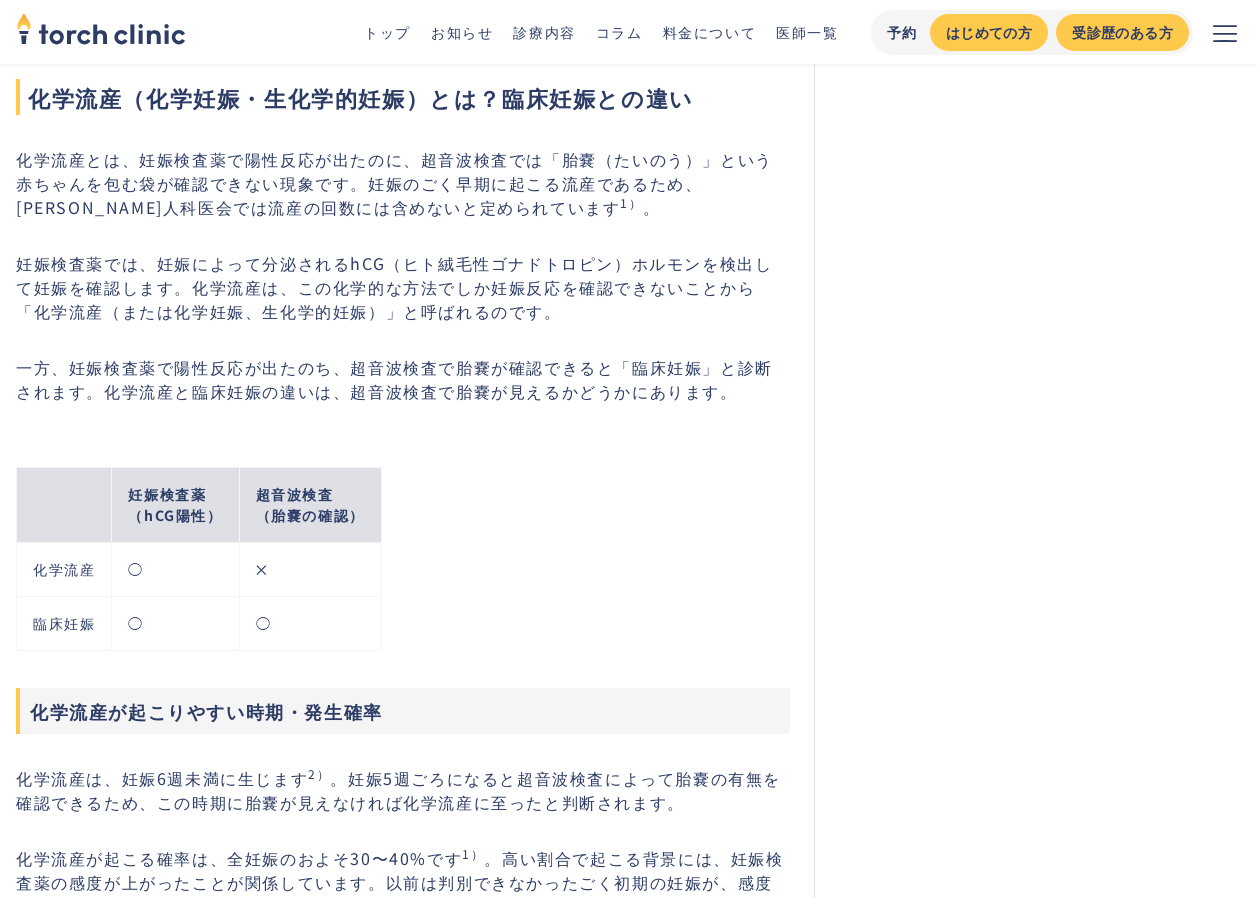 drag, startPoint x: 637, startPoint y: 400, endPoint x: 648, endPoint y: 404, distance: 11.7046995 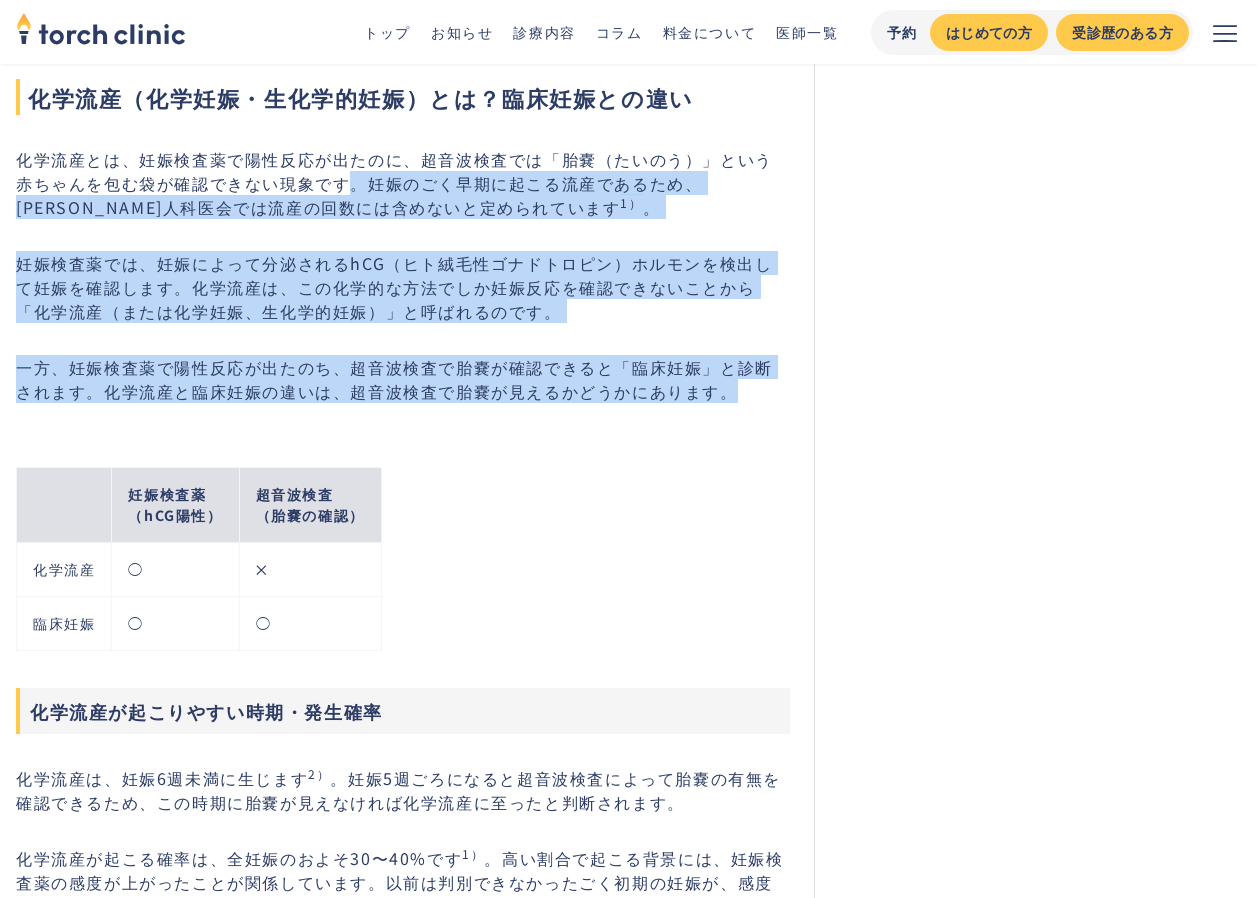 drag, startPoint x: 752, startPoint y: 394, endPoint x: 286, endPoint y: 154, distance: 524.17175 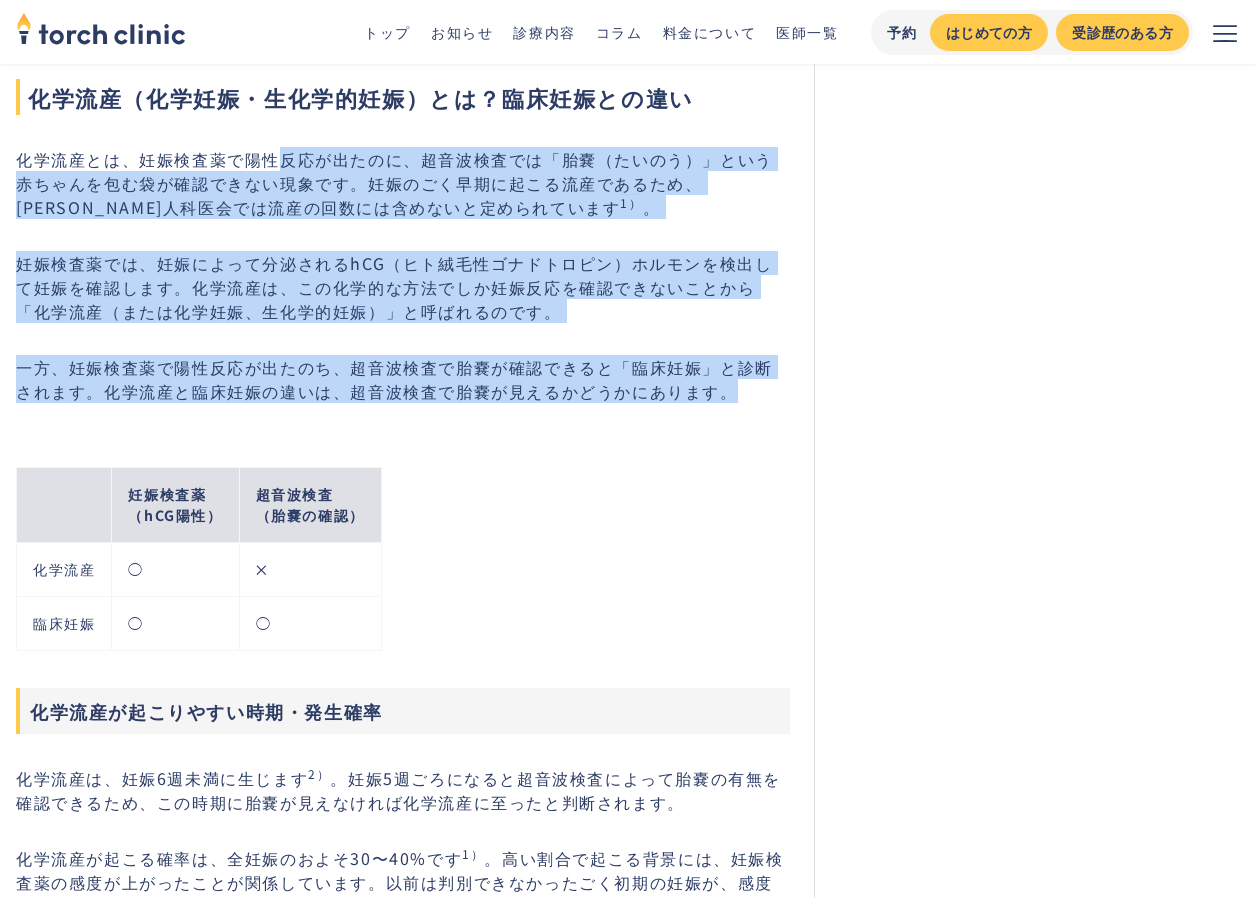 click on "化学流産とは、妊娠検査薬で陽性反応が出たのに、超音波検査では「胎嚢（たいのう）」という赤ちゃんを包む袋が確認できない現象です。妊娠のごく早期に起こる流産であるため、[PERSON_NAME]人科医会では流産の回数には含めないと定められています 1） 。" at bounding box center (403, 183) 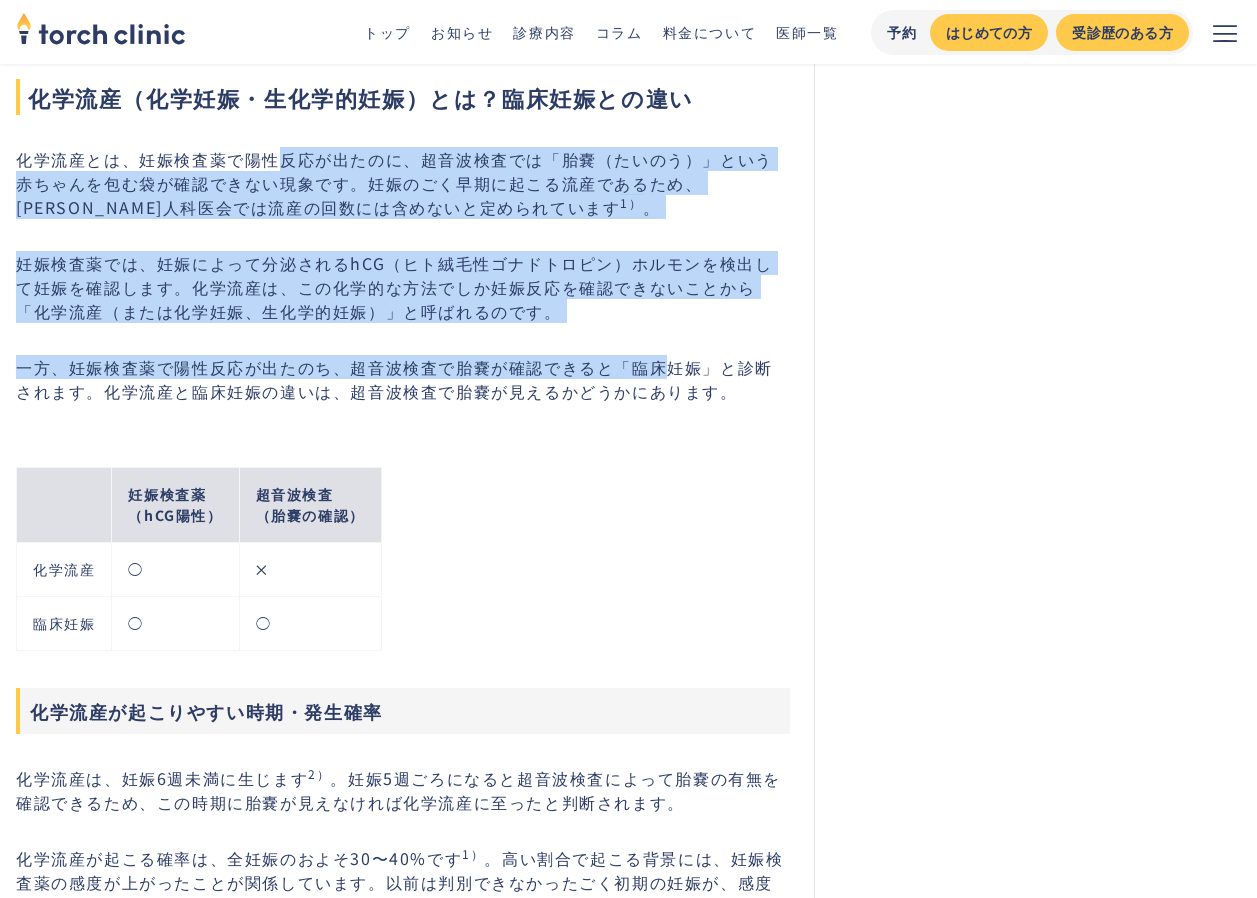 drag, startPoint x: 376, startPoint y: 196, endPoint x: 692, endPoint y: 359, distance: 355.56293 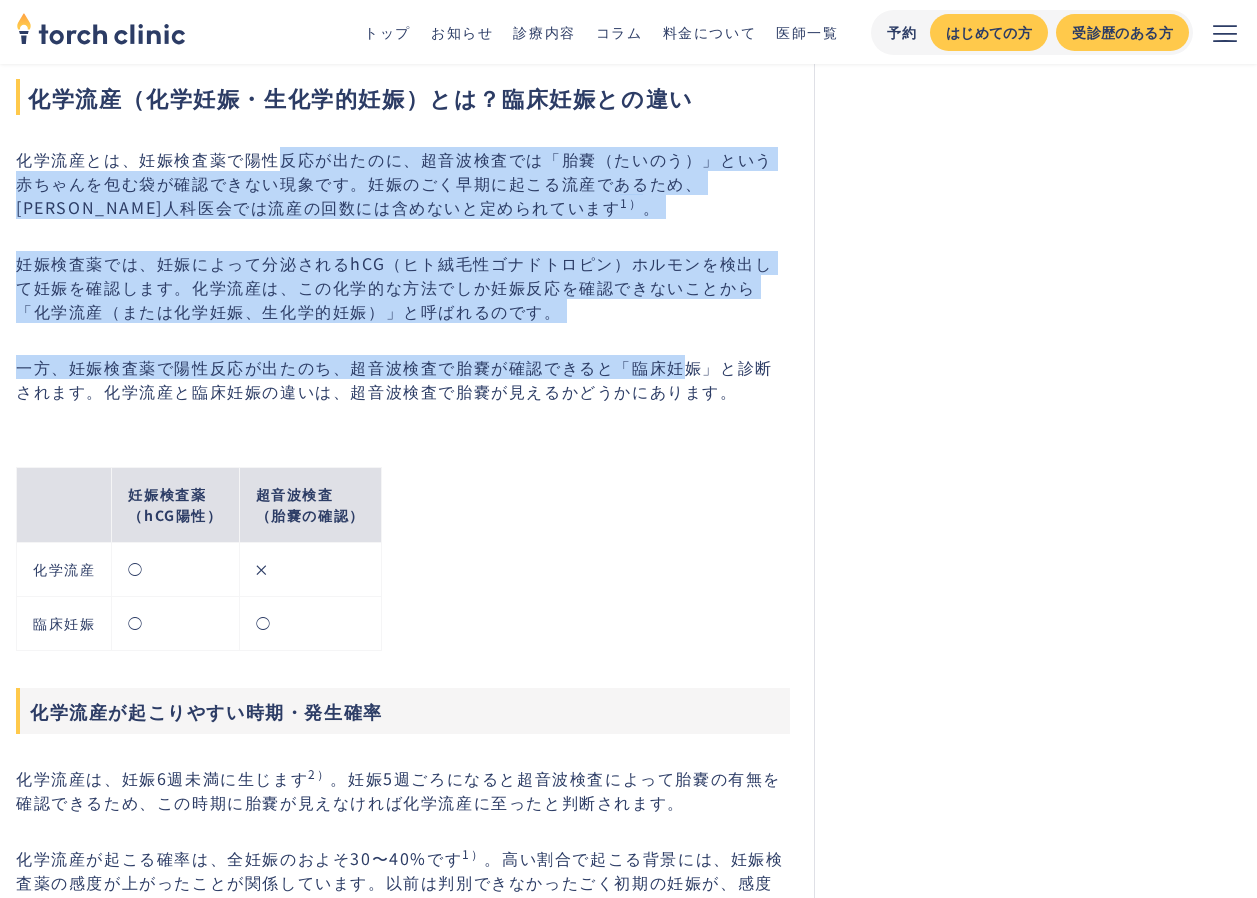 click on "一方、妊娠検査薬で陽性反応が出たのち、超音波検査で胎嚢が確認できると「臨床妊娠」と診断されます。化学流産と臨床妊娠の違いは、超音波検査で胎嚢が見えるかどうかにあります。" at bounding box center [403, 379] 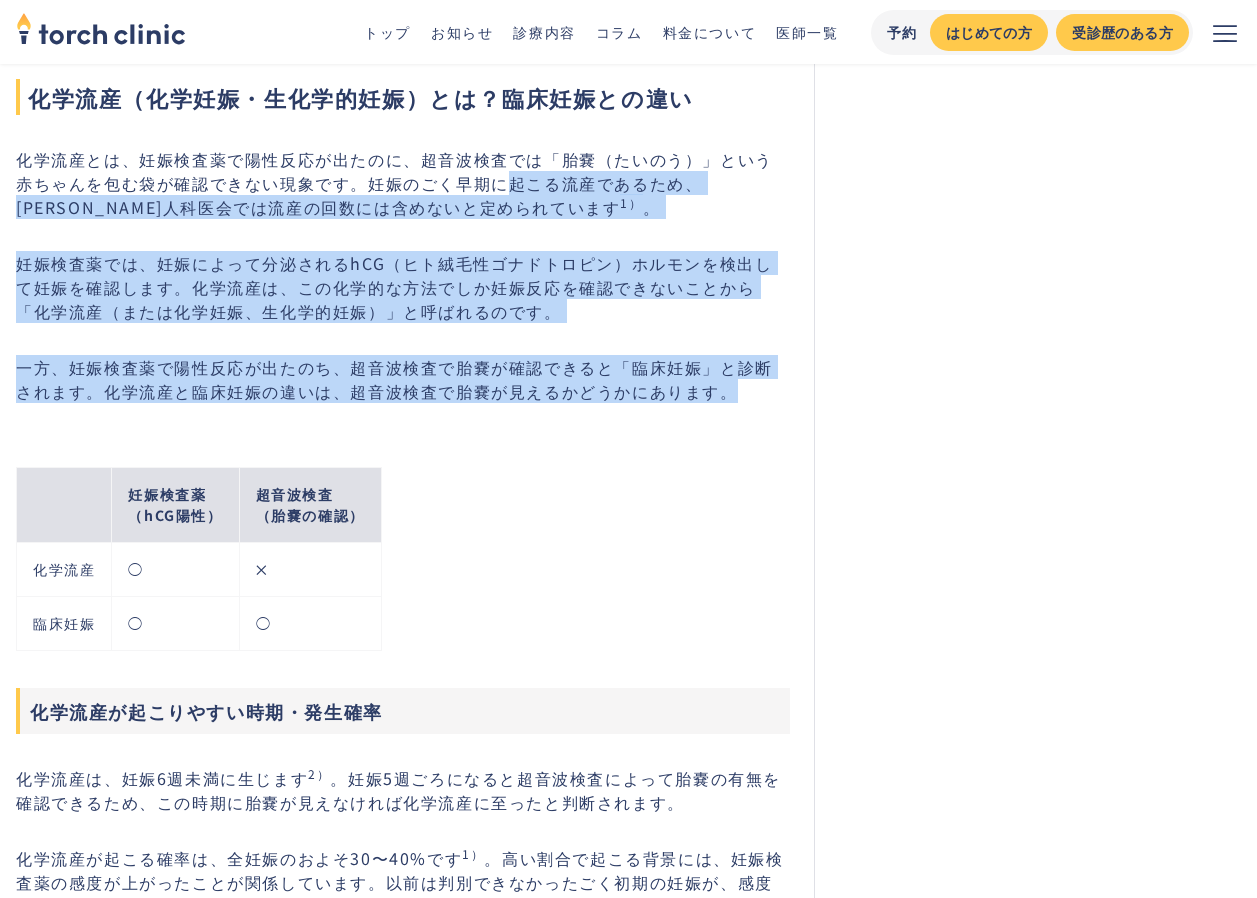 drag, startPoint x: 739, startPoint y: 391, endPoint x: 473, endPoint y: 169, distance: 346.4679 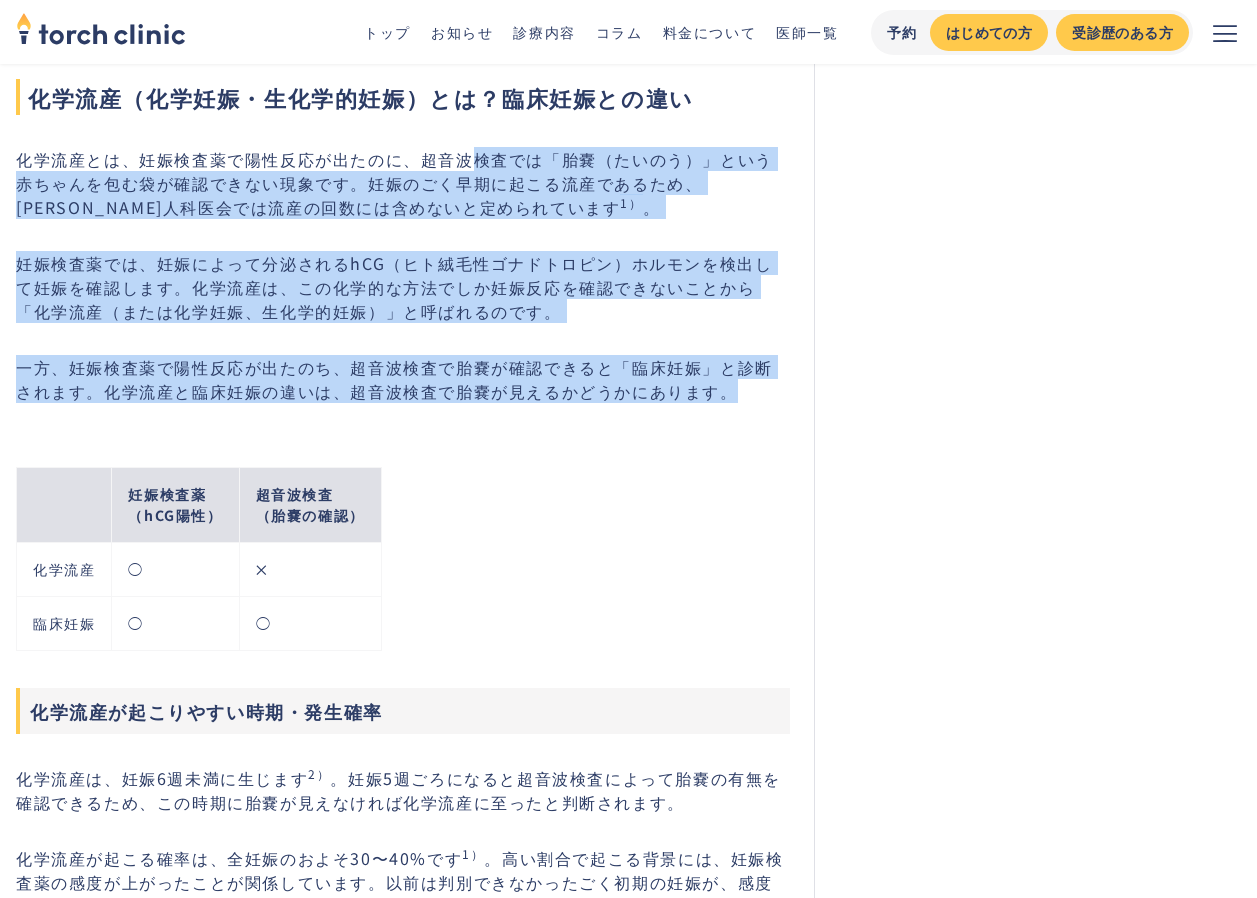 click on "化学流産とは、妊娠検査薬で陽性反応が出たのに、超音波検査では「胎嚢（たいのう）」という赤ちゃんを包む袋が確認できない現象です。妊娠のごく早期に起こる流産であるため、[PERSON_NAME]人科医会では流産の回数には含めないと定められています 1） 。" at bounding box center (403, 183) 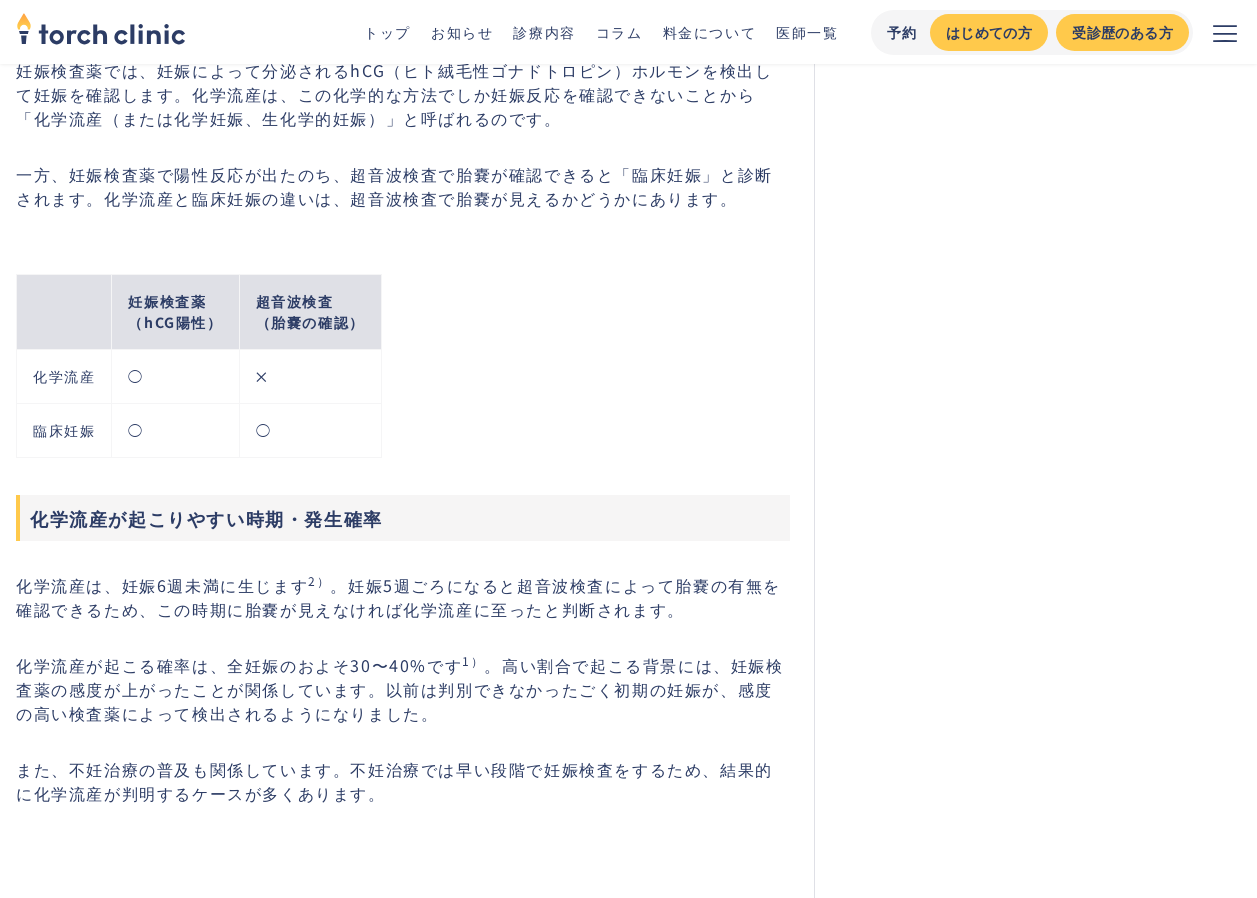 scroll, scrollTop: 1100, scrollLeft: 0, axis: vertical 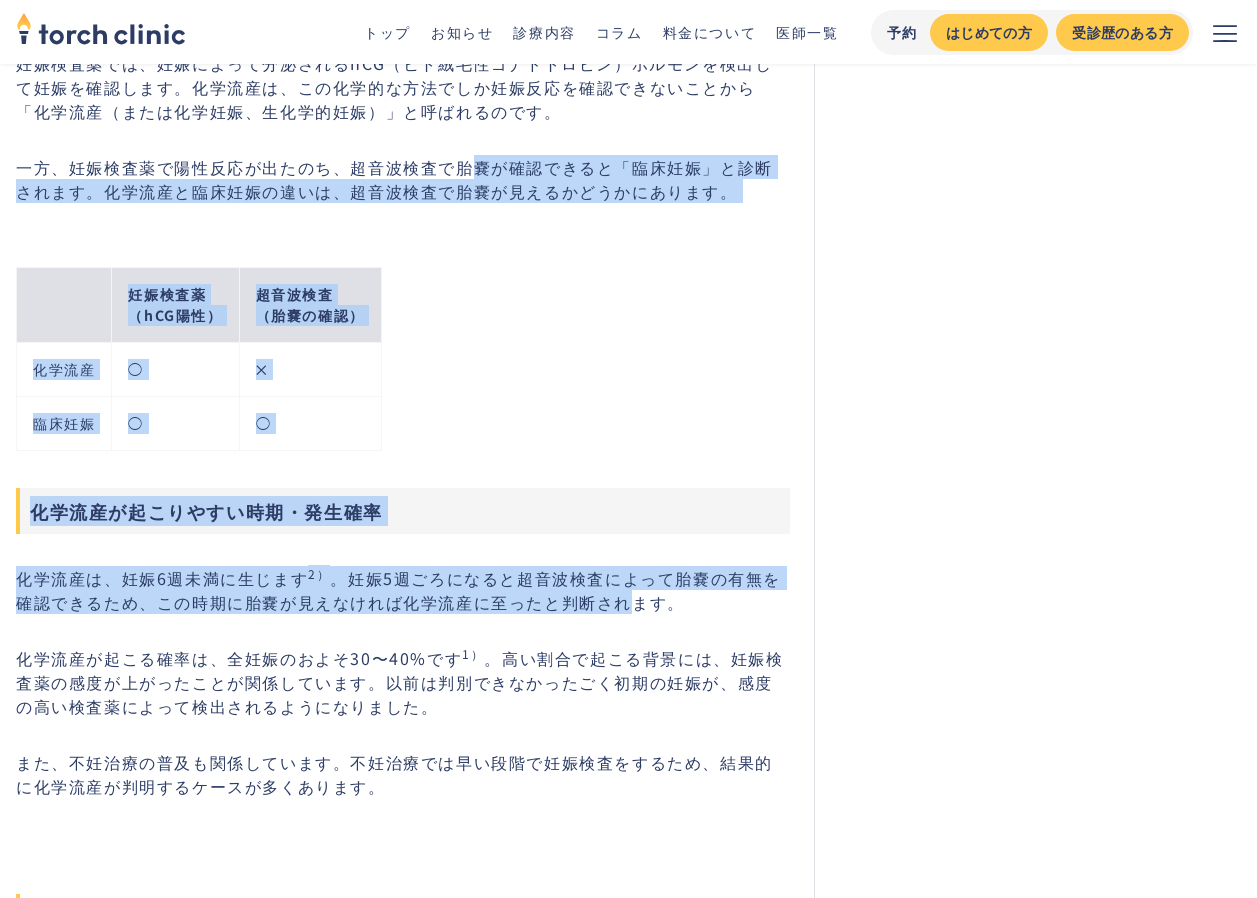 drag, startPoint x: 473, startPoint y: 169, endPoint x: 612, endPoint y: 620, distance: 471.93433 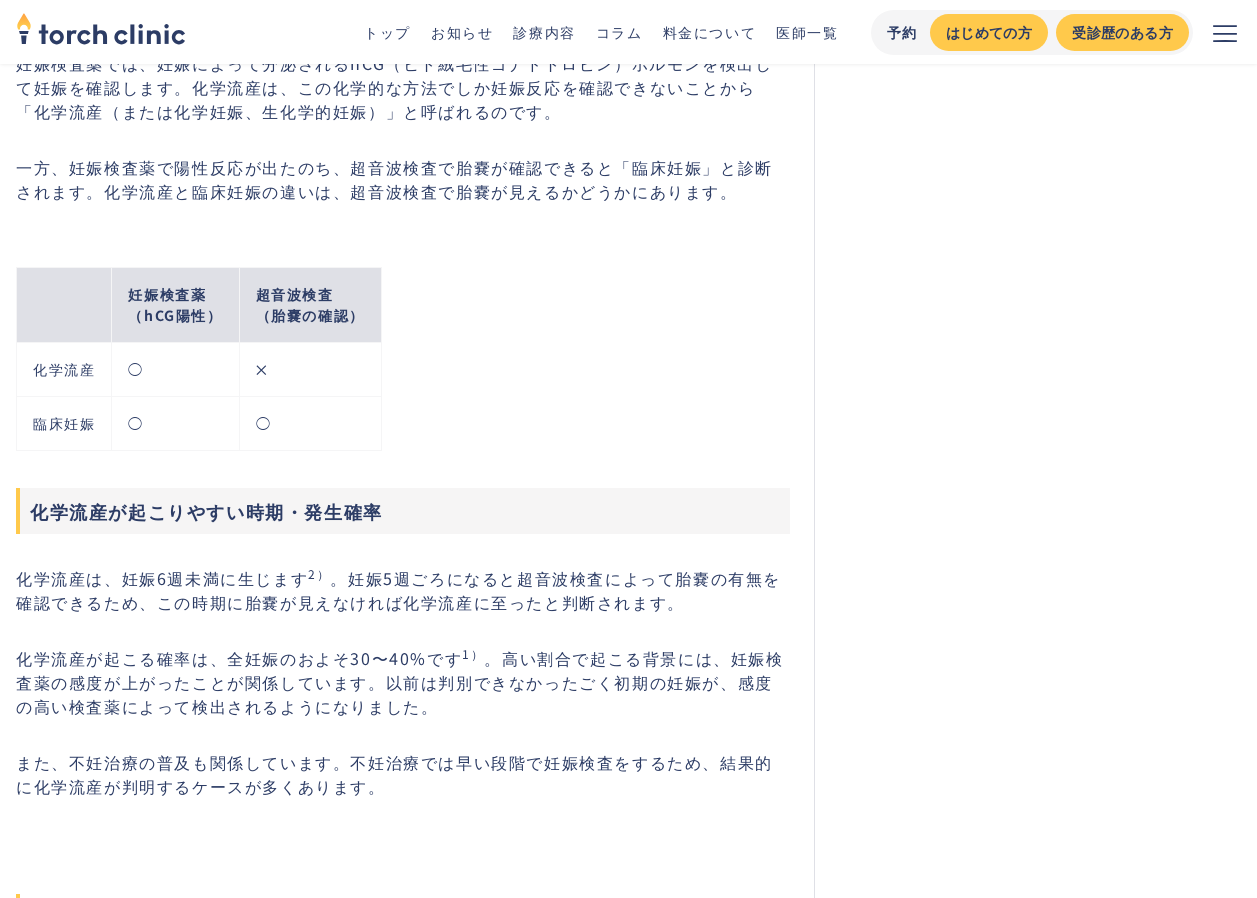 drag, startPoint x: 612, startPoint y: 620, endPoint x: 563, endPoint y: 696, distance: 90.426765 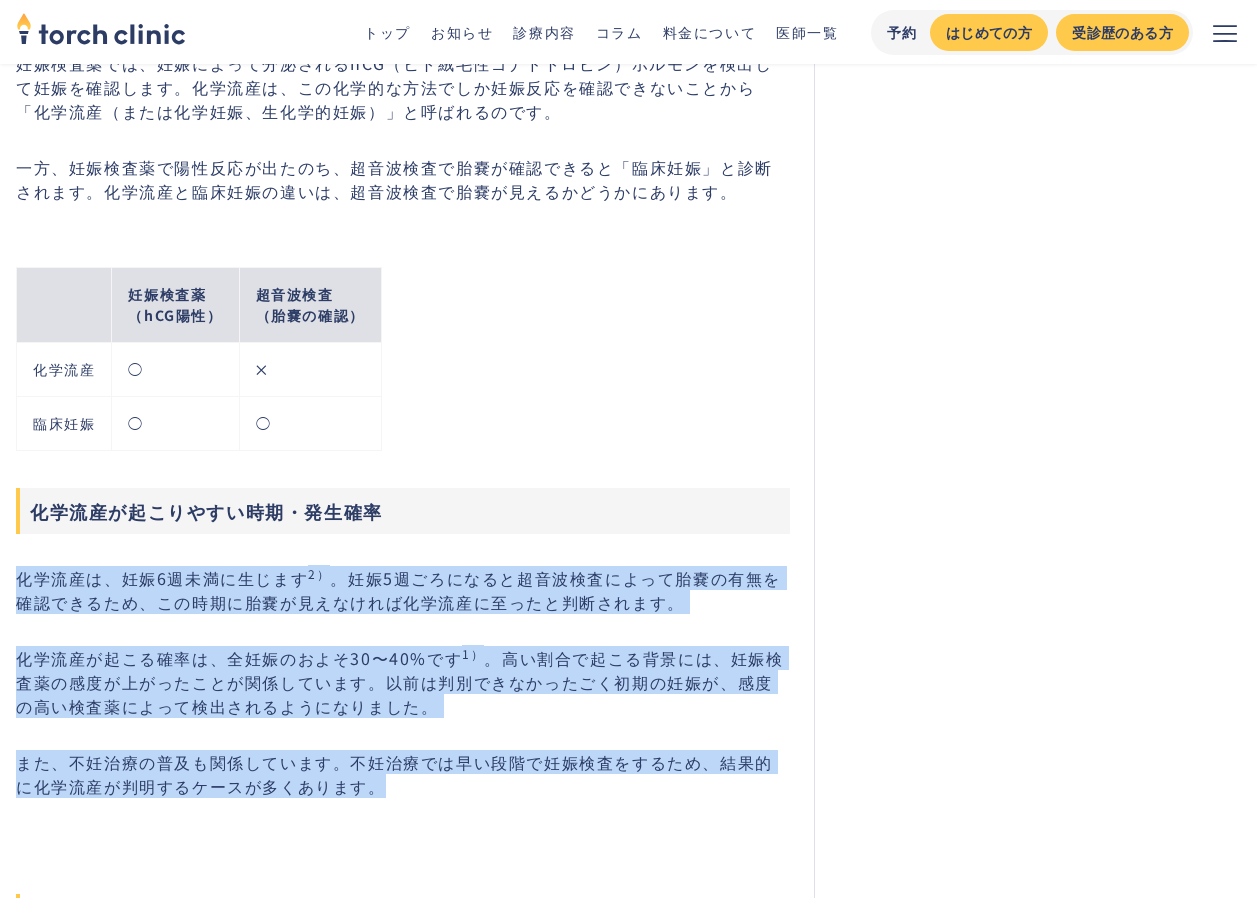 drag, startPoint x: 559, startPoint y: 766, endPoint x: 483, endPoint y: 493, distance: 283.38138 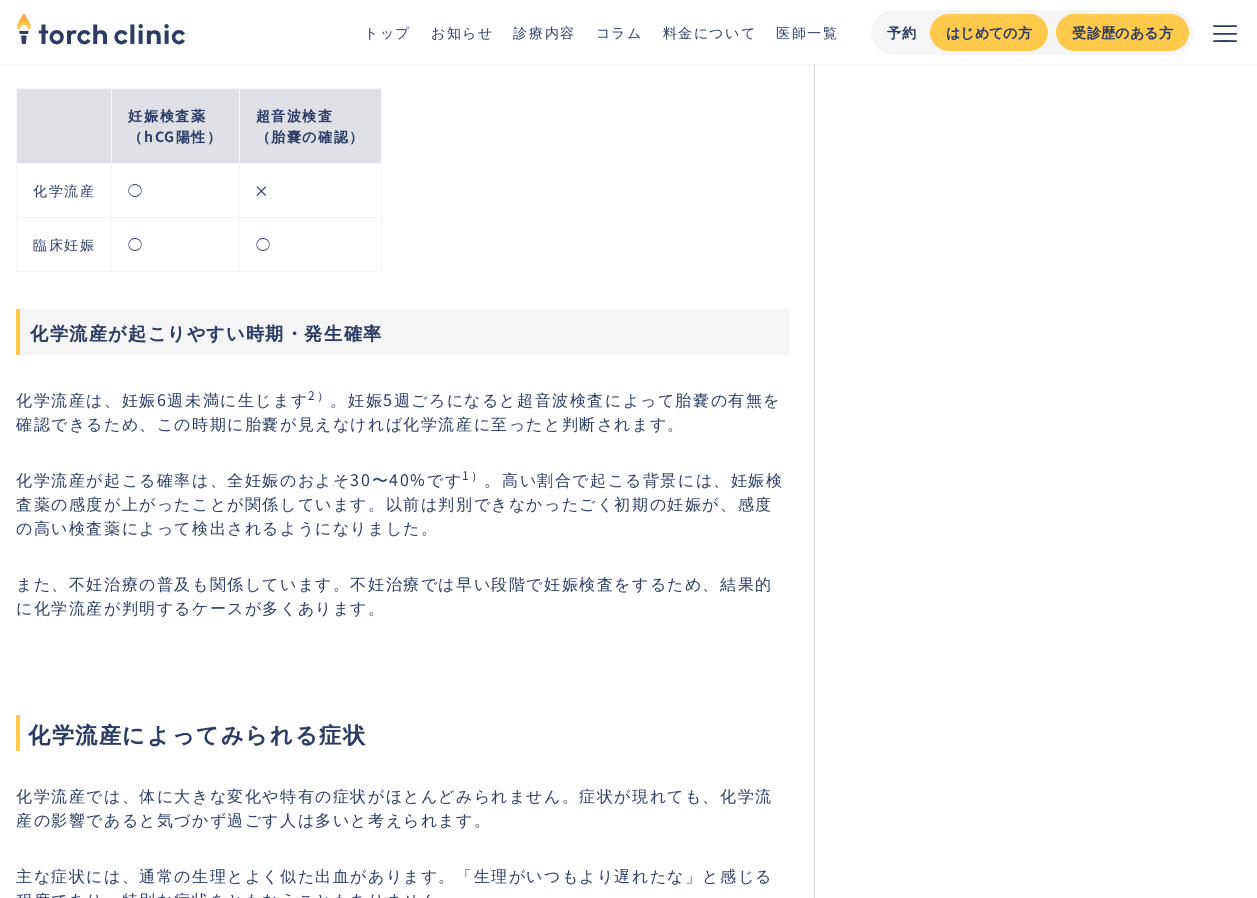 scroll, scrollTop: 1300, scrollLeft: 0, axis: vertical 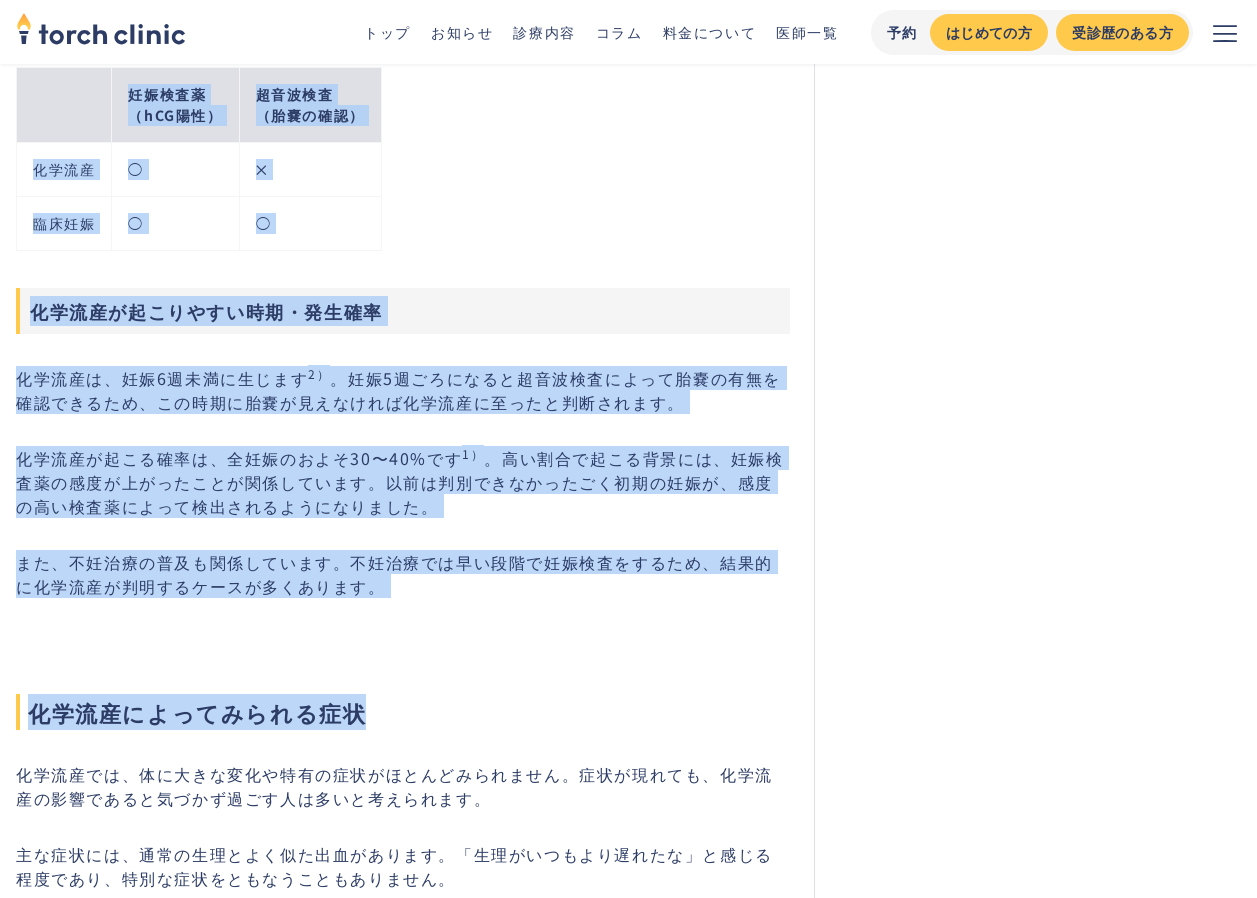drag, startPoint x: 485, startPoint y: 639, endPoint x: 391, endPoint y: 242, distance: 407.9767 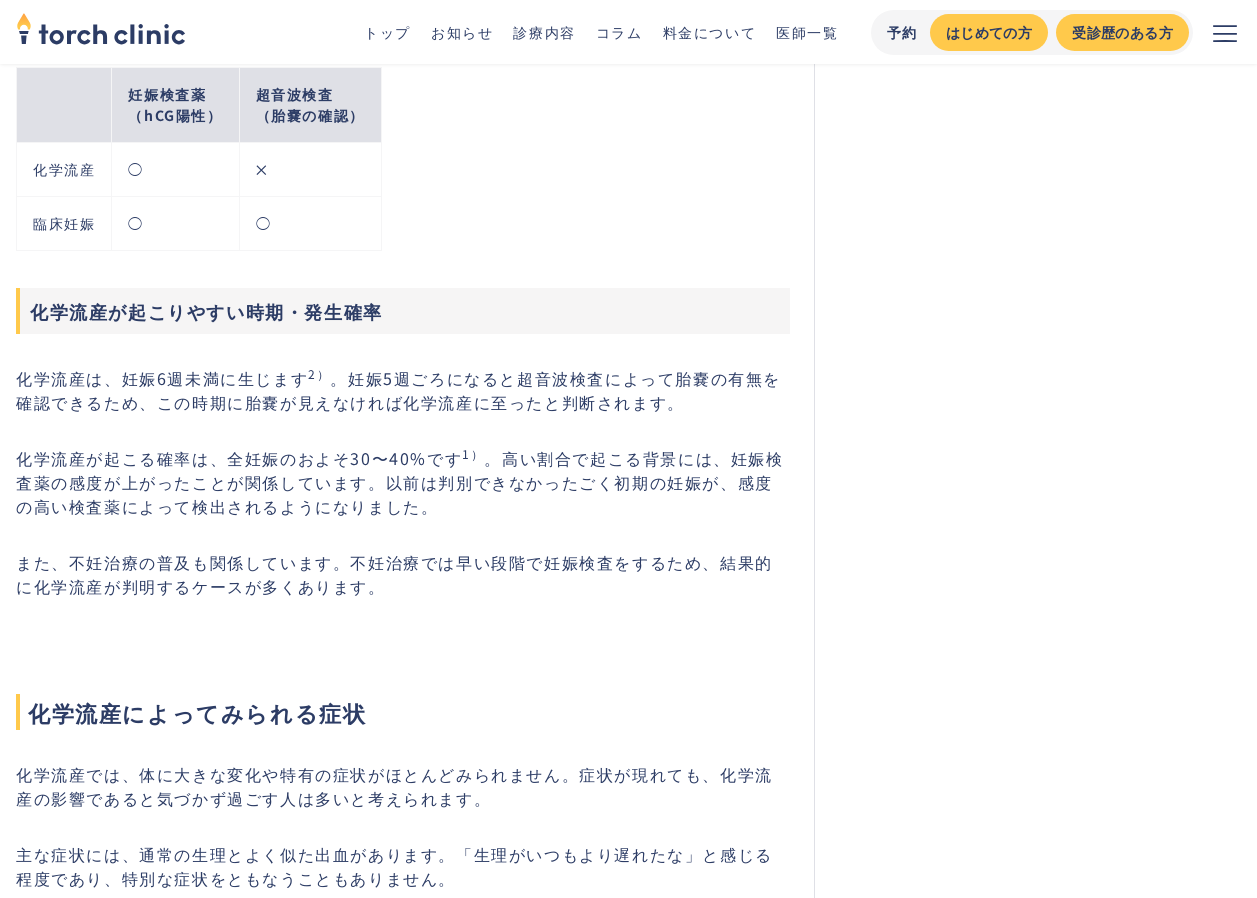 click on "妊娠検査薬 （hCG陽性）
超音波検査 （胎嚢の確認）
化学流産
◯
✕
臨床妊娠
◯
◯" at bounding box center (411, 145) 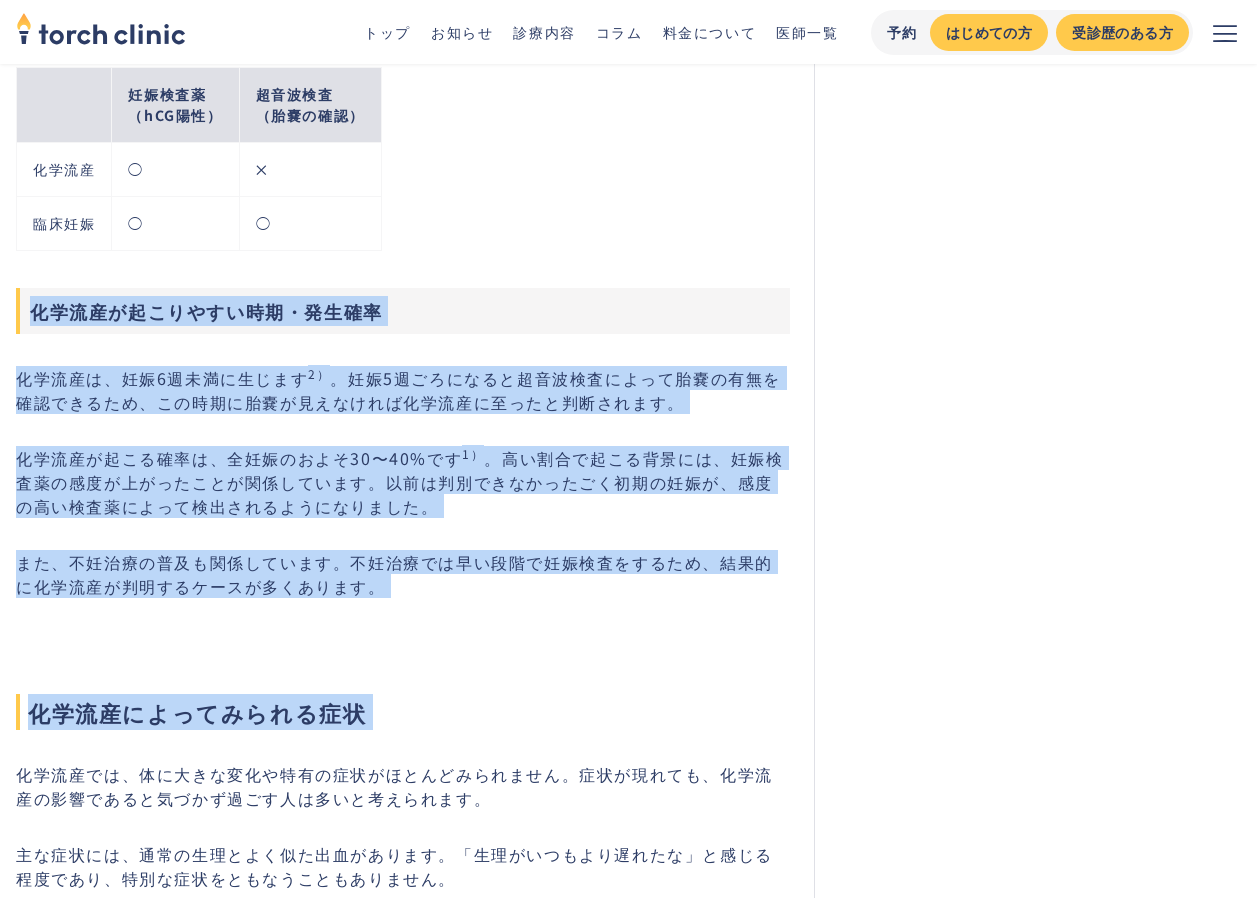drag, startPoint x: 391, startPoint y: 242, endPoint x: 447, endPoint y: 613, distance: 375.2026 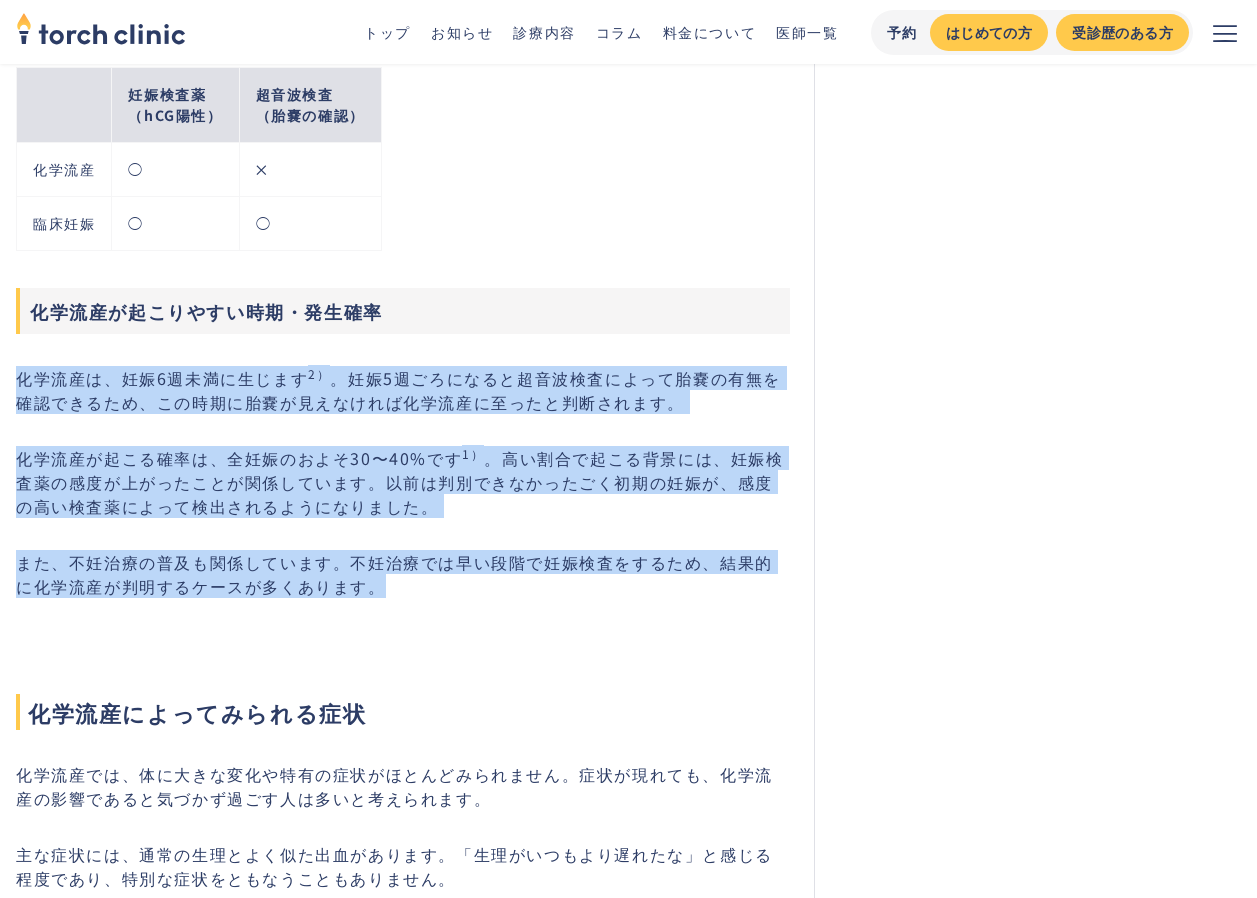 drag, startPoint x: 457, startPoint y: 584, endPoint x: 449, endPoint y: 263, distance: 321.09967 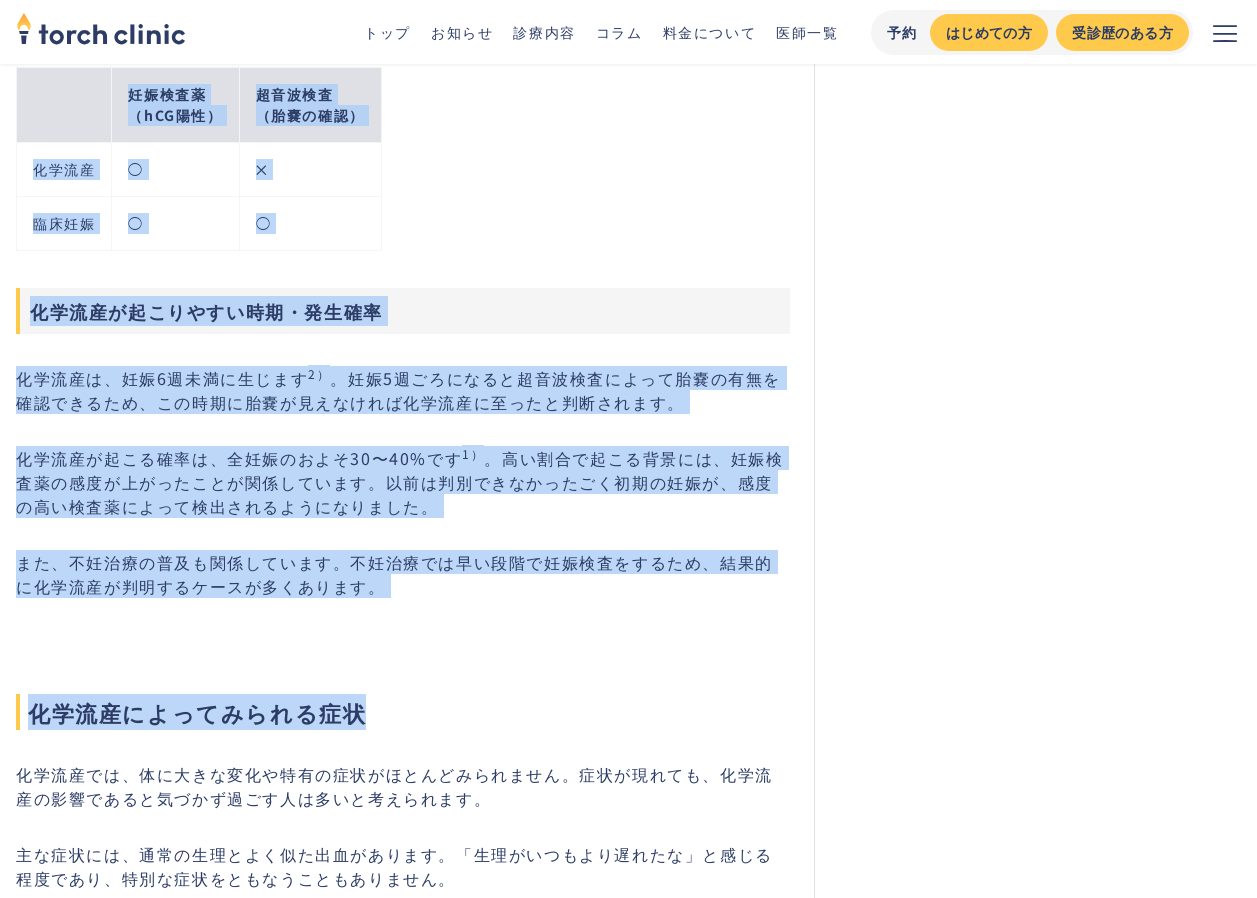 drag, startPoint x: 449, startPoint y: 263, endPoint x: 467, endPoint y: 637, distance: 374.4329 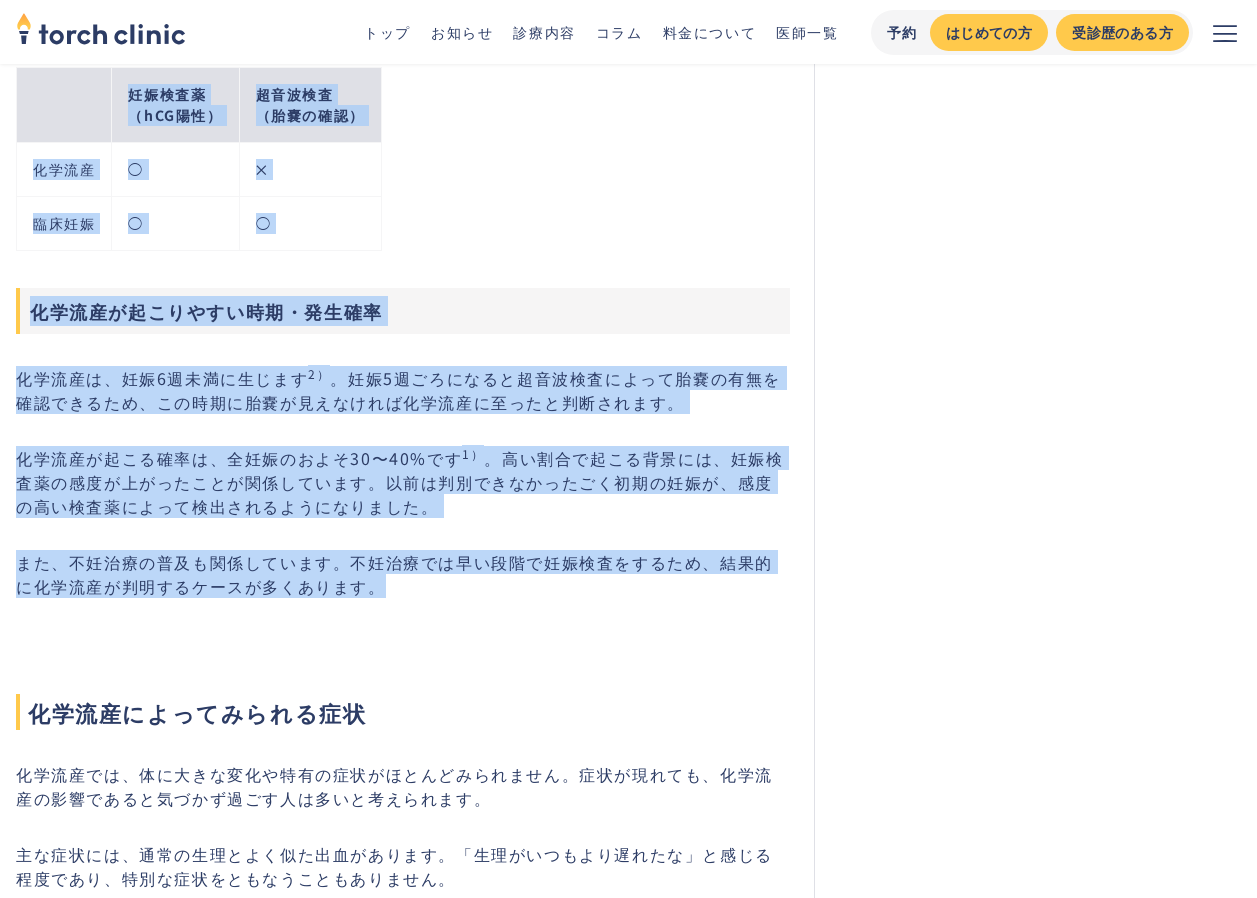 drag, startPoint x: 460, startPoint y: 589, endPoint x: 406, endPoint y: 244, distance: 349.2005 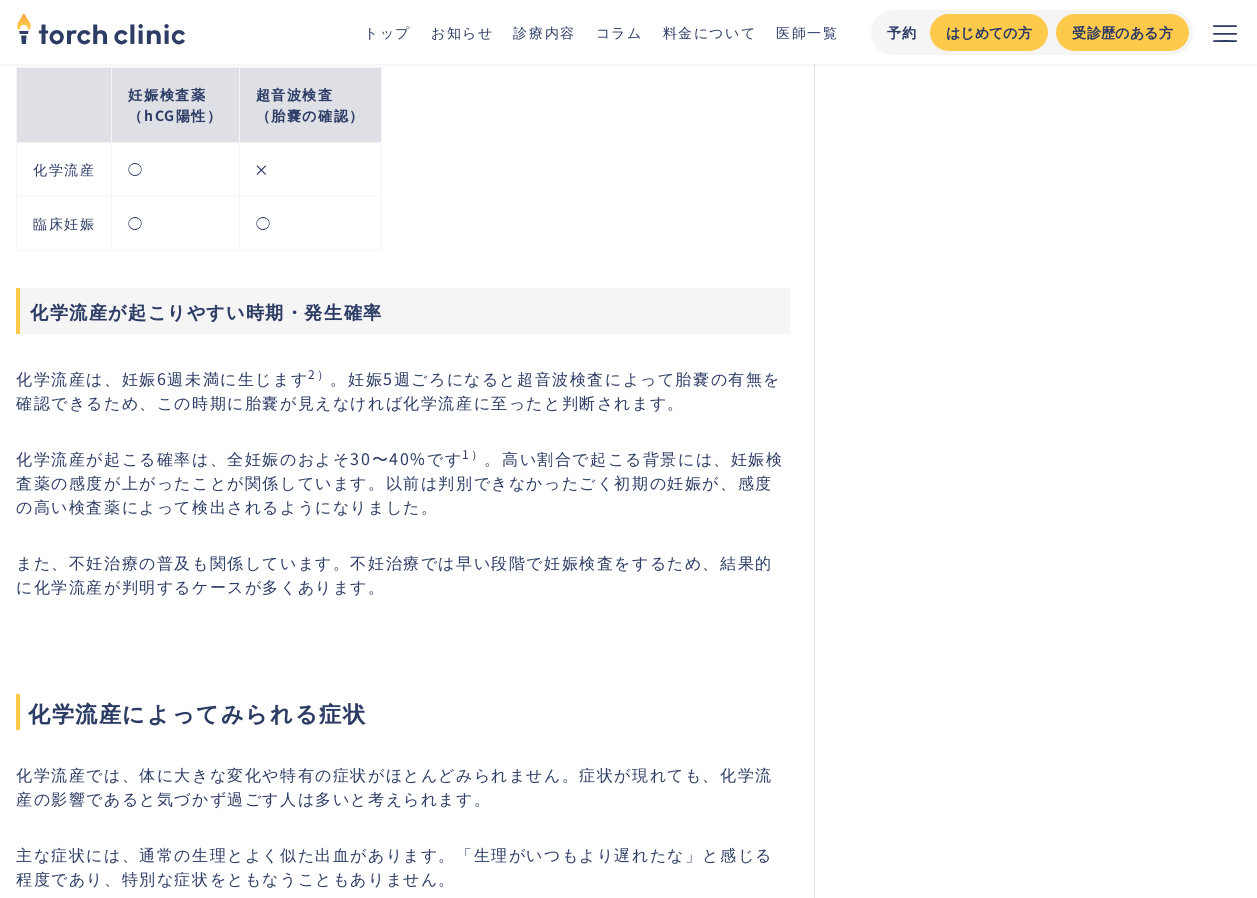 click on "妊娠検査薬 （hCG陽性）
超音波検査 （胎嚢の確認）
化学流産
◯
✕
臨床妊娠
◯
◯" at bounding box center [411, 145] 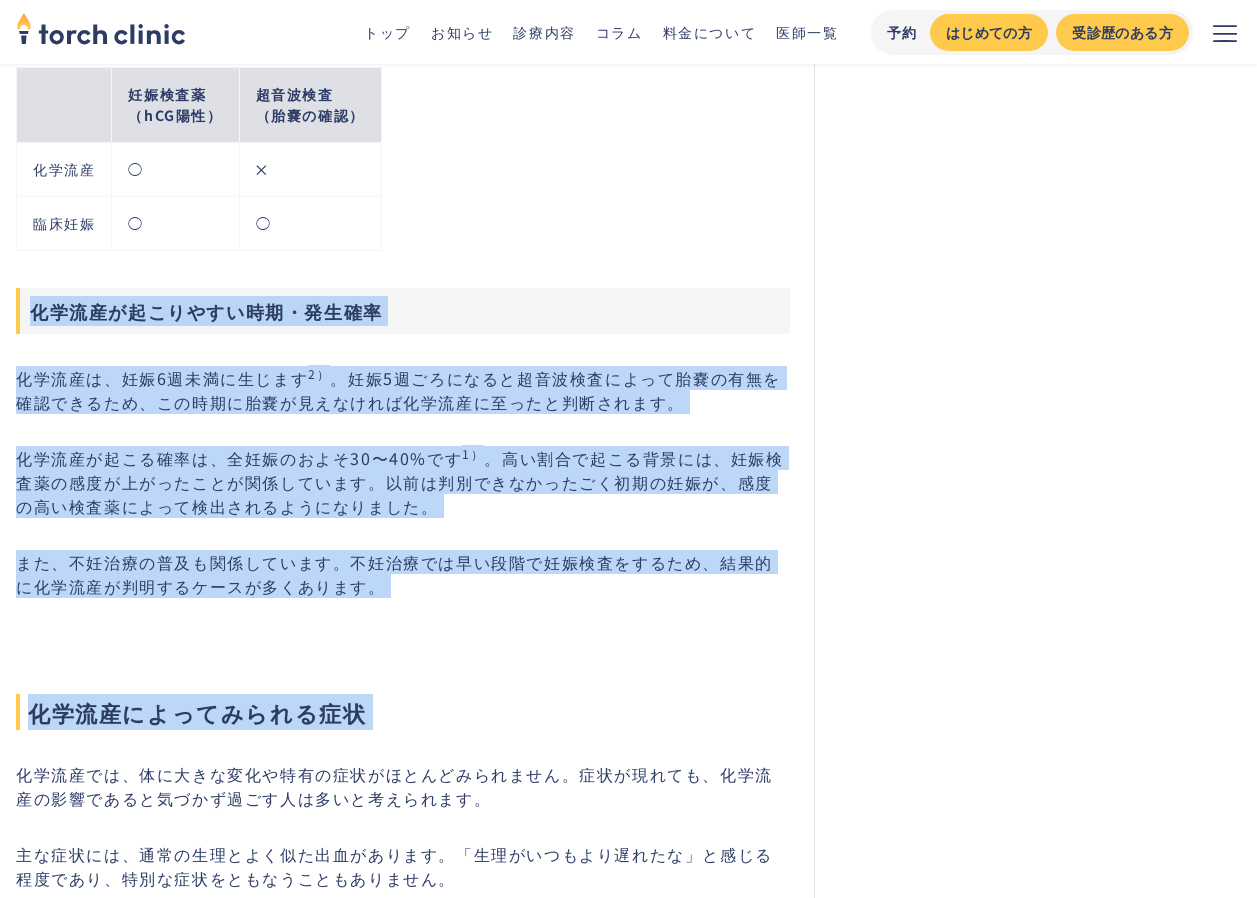 drag, startPoint x: 406, startPoint y: 244, endPoint x: 447, endPoint y: 634, distance: 392.1492 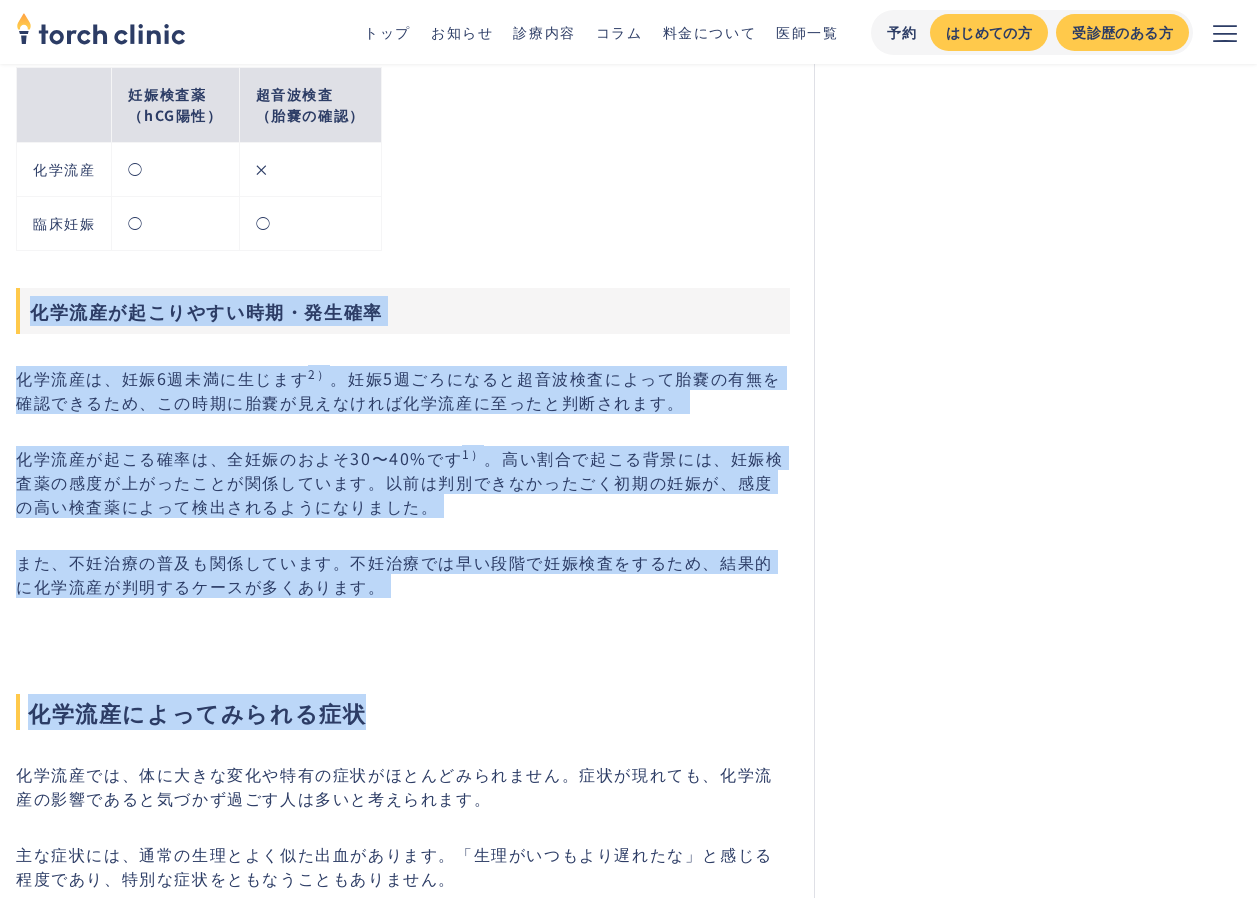 drag, startPoint x: 447, startPoint y: 615, endPoint x: 382, endPoint y: 210, distance: 410.1829 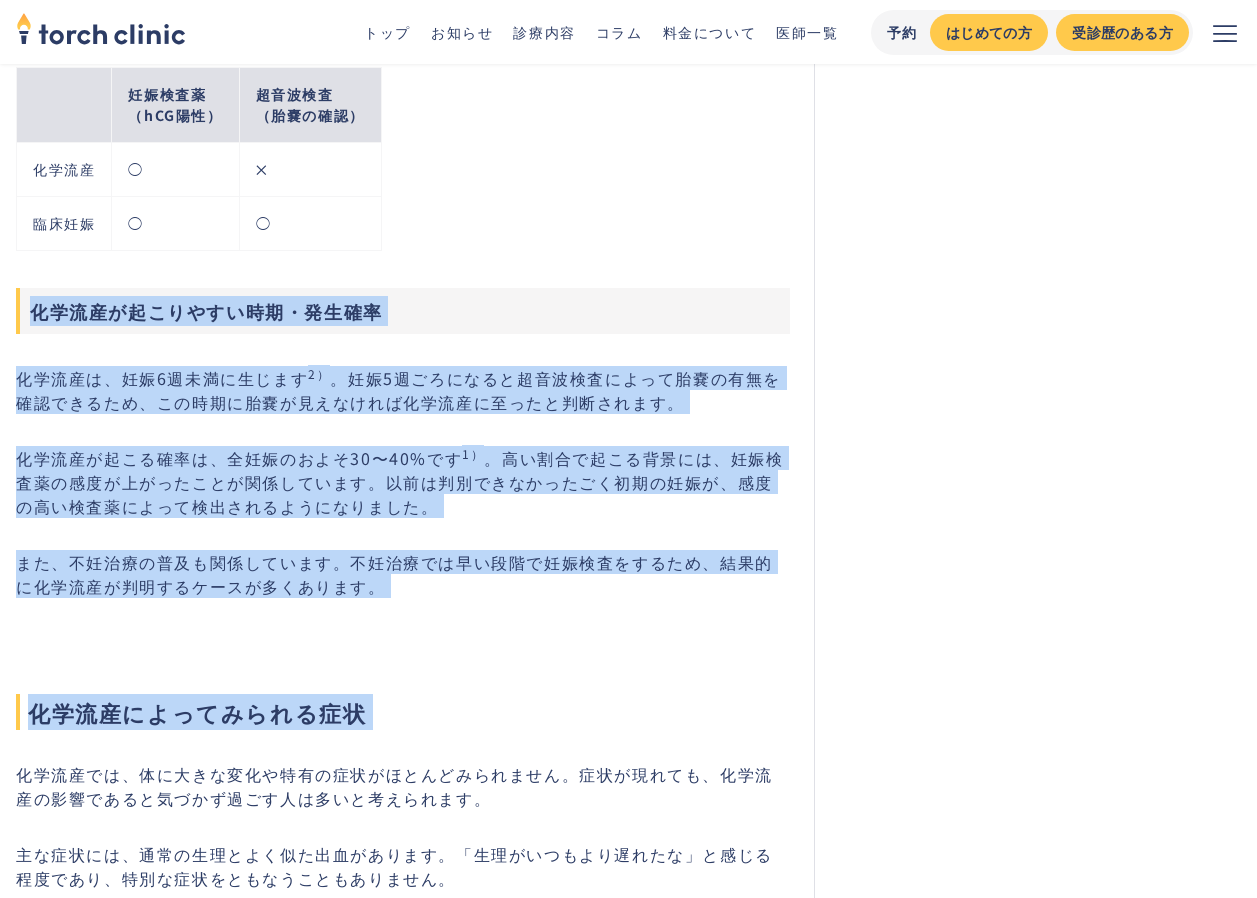 drag, startPoint x: 382, startPoint y: 210, endPoint x: 413, endPoint y: 691, distance: 481.99792 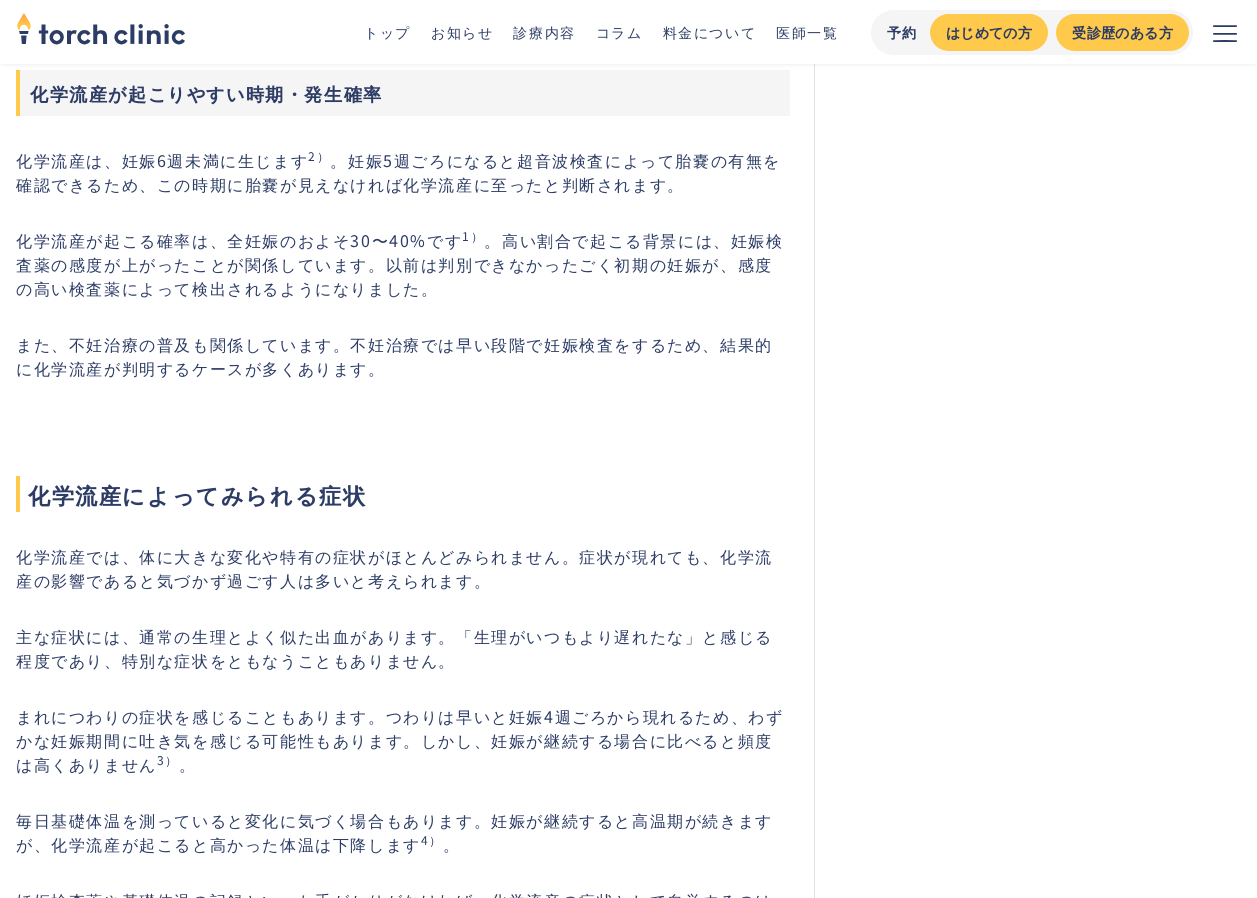 scroll, scrollTop: 1600, scrollLeft: 0, axis: vertical 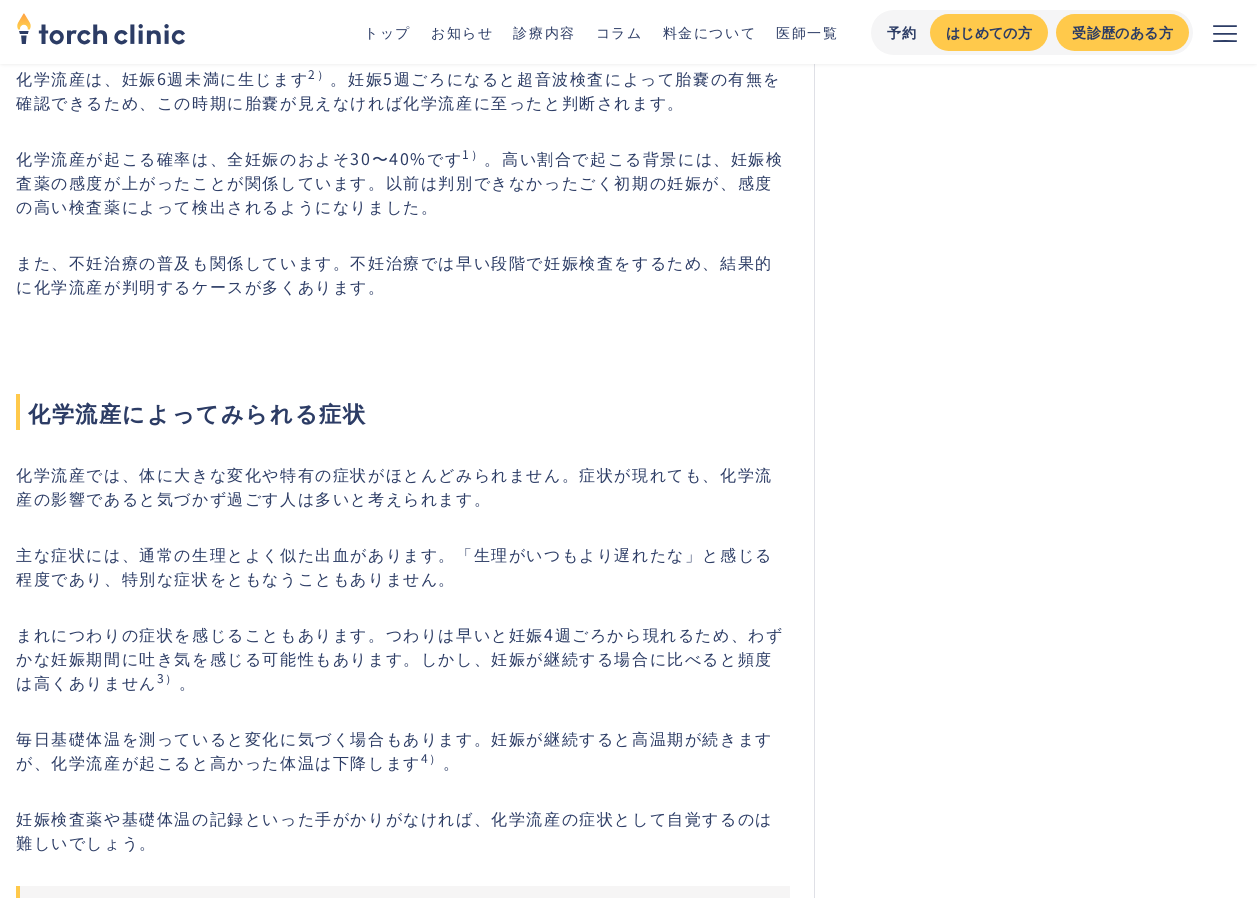 drag, startPoint x: 432, startPoint y: 364, endPoint x: 523, endPoint y: 667, distance: 316.37003 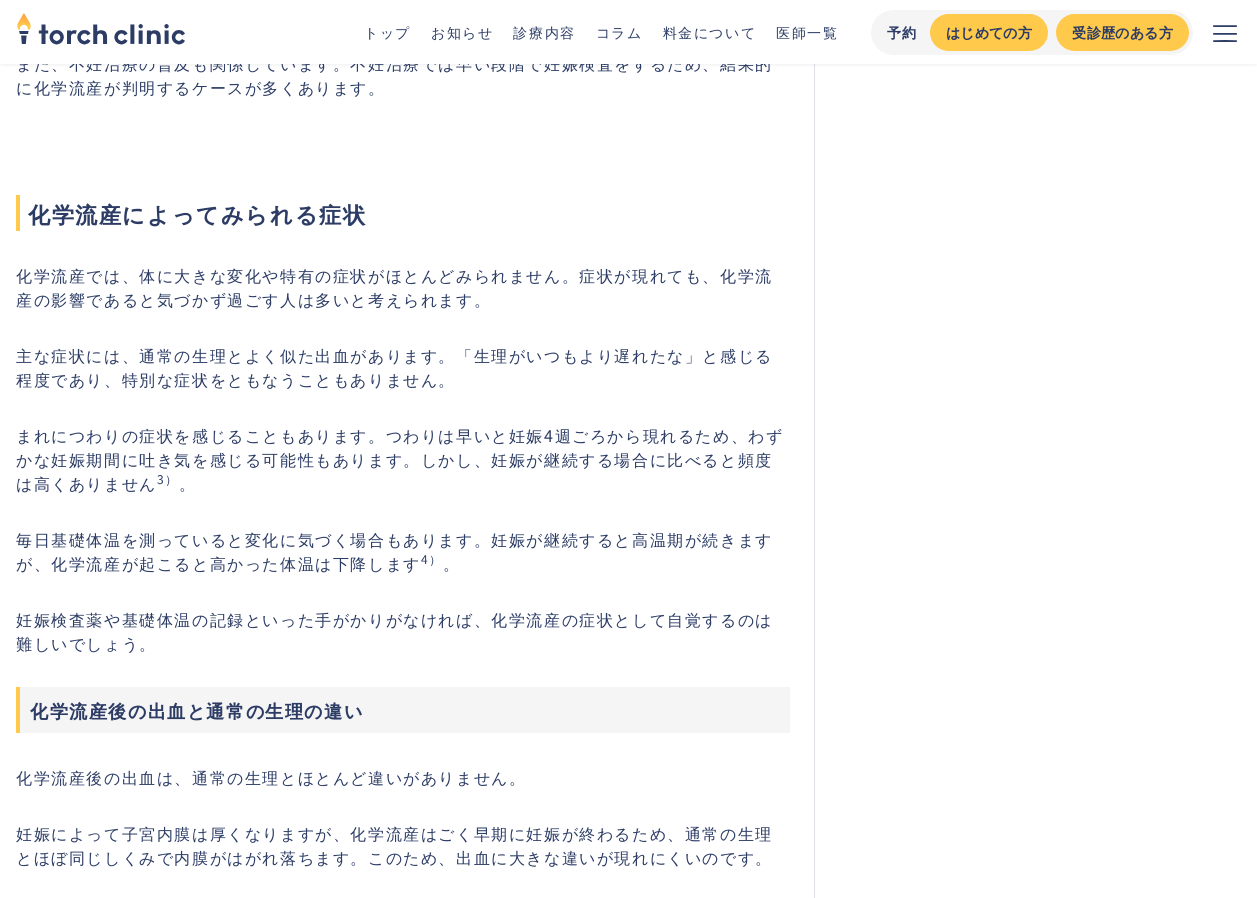 scroll, scrollTop: 1800, scrollLeft: 0, axis: vertical 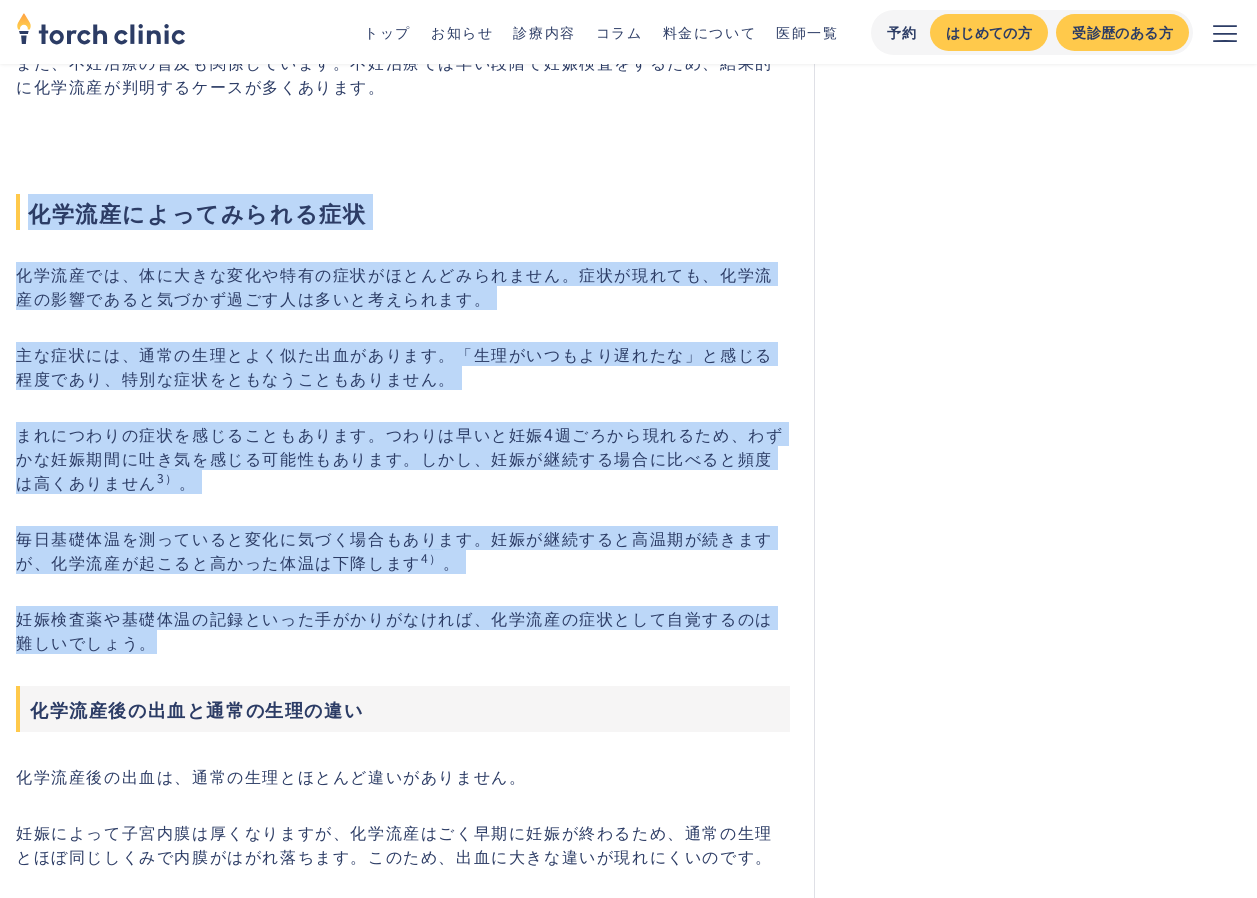 drag, startPoint x: 27, startPoint y: 171, endPoint x: 398, endPoint y: 647, distance: 603.5039 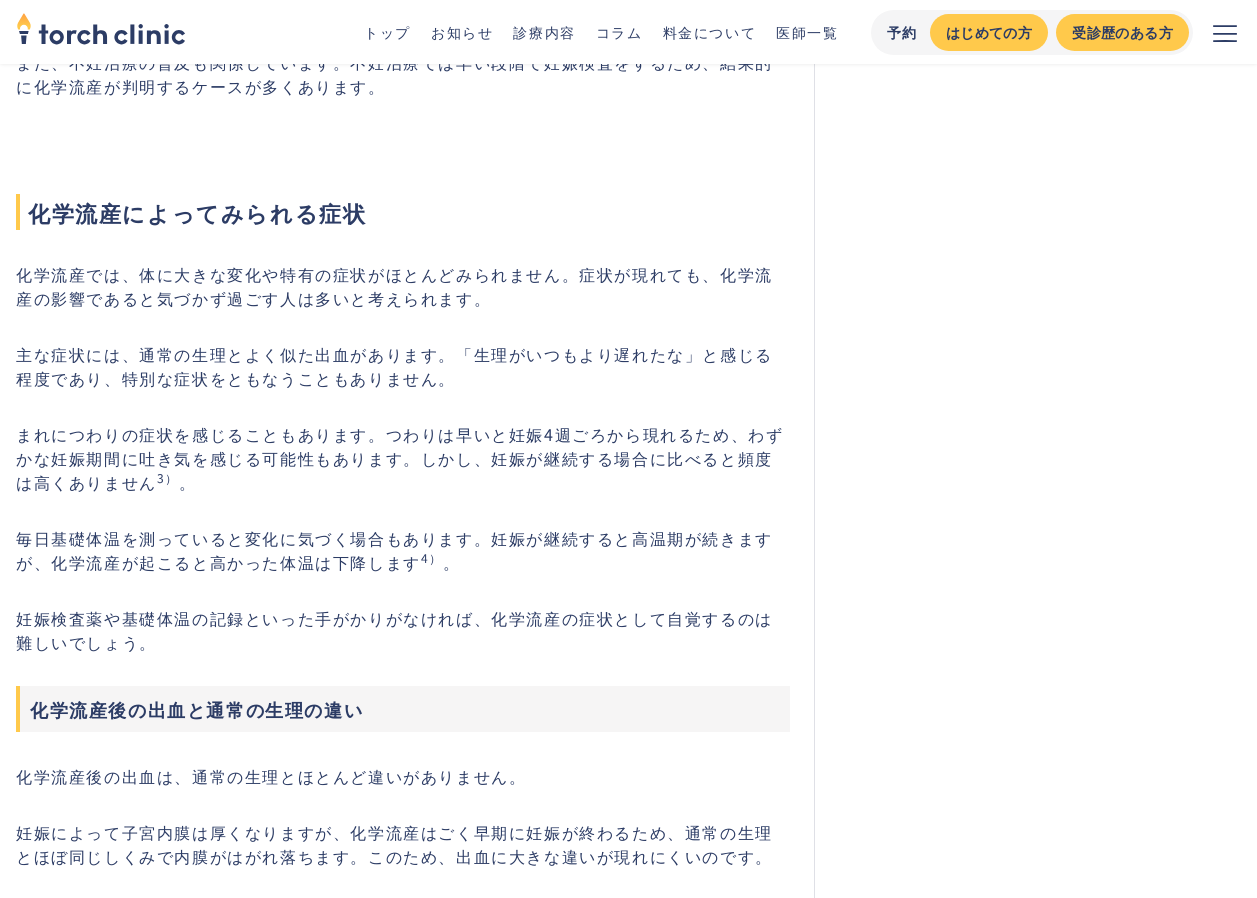drag, startPoint x: 398, startPoint y: 647, endPoint x: 461, endPoint y: 693, distance: 78.00641 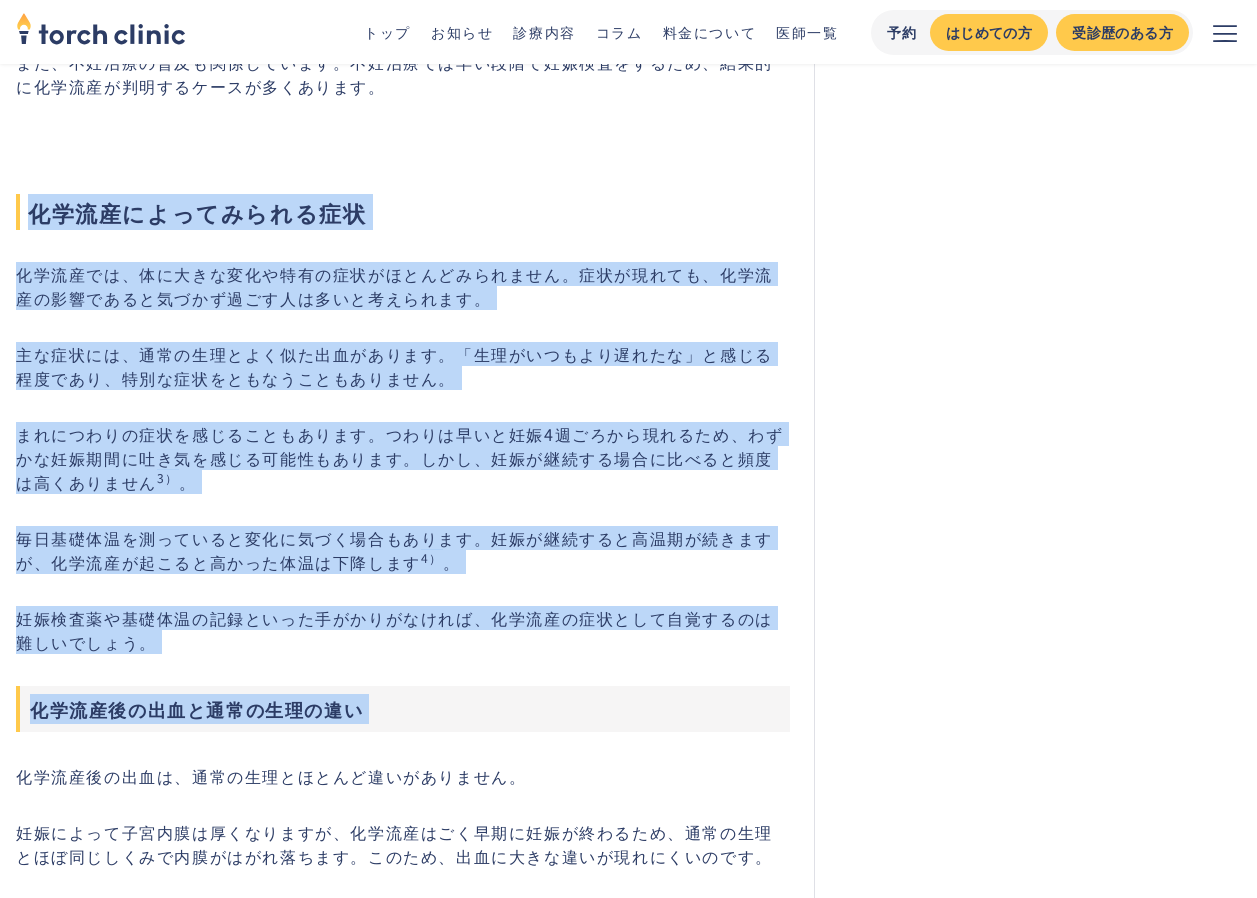 drag, startPoint x: 462, startPoint y: 692, endPoint x: 24, endPoint y: 192, distance: 664.7135 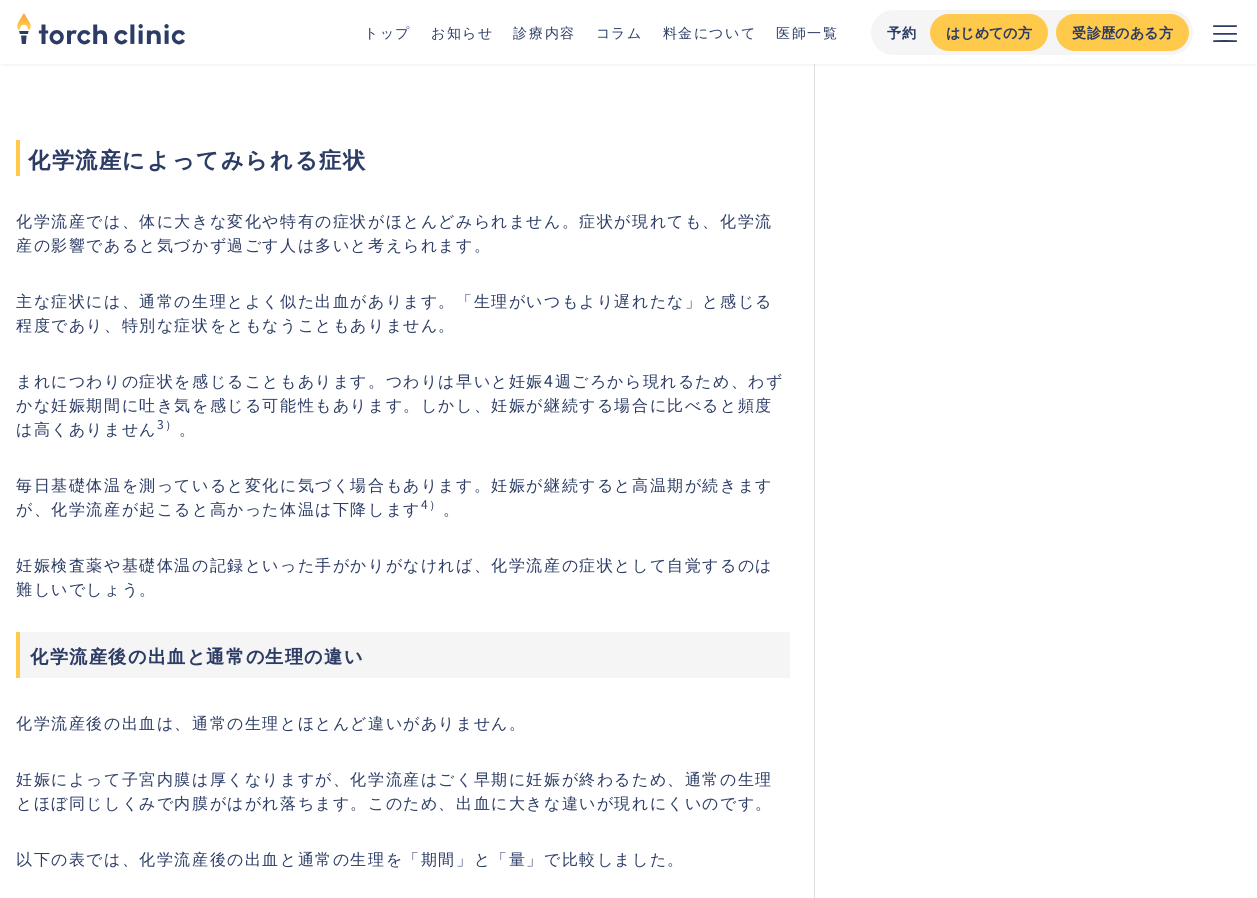 scroll, scrollTop: 1900, scrollLeft: 0, axis: vertical 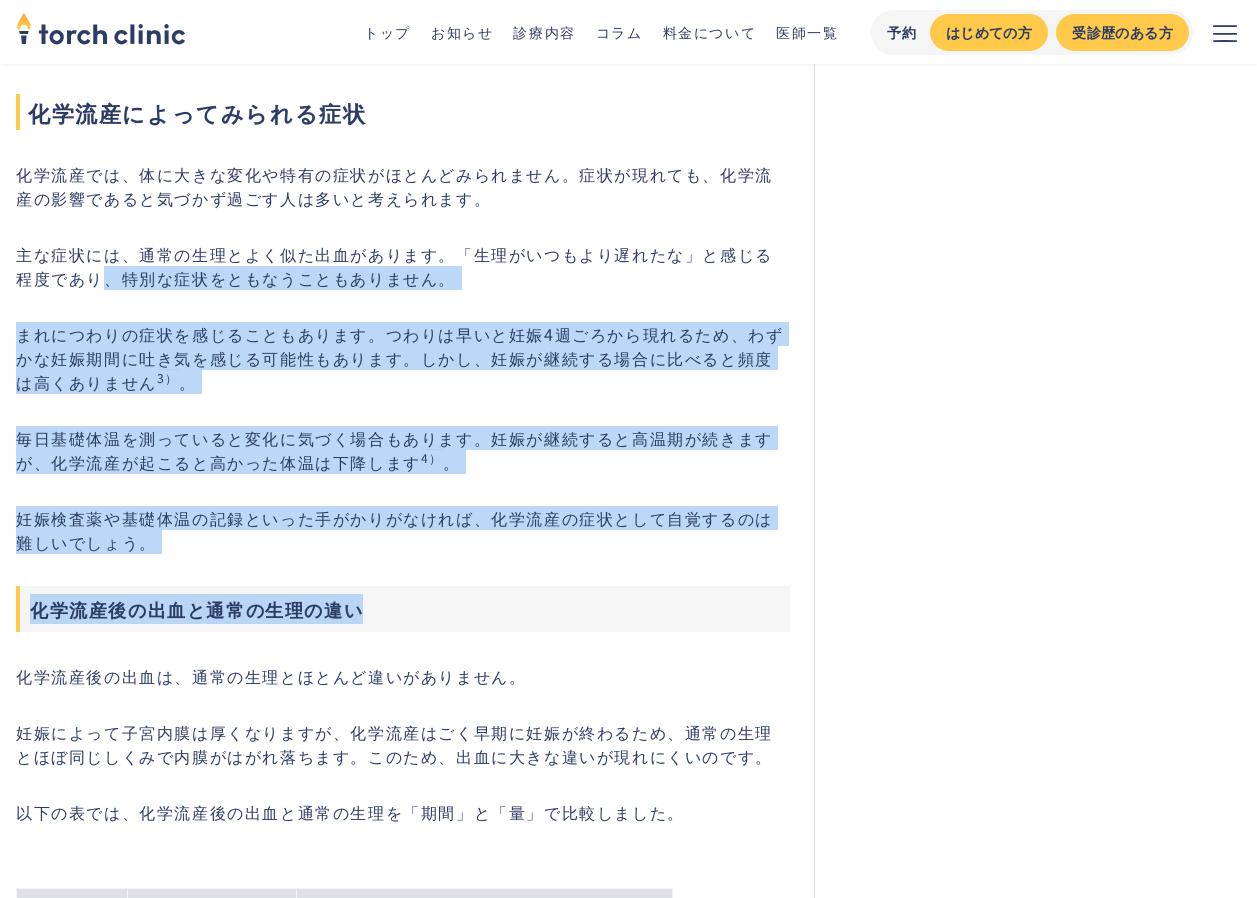 drag, startPoint x: 88, startPoint y: 289, endPoint x: 505, endPoint y: 605, distance: 523.2065 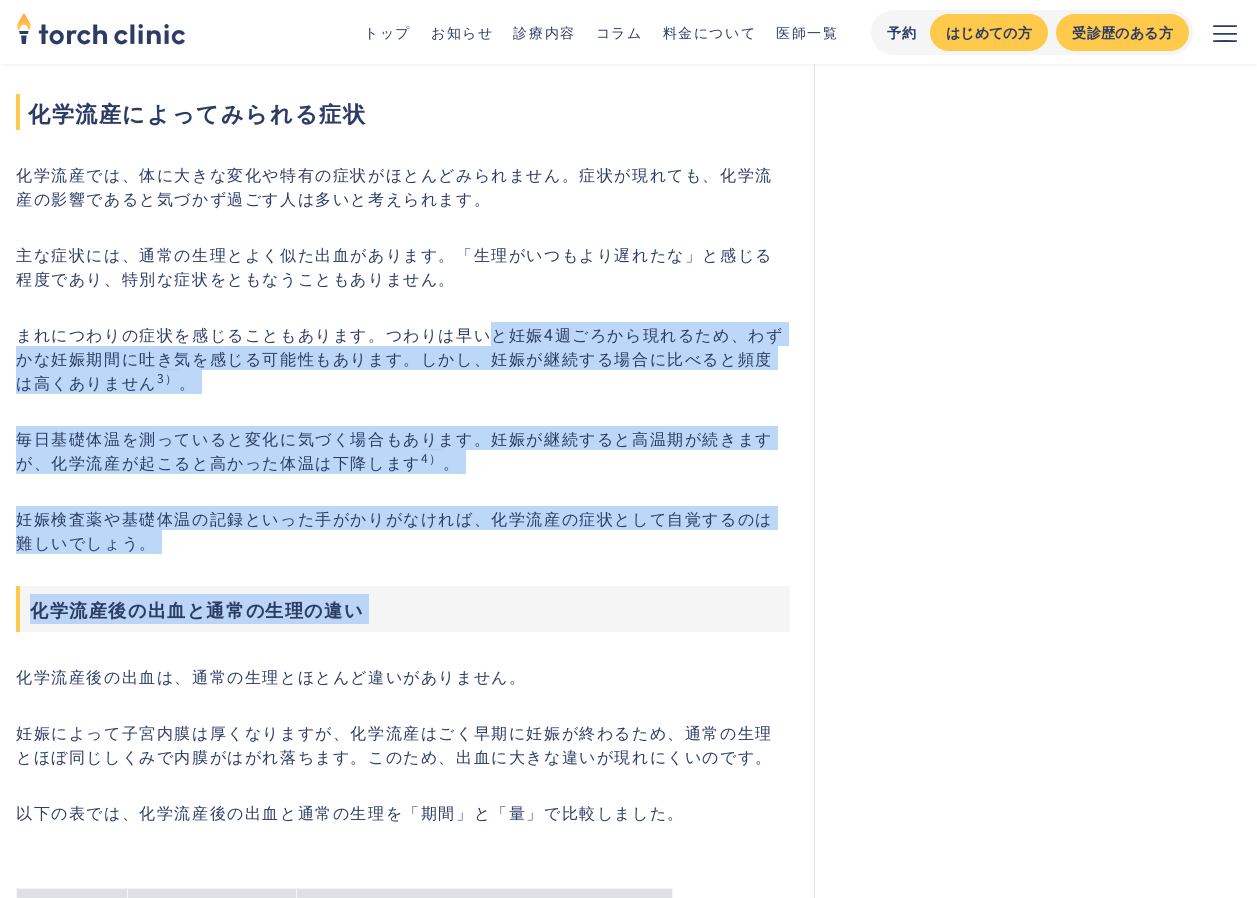 click on "妊娠検査薬で陽性反応が出たものの、化学妊娠と診断されたため、妊娠しにくい体なのではないかと不安に感じる方もいるでしょう。化学流産とは、妊娠のごく初期にみられるものであり、健康な方でも偶然起こることがあります。 この記事では、化学流産の原因や症状、発生確率、診断方法について解説します。 化学流産（化学妊娠・生化学的妊娠）とは？臨床妊娠との違い 化学流産とは、妊娠検査薬で陽性反応が出たのに、超音波検査では「胎嚢（たいのう）」という赤ちゃんを包む袋が確認できない現象です。妊娠のごく早期に起こる流産であるため、[PERSON_NAME]人科医会では流産の回数には含めないと定められています 1） 。
妊娠検査薬 （hCG陽性）
超音波検査 （胎嚢の確認）
化学流産
◯
✕
臨床妊娠" at bounding box center (403, 5194) 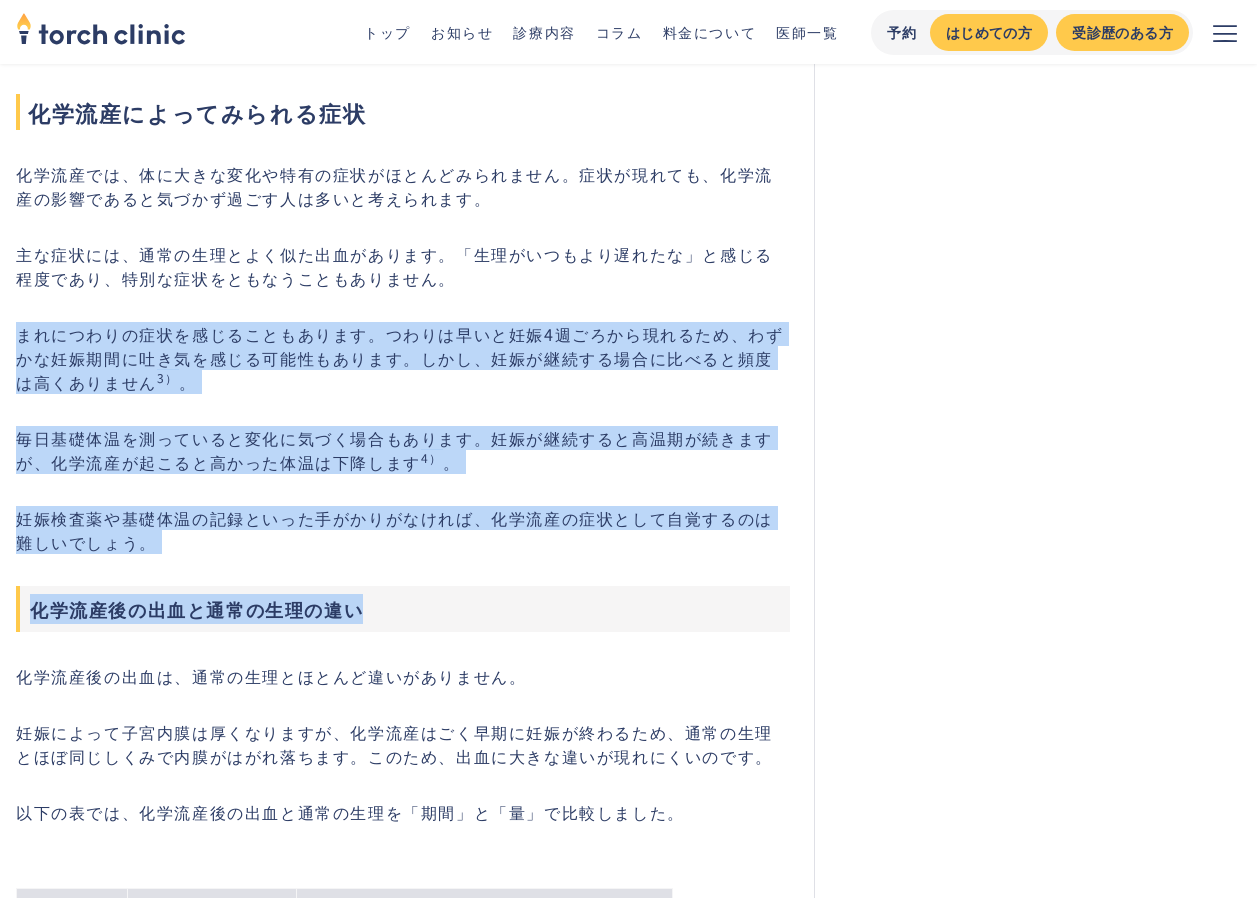 click on "妊娠検査薬で陽性反応が出たものの、化学妊娠と診断されたため、妊娠しにくい体なのではないかと不安に感じる方もいるでしょう。化学流産とは、妊娠のごく初期にみられるものであり、健康な方でも偶然起こることがあります。 この記事では、化学流産の原因や症状、発生確率、診断方法について解説します。 化学流産（化学妊娠・生化学的妊娠）とは？臨床妊娠との違い 化学流産とは、妊娠検査薬で陽性反応が出たのに、超音波検査では「胎嚢（たいのう）」という赤ちゃんを包む袋が確認できない現象です。妊娠のごく早期に起こる流産であるため、[PERSON_NAME]人科医会では流産の回数には含めないと定められています 1） 。
妊娠検査薬 （hCG陽性）
超音波検査 （胎嚢の確認）
化学流産
◯
✕
臨床妊娠" at bounding box center (403, 5194) 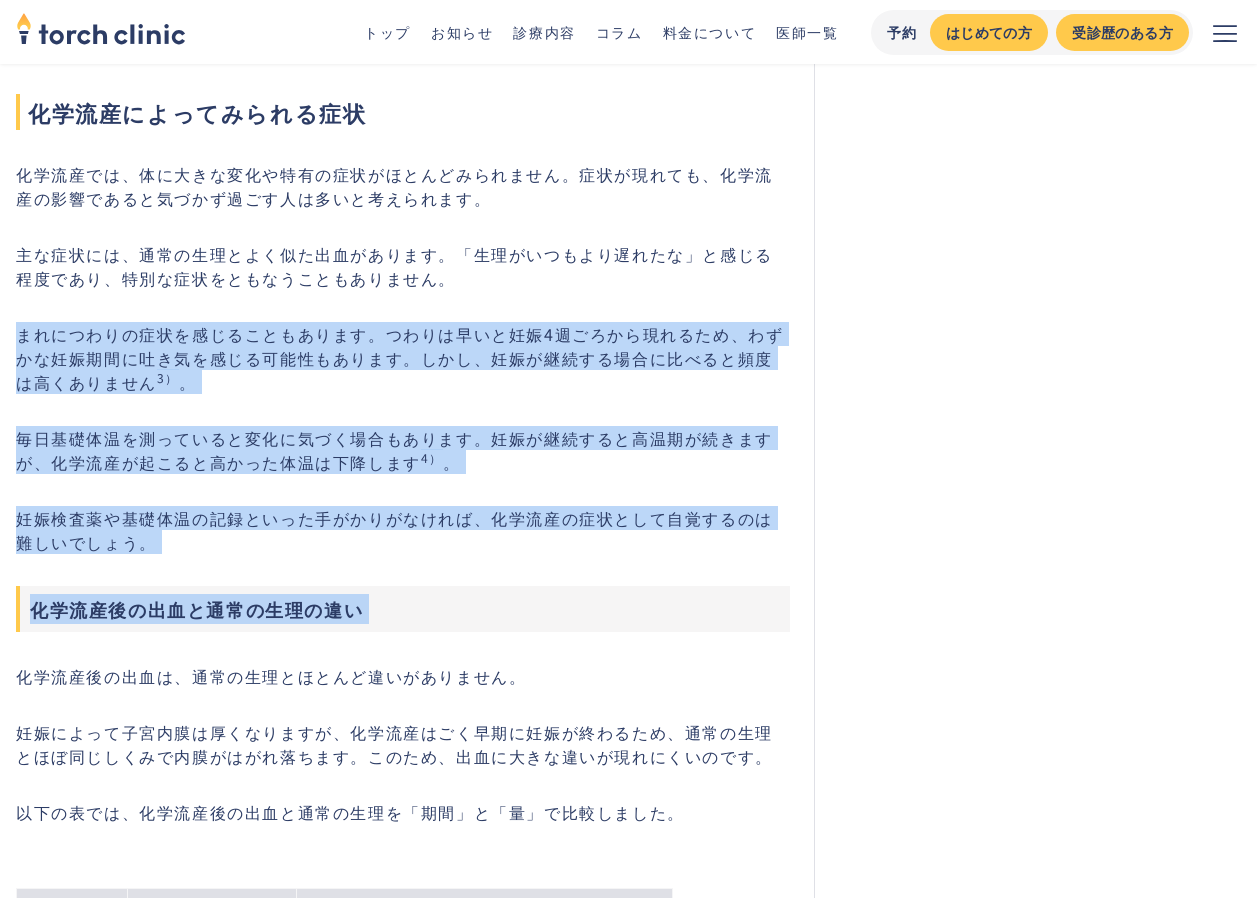 click on "妊娠検査薬で陽性反応が出たものの、化学妊娠と診断されたため、妊娠しにくい体なのではないかと不安に感じる方もいるでしょう。化学流産とは、妊娠のごく初期にみられるものであり、健康な方でも偶然起こることがあります。 この記事では、化学流産の原因や症状、発生確率、診断方法について解説します。 化学流産（化学妊娠・生化学的妊娠）とは？臨床妊娠との違い 化学流産とは、妊娠検査薬で陽性反応が出たのに、超音波検査では「胎嚢（たいのう）」という赤ちゃんを包む袋が確認できない現象です。妊娠のごく早期に起こる流産であるため、[PERSON_NAME]人科医会では流産の回数には含めないと定められています 1） 。
妊娠検査薬 （hCG陽性）
超音波検査 （胎嚢の確認）
化学流産
◯
✕
臨床妊娠" at bounding box center [403, 5194] 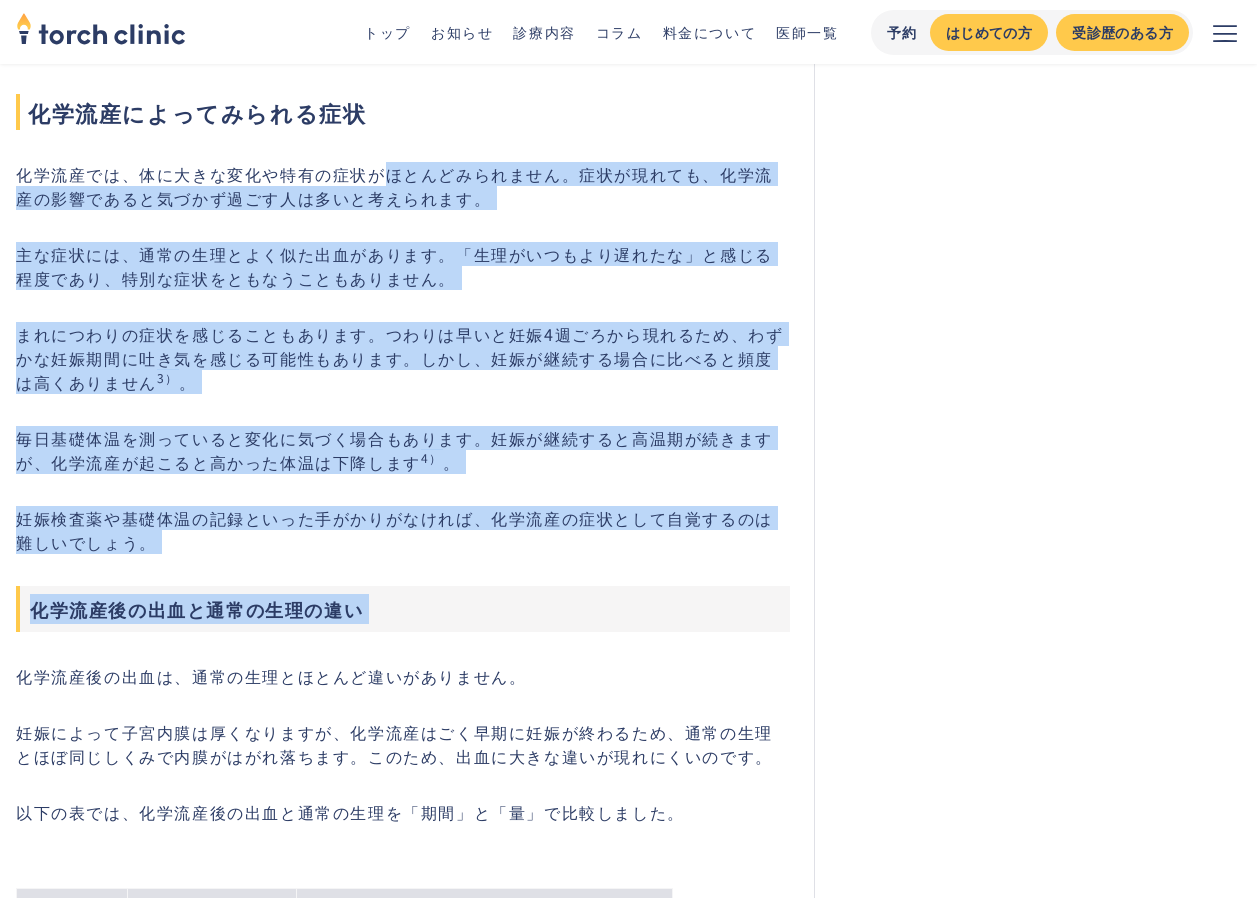 click on "妊娠検査薬で陽性反応が出たものの、化学妊娠と診断されたため、妊娠しにくい体なのではないかと不安に感じる方もいるでしょう。化学流産とは、妊娠のごく初期にみられるものであり、健康な方でも偶然起こることがあります。 この記事では、化学流産の原因や症状、発生確率、診断方法について解説します。 化学流産（化学妊娠・生化学的妊娠）とは？臨床妊娠との違い 化学流産とは、妊娠検査薬で陽性反応が出たのに、超音波検査では「胎嚢（たいのう）」という赤ちゃんを包む袋が確認できない現象です。妊娠のごく早期に起こる流産であるため、[PERSON_NAME]人科医会では流産の回数には含めないと定められています 1） 。
妊娠検査薬 （hCG陽性）
超音波検査 （胎嚢の確認）
化学流産
◯
✕
臨床妊娠" at bounding box center (403, 5194) 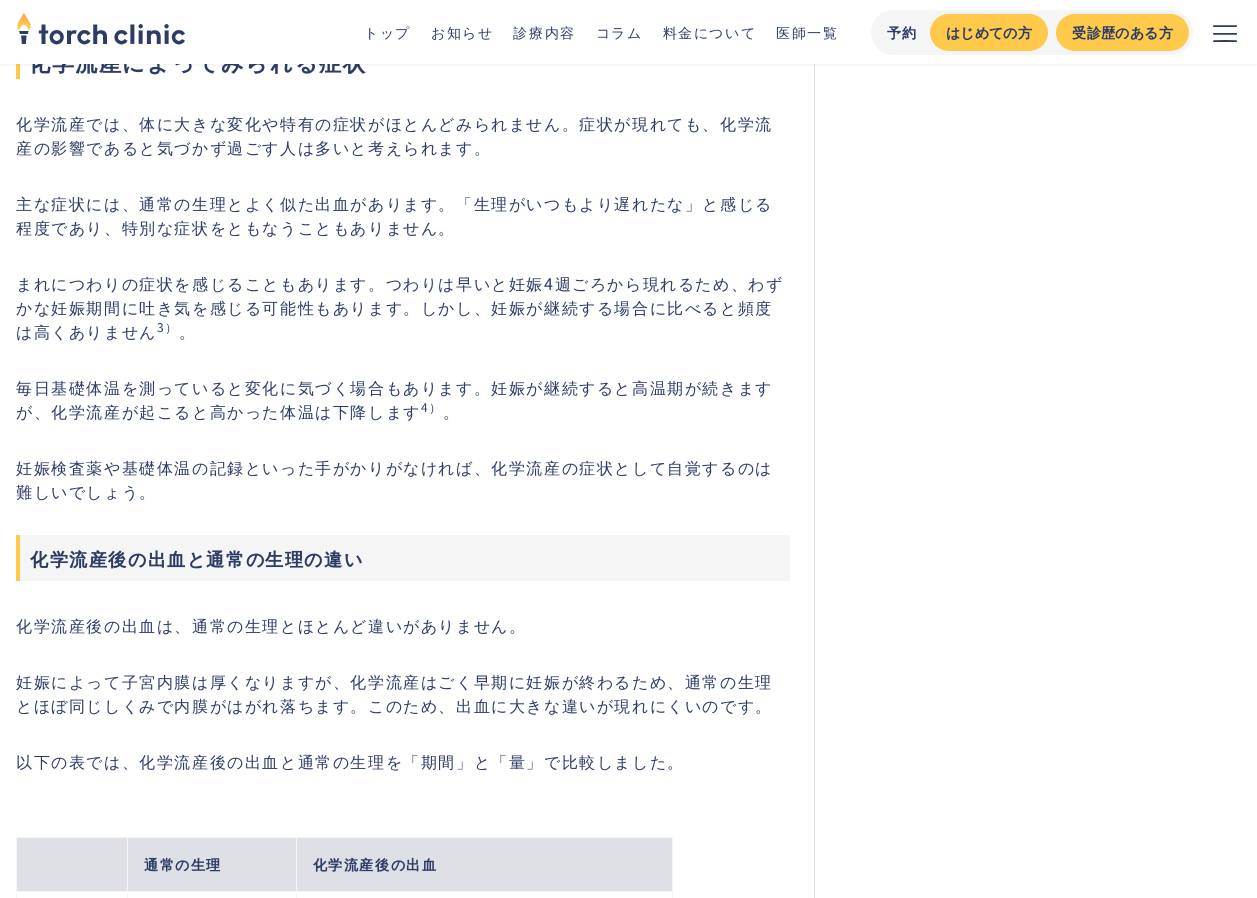 scroll, scrollTop: 2000, scrollLeft: 0, axis: vertical 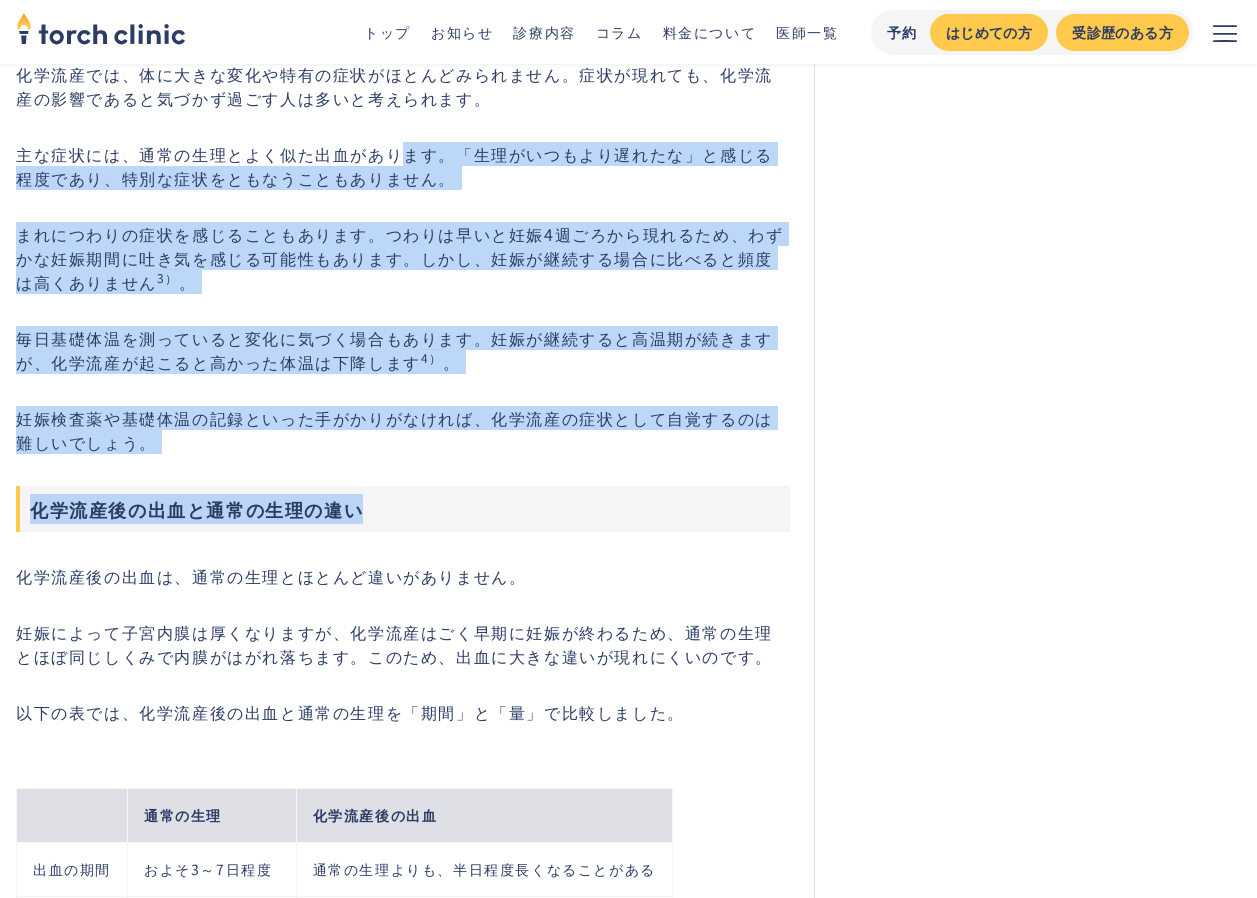 click on "妊娠検査薬で陽性反応が出たものの、化学妊娠と診断されたため、妊娠しにくい体なのではないかと不安に感じる方もいるでしょう。化学流産とは、妊娠のごく初期にみられるものであり、健康な方でも偶然起こることがあります。 この記事では、化学流産の原因や症状、発生確率、診断方法について解説します。 化学流産（化学妊娠・生化学的妊娠）とは？臨床妊娠との違い 化学流産とは、妊娠検査薬で陽性反応が出たのに、超音波検査では「胎嚢（たいのう）」という赤ちゃんを包む袋が確認できない現象です。妊娠のごく早期に起こる流産であるため、[PERSON_NAME]人科医会では流産の回数には含めないと定められています 1） 。
妊娠検査薬 （hCG陽性）
超音波検査 （胎嚢の確認）
化学流産
◯
✕
臨床妊娠" at bounding box center (403, 5094) 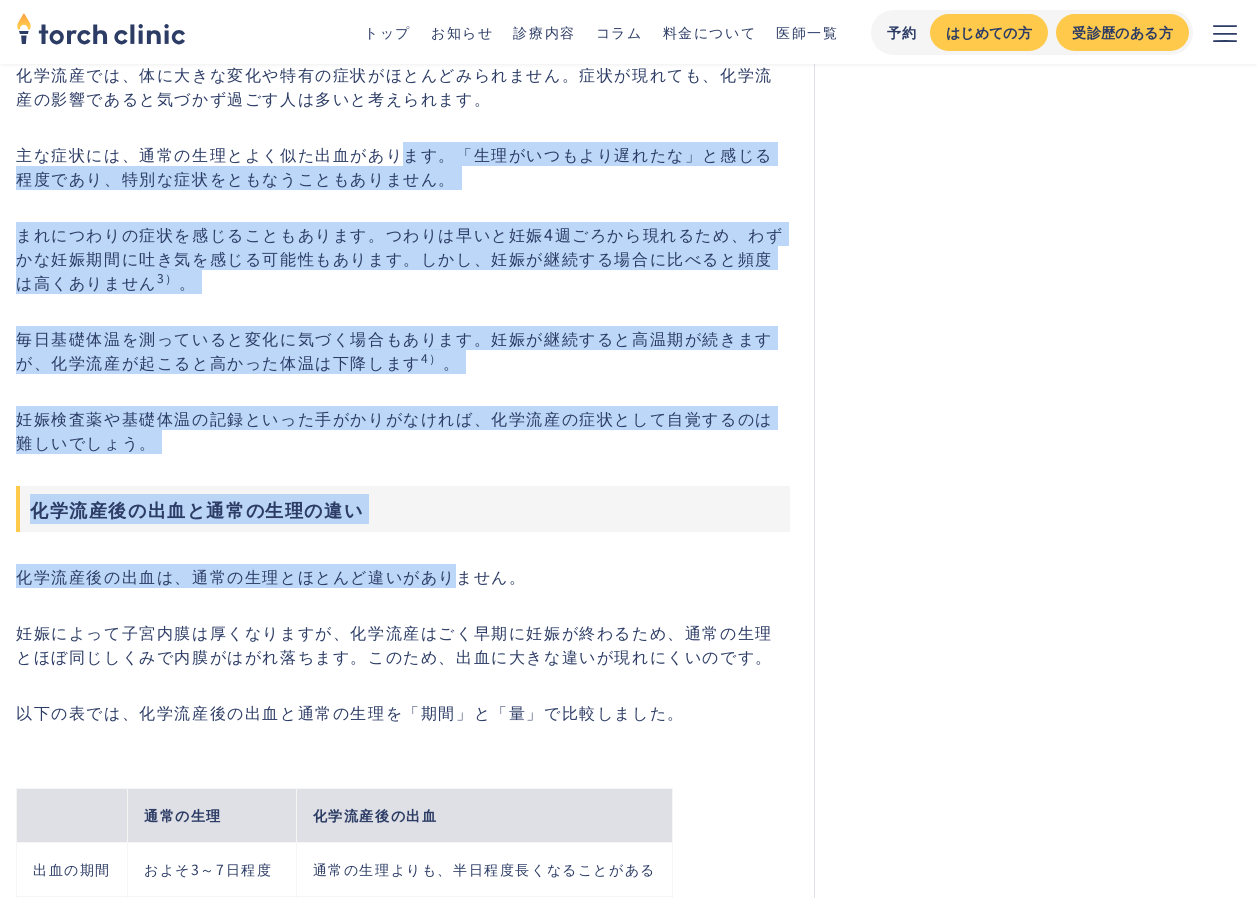 click on "妊娠検査薬で陽性反応が出たものの、化学妊娠と診断されたため、妊娠しにくい体なのではないかと不安に感じる方もいるでしょう。化学流産とは、妊娠のごく初期にみられるものであり、健康な方でも偶然起こることがあります。 この記事では、化学流産の原因や症状、発生確率、診断方法について解説します。 化学流産（化学妊娠・生化学的妊娠）とは？臨床妊娠との違い 化学流産とは、妊娠検査薬で陽性反応が出たのに、超音波検査では「胎嚢（たいのう）」という赤ちゃんを包む袋が確認できない現象です。妊娠のごく早期に起こる流産であるため、[PERSON_NAME]人科医会では流産の回数には含めないと定められています 1） 。
妊娠検査薬 （hCG陽性）
超音波検査 （胎嚢の確認）
化学流産
◯
✕
臨床妊娠" at bounding box center (403, 5094) 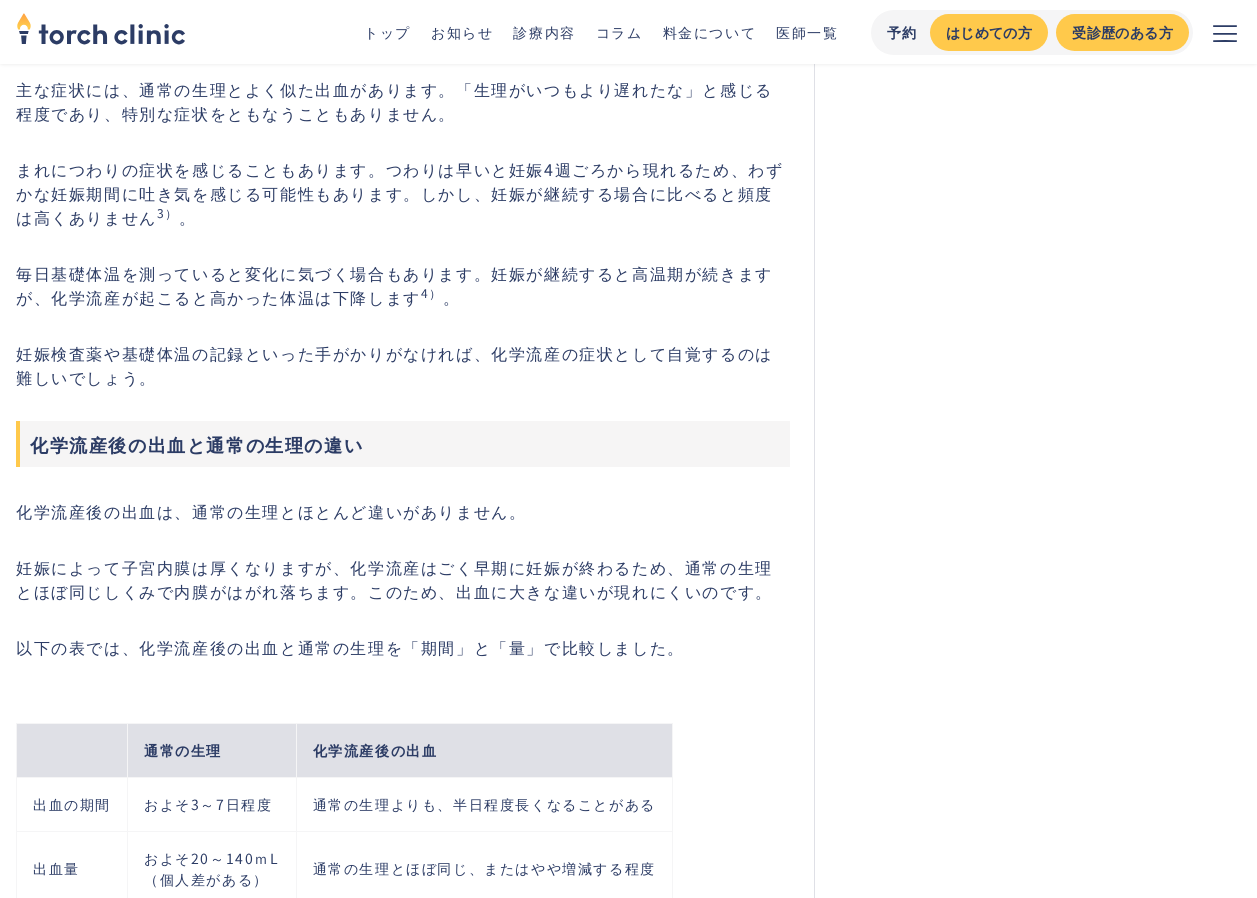 scroll, scrollTop: 2100, scrollLeft: 0, axis: vertical 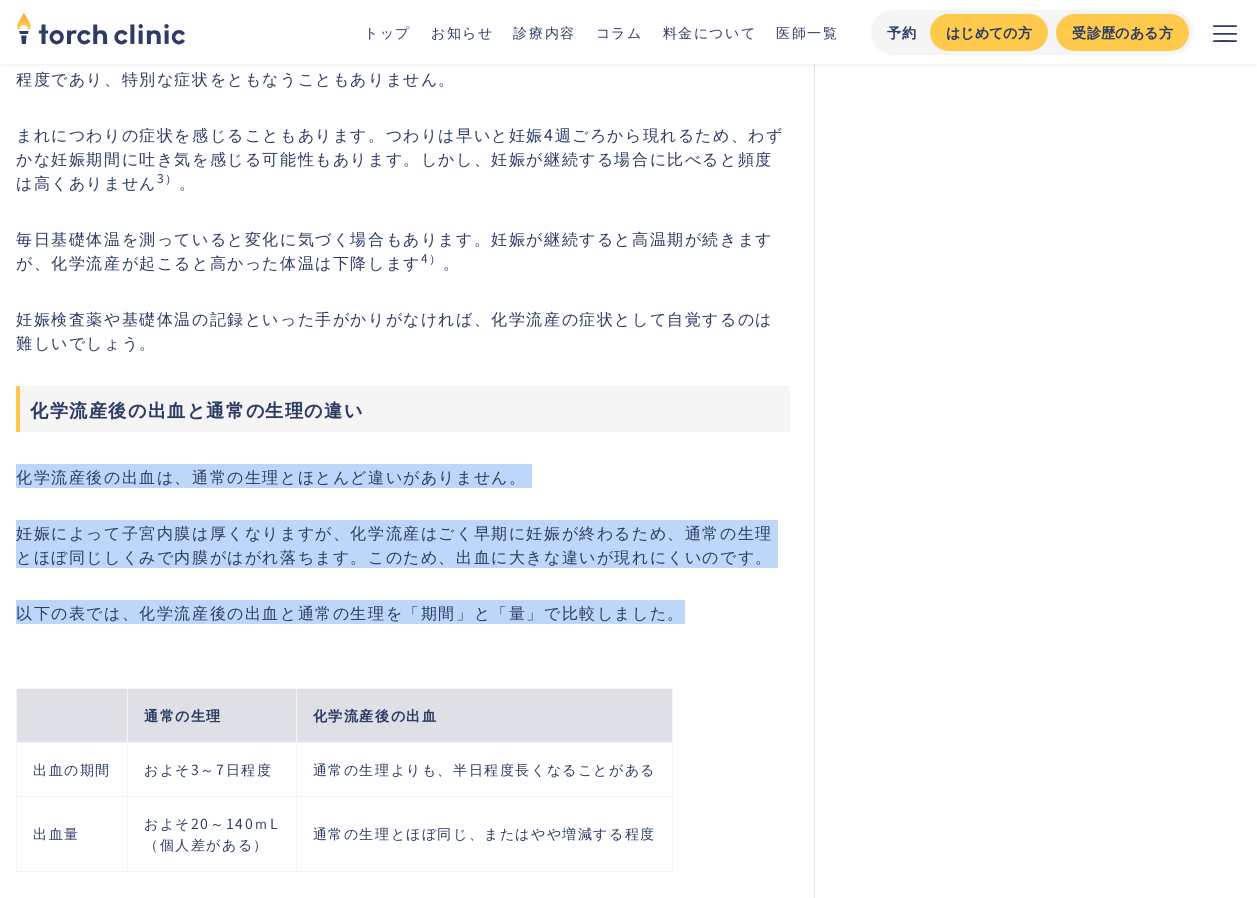 click on "妊娠検査薬で陽性反応が出たものの、化学妊娠と診断されたため、妊娠しにくい体なのではないかと不安に感じる方もいるでしょう。化学流産とは、妊娠のごく初期にみられるものであり、健康な方でも偶然起こることがあります。 この記事では、化学流産の原因や症状、発生確率、診断方法について解説します。 化学流産（化学妊娠・生化学的妊娠）とは？臨床妊娠との違い 化学流産とは、妊娠検査薬で陽性反応が出たのに、超音波検査では「胎嚢（たいのう）」という赤ちゃんを包む袋が確認できない現象です。妊娠のごく早期に起こる流産であるため、[PERSON_NAME]人科医会では流産の回数には含めないと定められています 1） 。
妊娠検査薬 （hCG陽性）
超音波検査 （胎嚢の確認）
化学流産
◯
✕
臨床妊娠" at bounding box center (403, 4994) 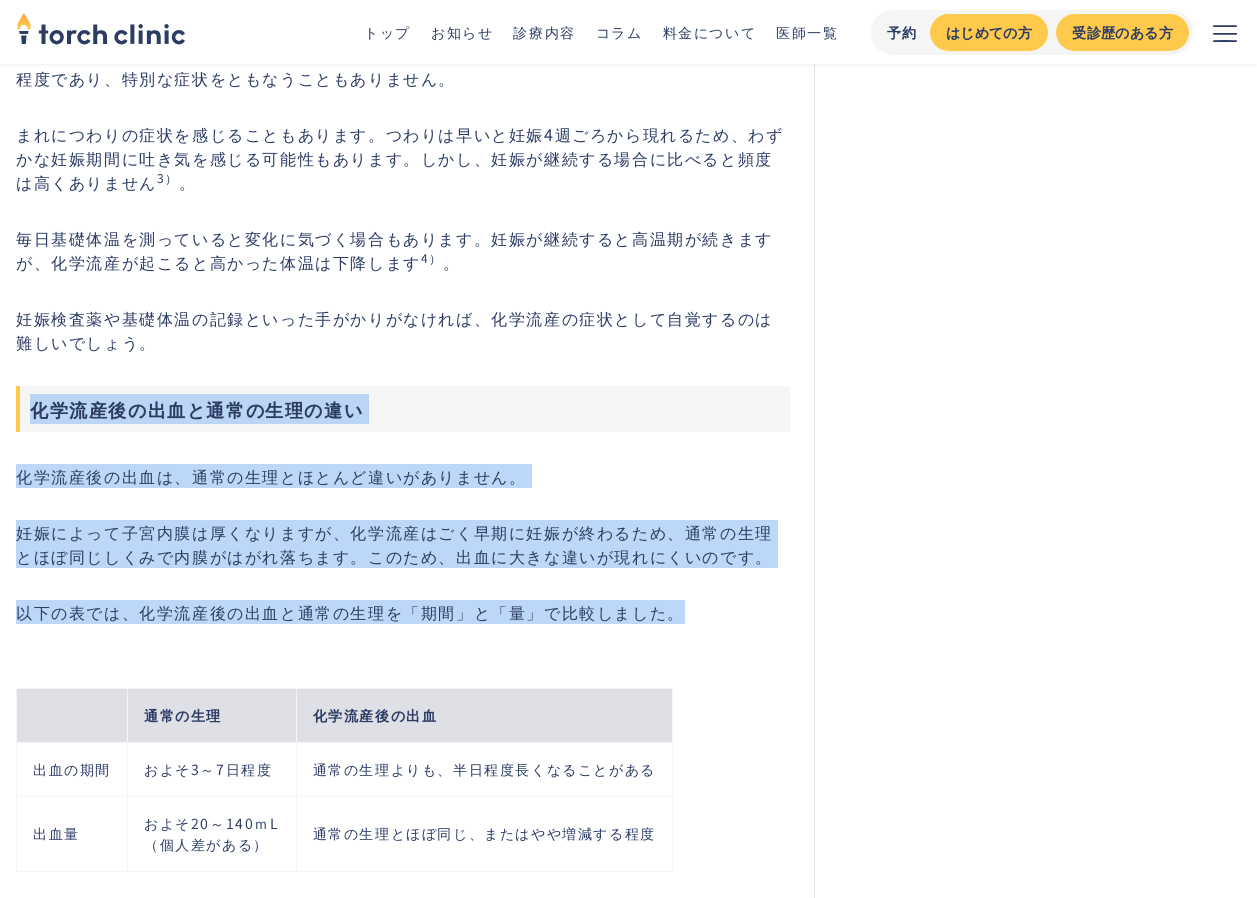 click on "妊娠検査薬や基礎体温の記録といった手がかりがなければ、化学流産の症状として自覚するのは難しいでしょう。" at bounding box center (403, 330) 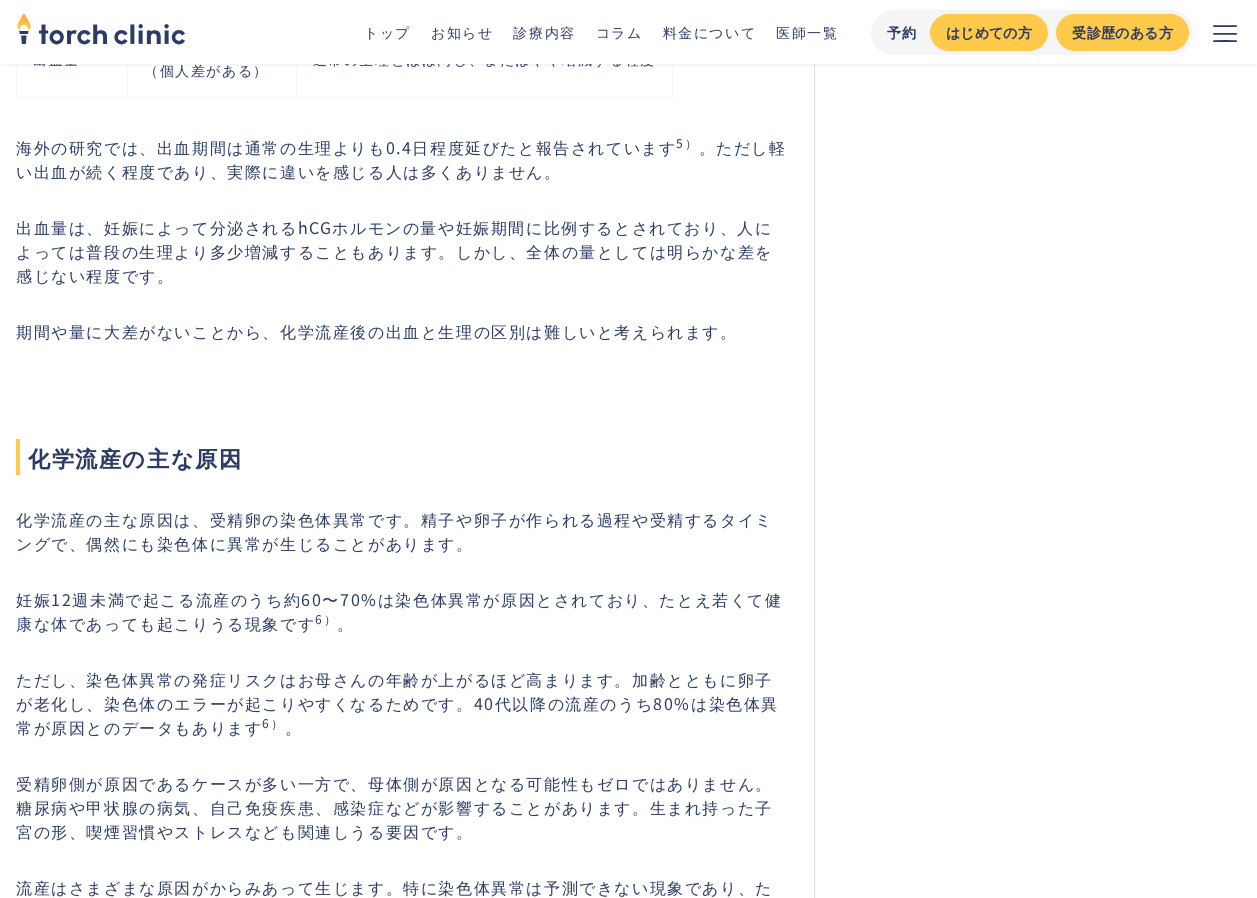 scroll, scrollTop: 3000, scrollLeft: 0, axis: vertical 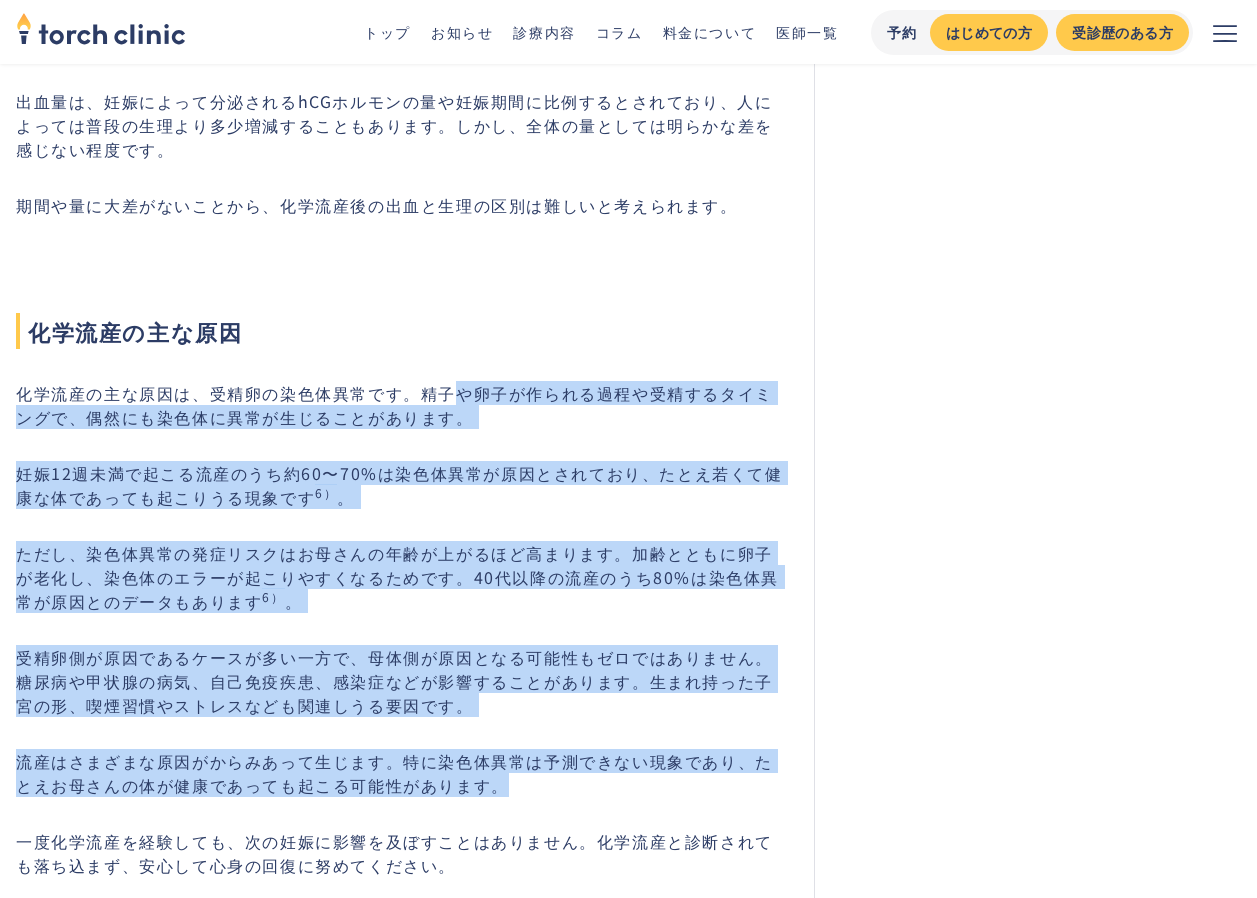click on "妊娠検査薬で陽性反応が出たものの、化学妊娠と診断されたため、妊娠しにくい体なのではないかと不安に感じる方もいるでしょう。化学流産とは、妊娠のごく初期にみられるものであり、健康な方でも偶然起こることがあります。 この記事では、化学流産の原因や症状、発生確率、診断方法について解説します。 化学流産（化学妊娠・生化学的妊娠）とは？臨床妊娠との違い 化学流産とは、妊娠検査薬で陽性反応が出たのに、超音波検査では「胎嚢（たいのう）」という赤ちゃんを包む袋が確認できない現象です。妊娠のごく早期に起こる流産であるため、[PERSON_NAME]人科医会では流産の回数には含めないと定められています 1） 。
妊娠検査薬 （hCG陽性）
超音波検査 （胎嚢の確認）
化学流産
◯
✕
臨床妊娠" at bounding box center (403, 4094) 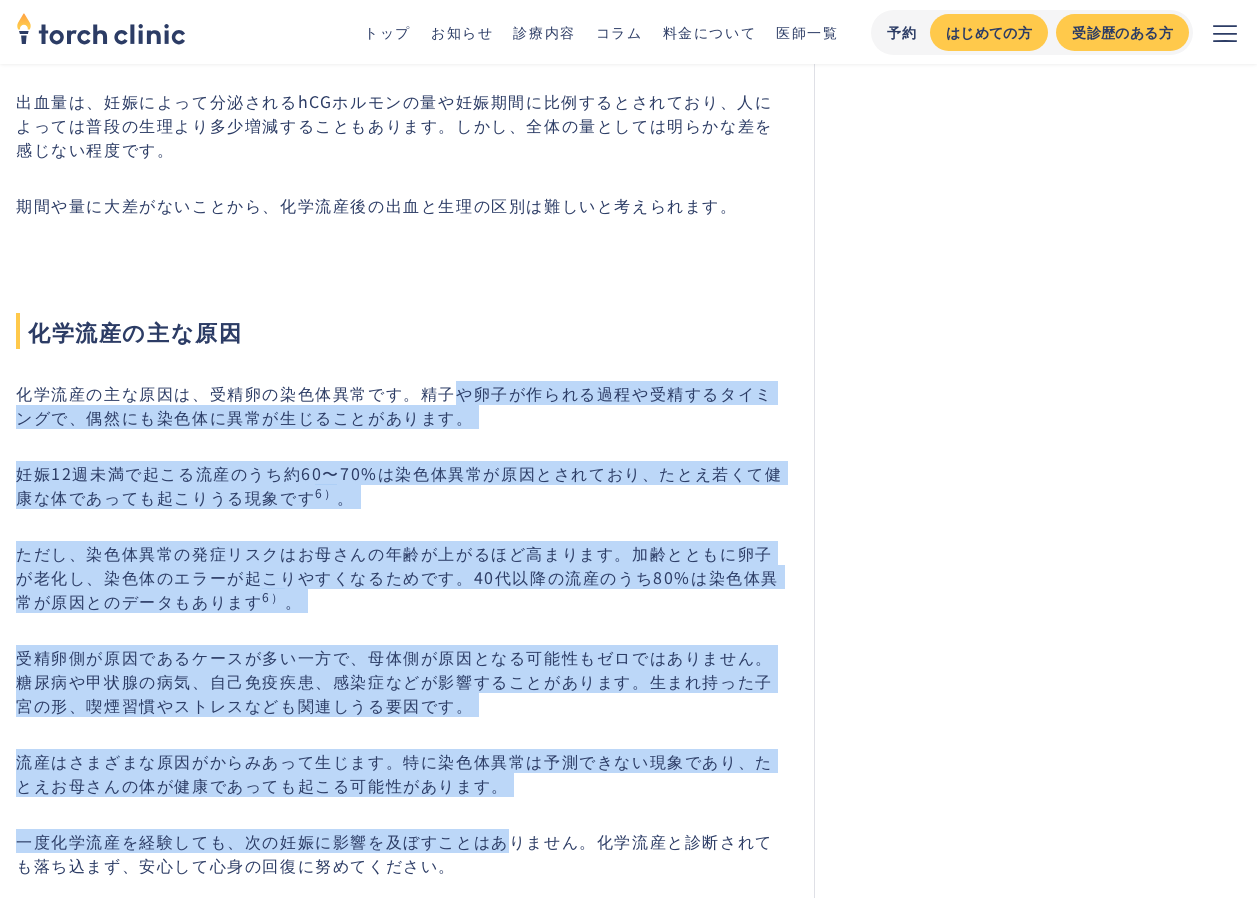 click on "妊娠検査薬で陽性反応が出たものの、化学妊娠と診断されたため、妊娠しにくい体なのではないかと不安に感じる方もいるでしょう。化学流産とは、妊娠のごく初期にみられるものであり、健康な方でも偶然起こることがあります。 この記事では、化学流産の原因や症状、発生確率、診断方法について解説します。 化学流産（化学妊娠・生化学的妊娠）とは？臨床妊娠との違い 化学流産とは、妊娠検査薬で陽性反応が出たのに、超音波検査では「胎嚢（たいのう）」という赤ちゃんを包む袋が確認できない現象です。妊娠のごく早期に起こる流産であるため、[PERSON_NAME]人科医会では流産の回数には含めないと定められています 1） 。
妊娠検査薬 （hCG陽性）
超音波検査 （胎嚢の確認）
化学流産
◯
✕
臨床妊娠" at bounding box center (403, 4094) 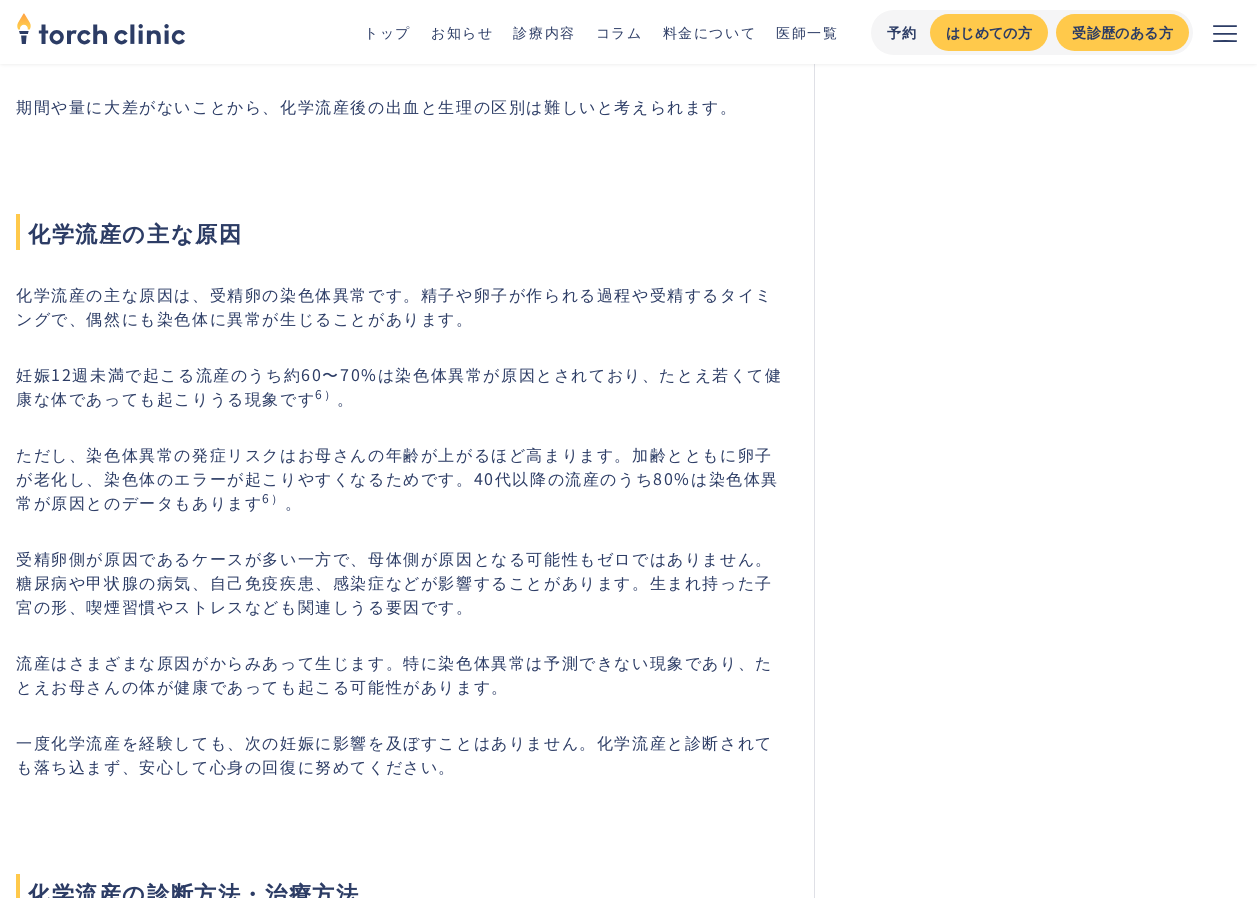 scroll, scrollTop: 3500, scrollLeft: 0, axis: vertical 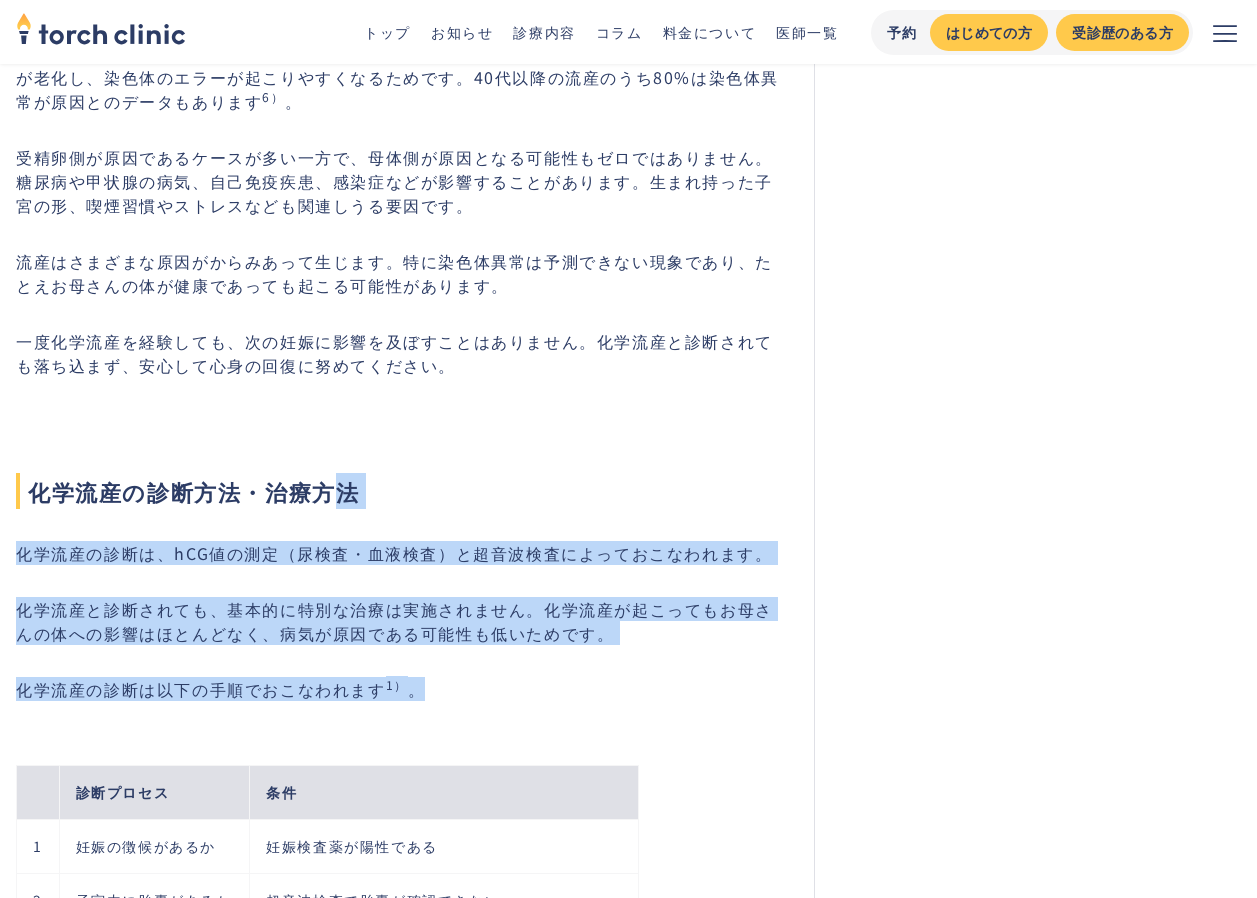 click on "妊娠検査薬で陽性反応が出たものの、化学妊娠と診断されたため、妊娠しにくい体なのではないかと不安に感じる方もいるでしょう。化学流産とは、妊娠のごく初期にみられるものであり、健康な方でも偶然起こることがあります。 この記事では、化学流産の原因や症状、発生確率、診断方法について解説します。 化学流産（化学妊娠・生化学的妊娠）とは？臨床妊娠との違い 化学流産とは、妊娠検査薬で陽性反応が出たのに、超音波検査では「胎嚢（たいのう）」という赤ちゃんを包む袋が確認できない現象です。妊娠のごく早期に起こる流産であるため、[PERSON_NAME]人科医会では流産の回数には含めないと定められています 1） 。
妊娠検査薬 （hCG陽性）
超音波検査 （胎嚢の確認）
化学流産
◯
✕
臨床妊娠" at bounding box center (403, 3594) 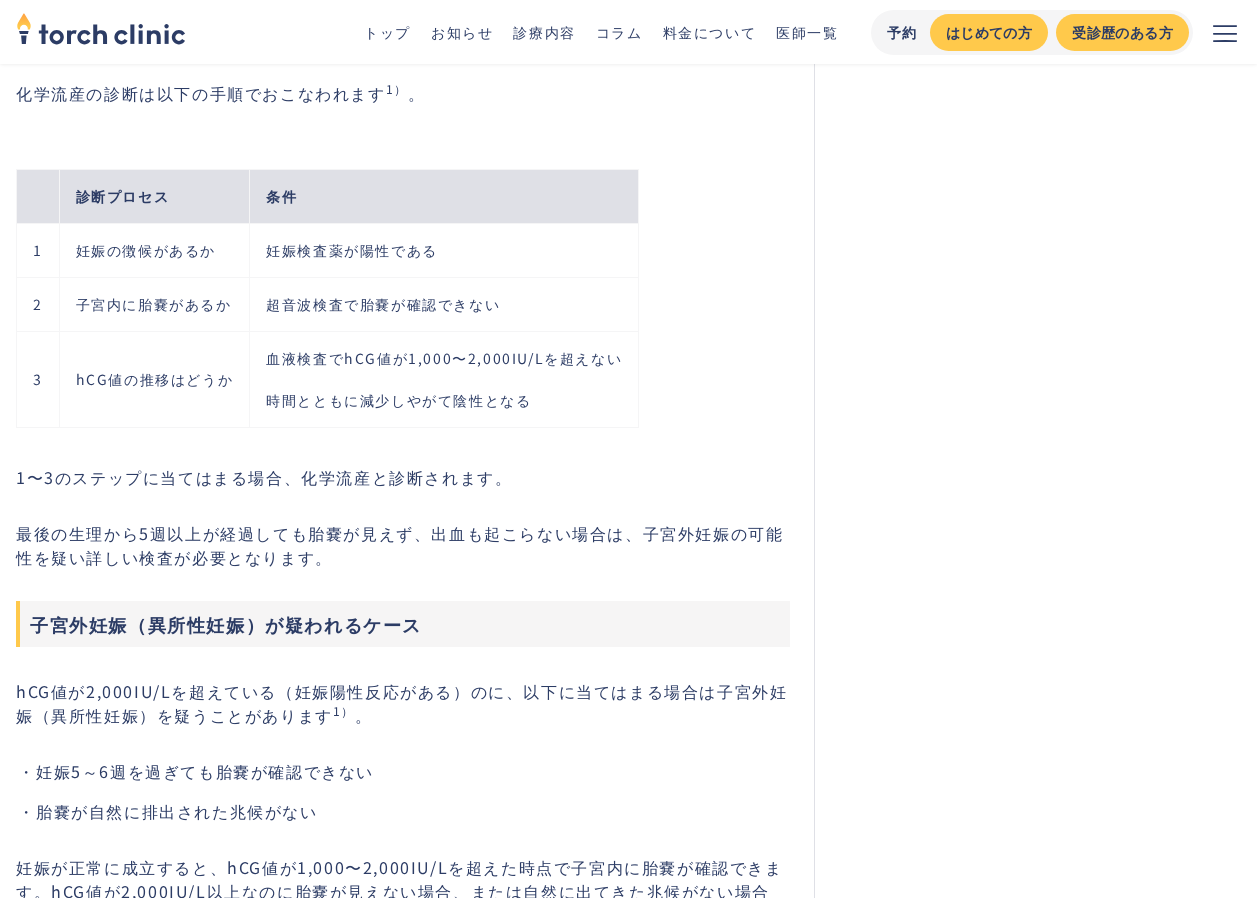 scroll, scrollTop: 4100, scrollLeft: 0, axis: vertical 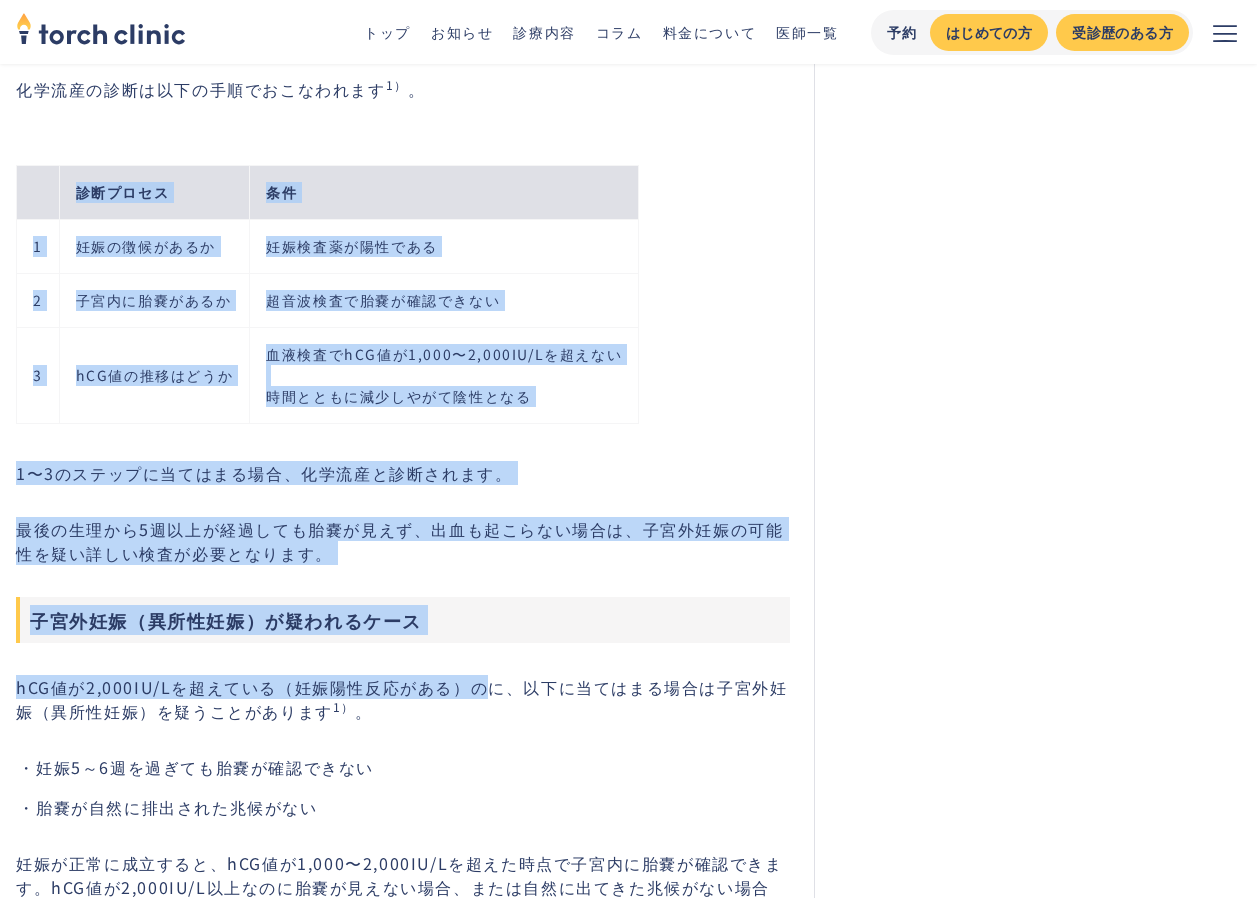 click on "妊娠検査薬で陽性反応が出たものの、化学妊娠と診断されたため、妊娠しにくい体なのではないかと不安に感じる方もいるでしょう。化学流産とは、妊娠のごく初期にみられるものであり、健康な方でも偶然起こることがあります。 この記事では、化学流産の原因や症状、発生確率、診断方法について解説します。 化学流産（化学妊娠・生化学的妊娠）とは？臨床妊娠との違い 化学流産とは、妊娠検査薬で陽性反応が出たのに、超音波検査では「胎嚢（たいのう）」という赤ちゃんを包む袋が確認できない現象です。妊娠のごく早期に起こる流産であるため、[PERSON_NAME]人科医会では流産の回数には含めないと定められています 1） 。
妊娠検査薬 （hCG陽性）
超音波検査 （胎嚢の確認）
化学流産
◯
✕
臨床妊娠" at bounding box center [403, 2994] 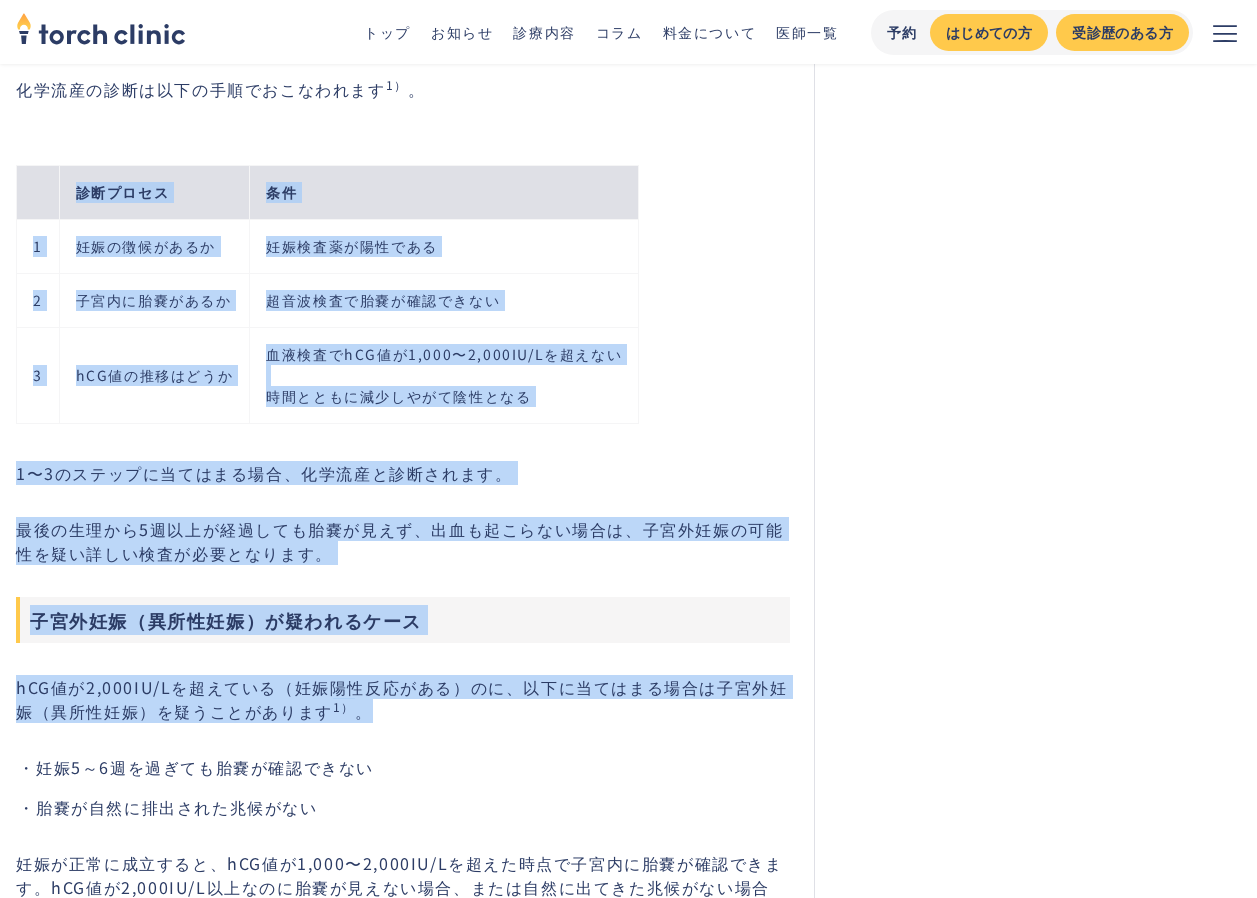 click on "妊娠検査薬で陽性反応が出たものの、化学妊娠と診断されたため、妊娠しにくい体なのではないかと不安に感じる方もいるでしょう。化学流産とは、妊娠のごく初期にみられるものであり、健康な方でも偶然起こることがあります。 この記事では、化学流産の原因や症状、発生確率、診断方法について解説します。 化学流産（化学妊娠・生化学的妊娠）とは？臨床妊娠との違い 化学流産とは、妊娠検査薬で陽性反応が出たのに、超音波検査では「胎嚢（たいのう）」という赤ちゃんを包む袋が確認できない現象です。妊娠のごく早期に起こる流産であるため、[PERSON_NAME]人科医会では流産の回数には含めないと定められています 1） 。
妊娠検査薬 （hCG陽性）
超音波検査 （胎嚢の確認）
化学流産
◯
✕
臨床妊娠" at bounding box center (403, 2994) 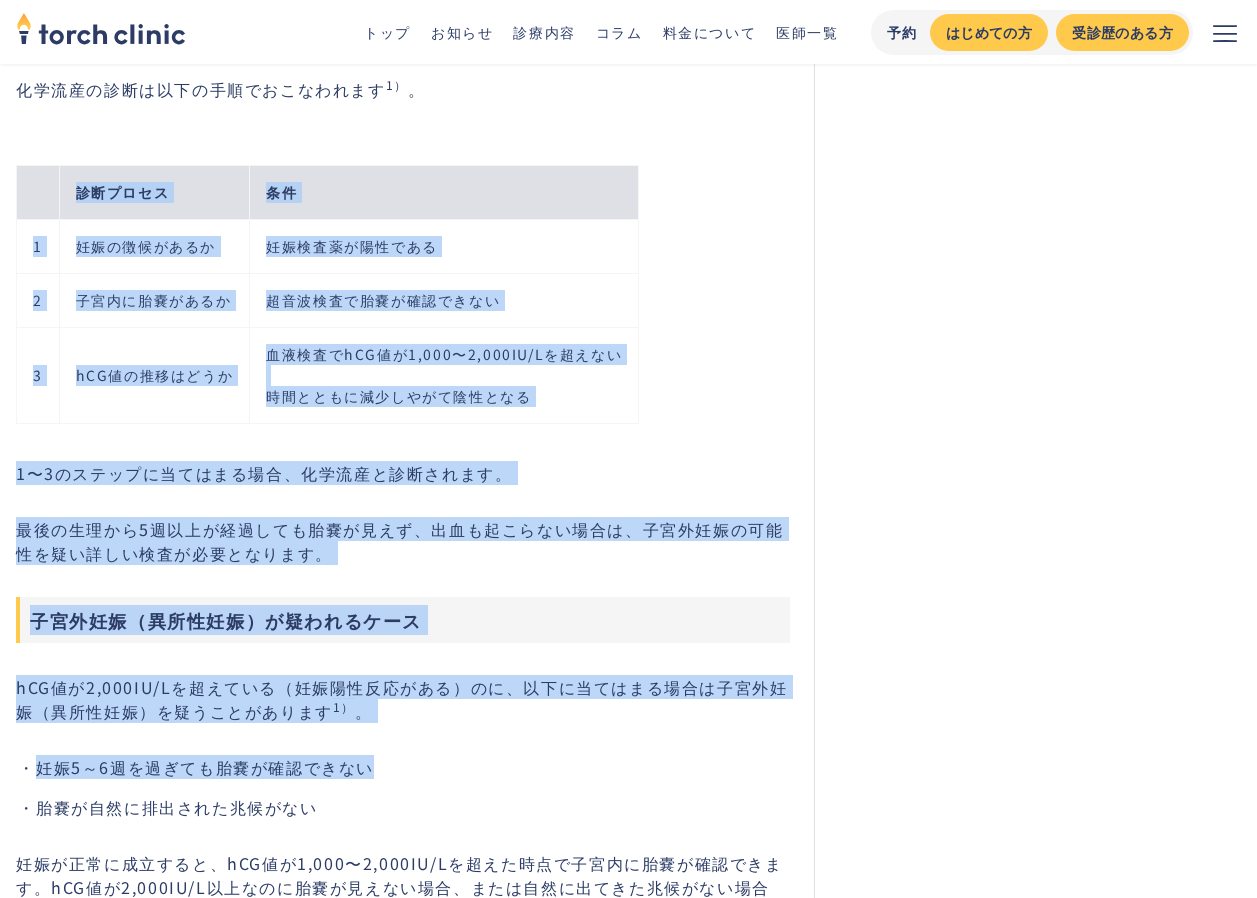 click on "妊娠5～6週を過ぎても胎嚢が確認できない" at bounding box center (413, 767) 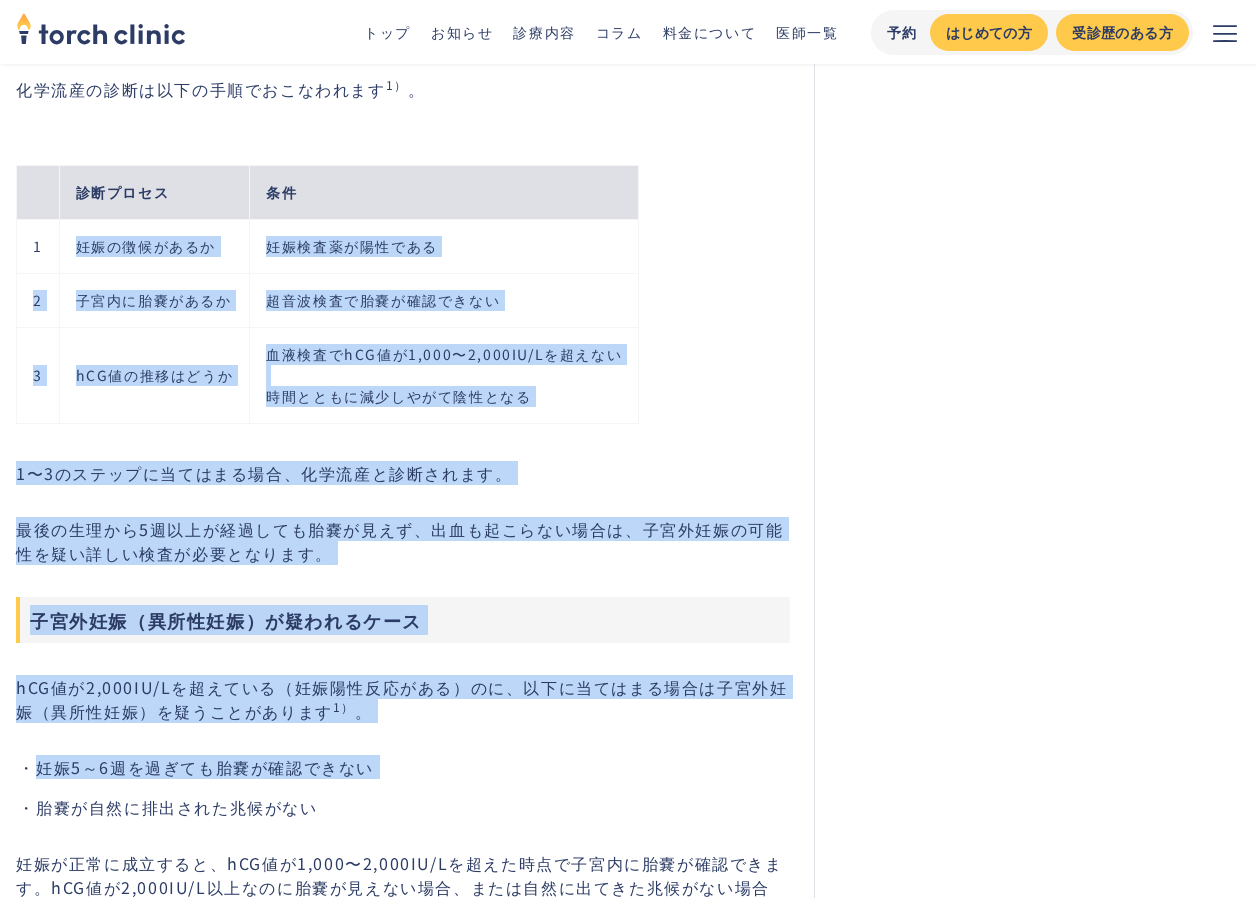 click on "妊娠検査薬で陽性反応が出たものの、化学妊娠と診断されたため、妊娠しにくい体なのではないかと不安に感じる方もいるでしょう。化学流産とは、妊娠のごく初期にみられるものであり、健康な方でも偶然起こることがあります。 この記事では、化学流産の原因や症状、発生確率、診断方法について解説します。 化学流産（化学妊娠・生化学的妊娠）とは？臨床妊娠との違い 化学流産とは、妊娠検査薬で陽性反応が出たのに、超音波検査では「胎嚢（たいのう）」という赤ちゃんを包む袋が確認できない現象です。妊娠のごく早期に起こる流産であるため、[PERSON_NAME]人科医会では流産の回数には含めないと定められています 1） 。
妊娠検査薬 （hCG陽性）
超音波検査 （胎嚢の確認）
化学流産
◯
✕
臨床妊娠" at bounding box center [403, 2994] 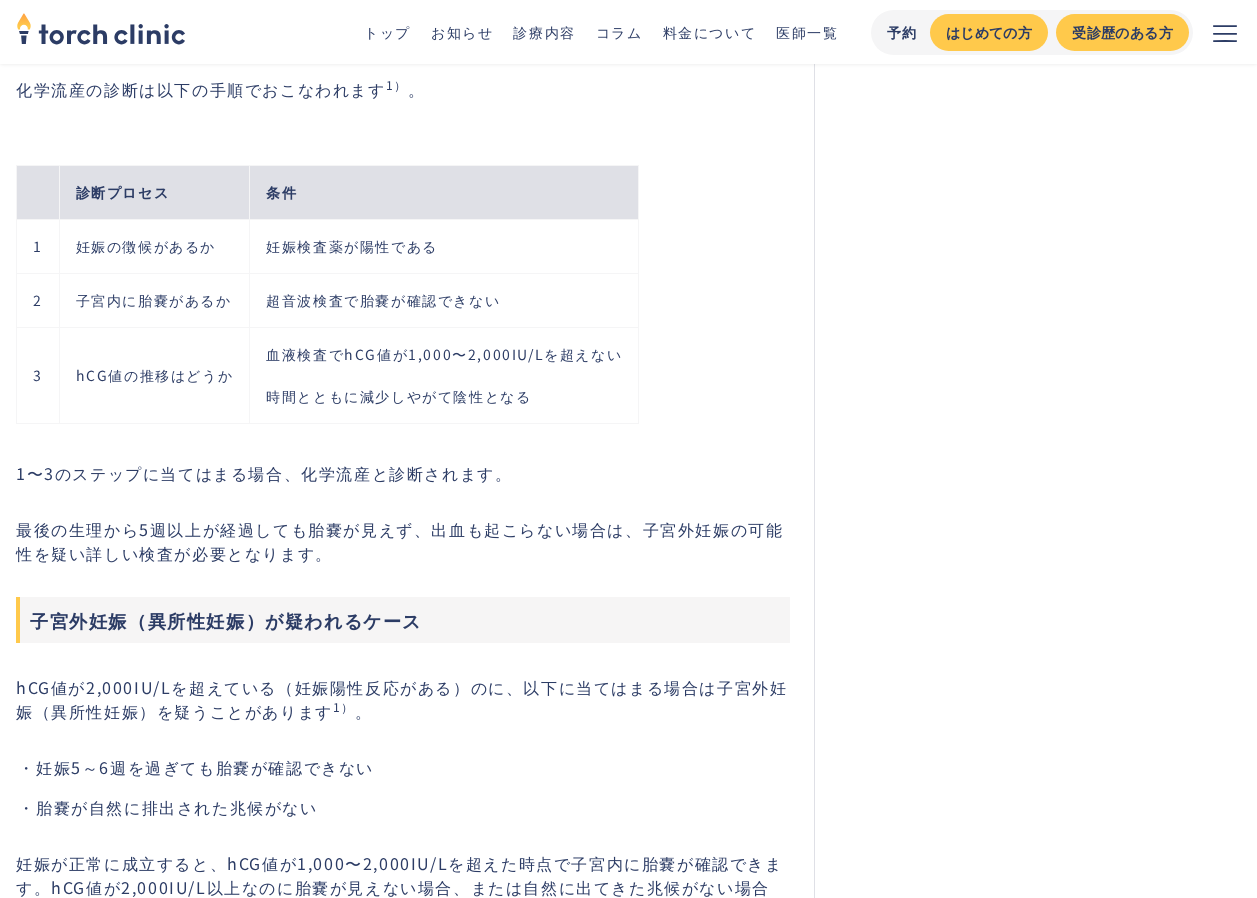 click on "診断プロセス" at bounding box center (154, 192) 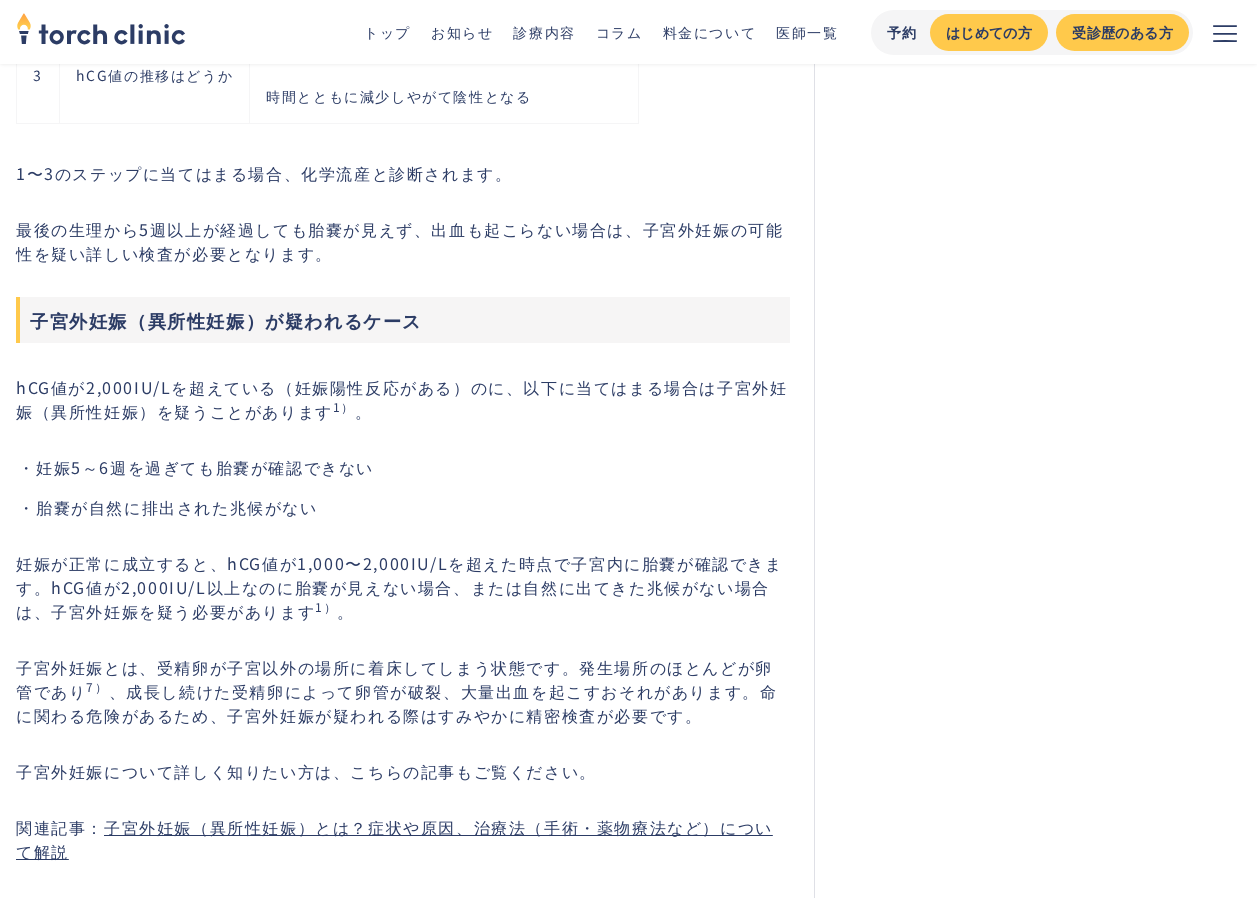 scroll, scrollTop: 4500, scrollLeft: 0, axis: vertical 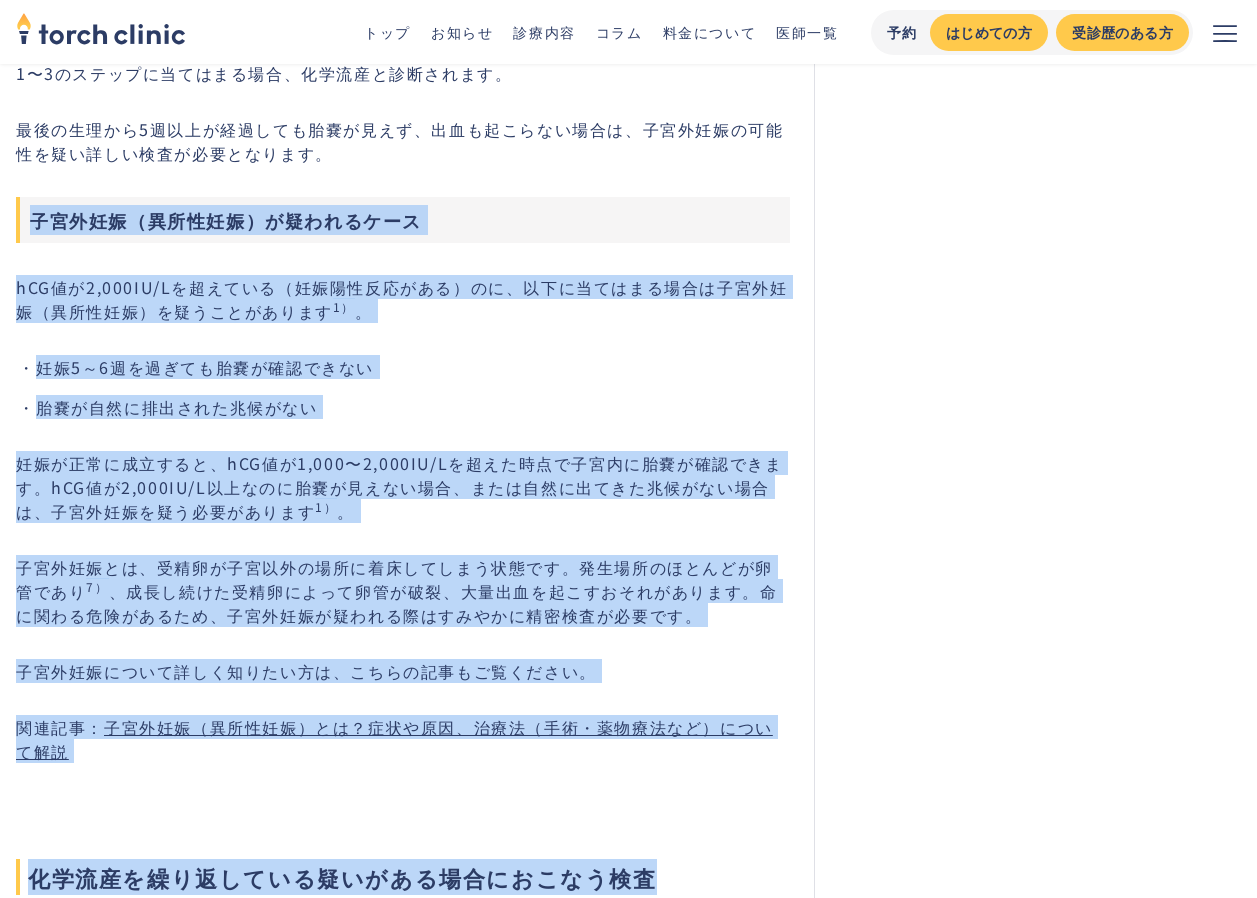 click on "妊娠検査薬で陽性反応が出たものの、化学妊娠と診断されたため、妊娠しにくい体なのではないかと不安に感じる方もいるでしょう。化学流産とは、妊娠のごく初期にみられるものであり、健康な方でも偶然起こることがあります。 この記事では、化学流産の原因や症状、発生確率、診断方法について解説します。 化学流産（化学妊娠・生化学的妊娠）とは？臨床妊娠との違い 化学流産とは、妊娠検査薬で陽性反応が出たのに、超音波検査では「胎嚢（たいのう）」という赤ちゃんを包む袋が確認できない現象です。妊娠のごく早期に起こる流産であるため、[PERSON_NAME]人科医会では流産の回数には含めないと定められています 1） 。
妊娠検査薬 （hCG陽性）
超音波検査 （胎嚢の確認）
化学流産
◯
✕
臨床妊娠" at bounding box center [403, 2594] 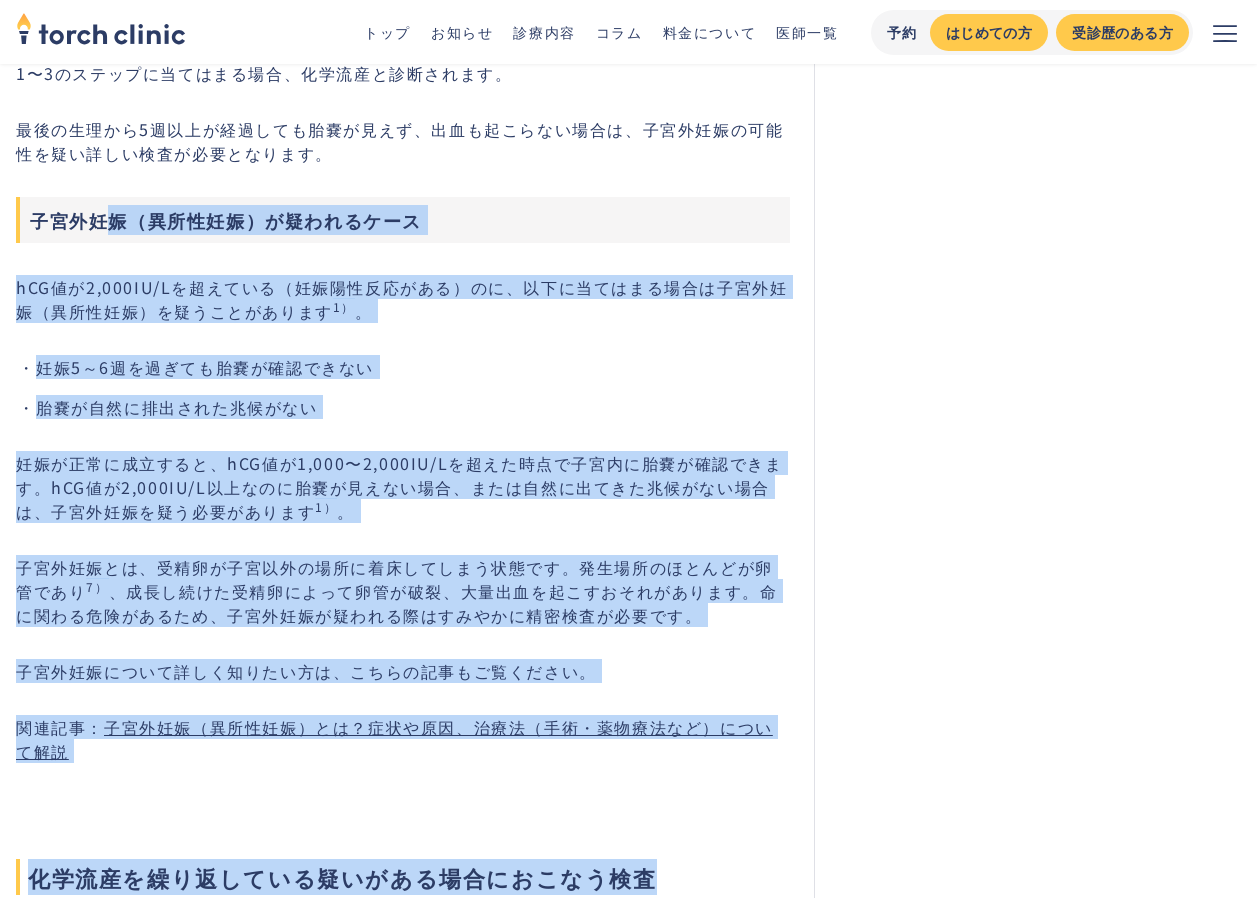 click on "妊娠検査薬で陽性反応が出たものの、化学妊娠と診断されたため、妊娠しにくい体なのではないかと不安に感じる方もいるでしょう。化学流産とは、妊娠のごく初期にみられるものであり、健康な方でも偶然起こることがあります。 この記事では、化学流産の原因や症状、発生確率、診断方法について解説します。 化学流産（化学妊娠・生化学的妊娠）とは？臨床妊娠との違い 化学流産とは、妊娠検査薬で陽性反応が出たのに、超音波検査では「胎嚢（たいのう）」という赤ちゃんを包む袋が確認できない現象です。妊娠のごく早期に起こる流産であるため、[PERSON_NAME]人科医会では流産の回数には含めないと定められています 1） 。
妊娠検査薬 （hCG陽性）
超音波検査 （胎嚢の確認）
化学流産
◯
✕
臨床妊娠" at bounding box center [403, 2594] 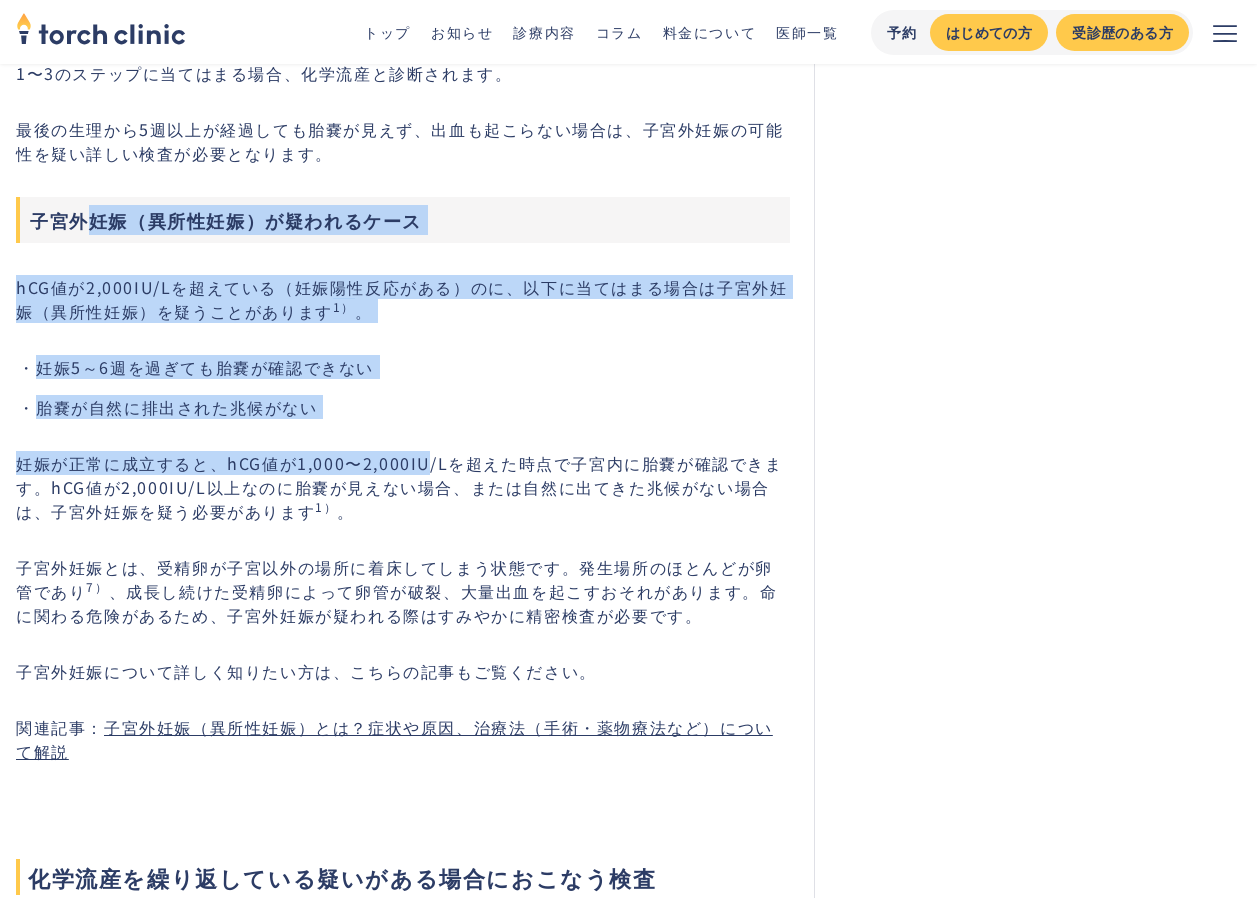 click on "妊娠検査薬で陽性反応が出たものの、化学妊娠と診断されたため、妊娠しにくい体なのではないかと不安に感じる方もいるでしょう。化学流産とは、妊娠のごく初期にみられるものであり、健康な方でも偶然起こることがあります。 この記事では、化学流産の原因や症状、発生確率、診断方法について解説します。 化学流産（化学妊娠・生化学的妊娠）とは？臨床妊娠との違い 化学流産とは、妊娠検査薬で陽性反応が出たのに、超音波検査では「胎嚢（たいのう）」という赤ちゃんを包む袋が確認できない現象です。妊娠のごく早期に起こる流産であるため、[PERSON_NAME]人科医会では流産の回数には含めないと定められています 1） 。
妊娠検査薬 （hCG陽性）
超音波検査 （胎嚢の確認）
化学流産
◯
✕
臨床妊娠" at bounding box center (403, 2594) 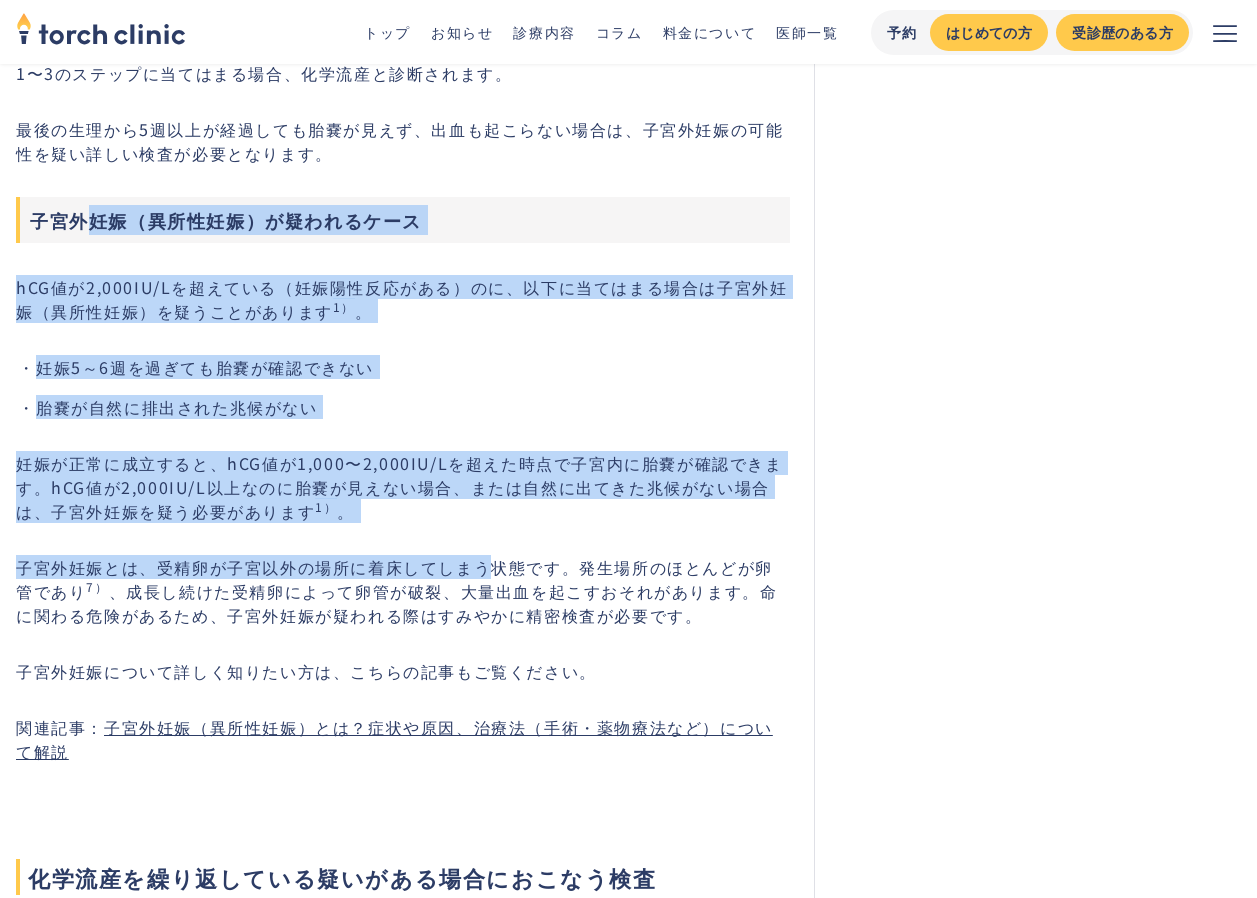 click on "子宮外妊娠とは、受精卵が子宮以外の場所に着床してしまう状態です。発生場所のほとんどが卵管であり 7） 、成長し続けた受精卵によって卵管が破裂、大量出血を起こすおそれがあります。命に関わる危険があるため、子宮外妊娠が疑われる際はすみやかに精密検査が必要です。" at bounding box center (403, 591) 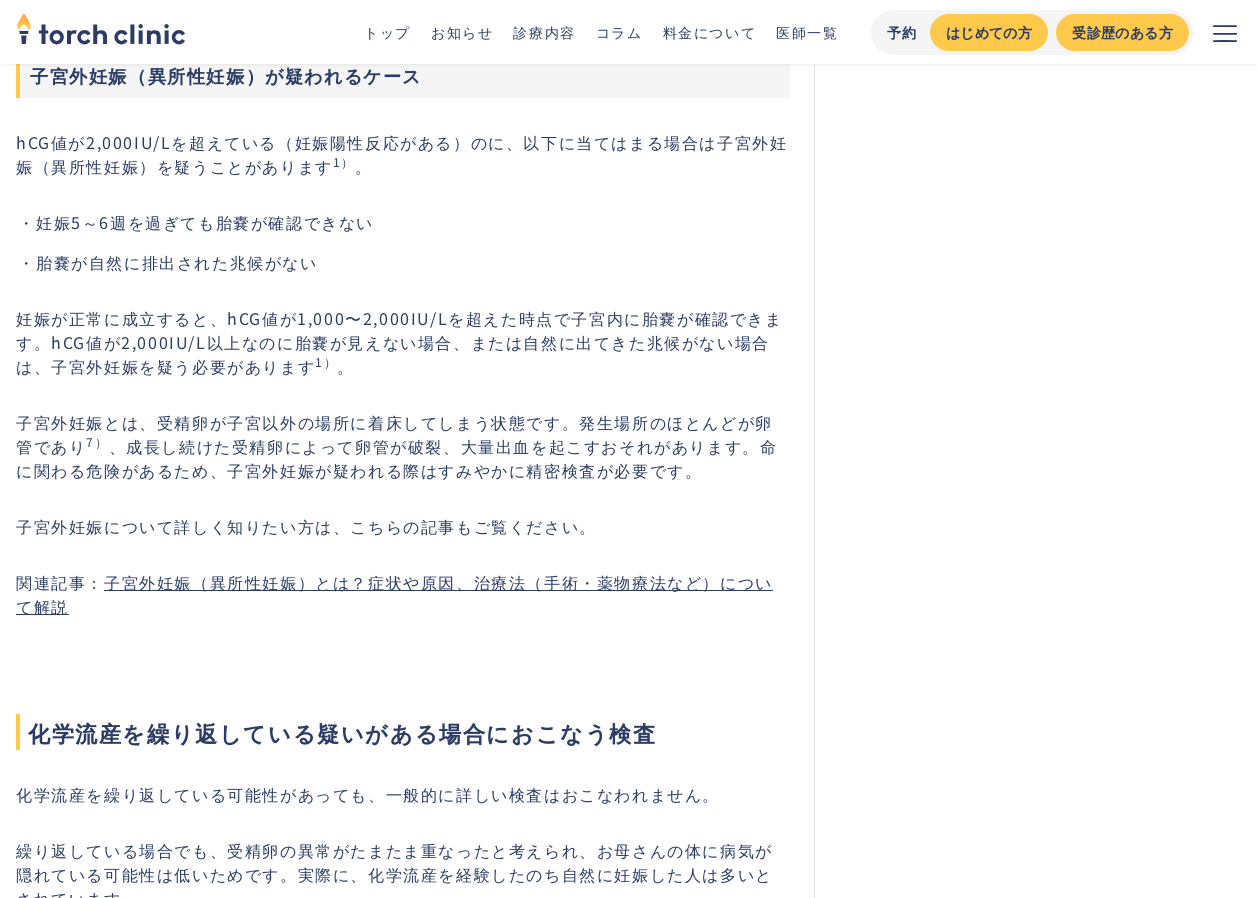 scroll, scrollTop: 4700, scrollLeft: 0, axis: vertical 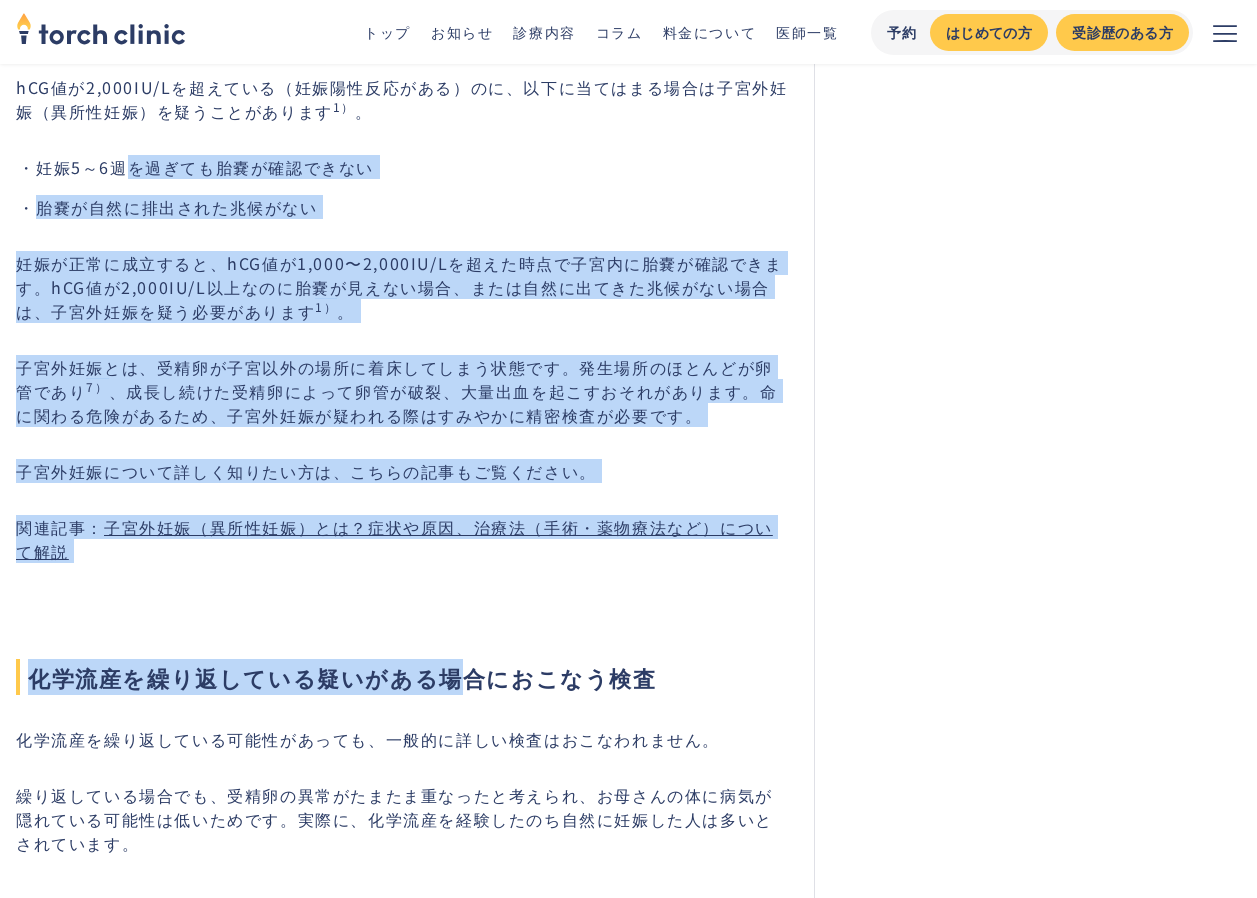 click on "妊娠検査薬で陽性反応が出たものの、化学妊娠と診断されたため、妊娠しにくい体なのではないかと不安に感じる方もいるでしょう。化学流産とは、妊娠のごく初期にみられるものであり、健康な方でも偶然起こることがあります。 この記事では、化学流産の原因や症状、発生確率、診断方法について解説します。 化学流産（化学妊娠・生化学的妊娠）とは？臨床妊娠との違い 化学流産とは、妊娠検査薬で陽性反応が出たのに、超音波検査では「胎嚢（たいのう）」という赤ちゃんを包む袋が確認できない現象です。妊娠のごく早期に起こる流産であるため、[PERSON_NAME]人科医会では流産の回数には含めないと定められています 1） 。
妊娠検査薬 （hCG陽性）
超音波検査 （胎嚢の確認）
化学流産
◯
✕
臨床妊娠" at bounding box center [403, 2394] 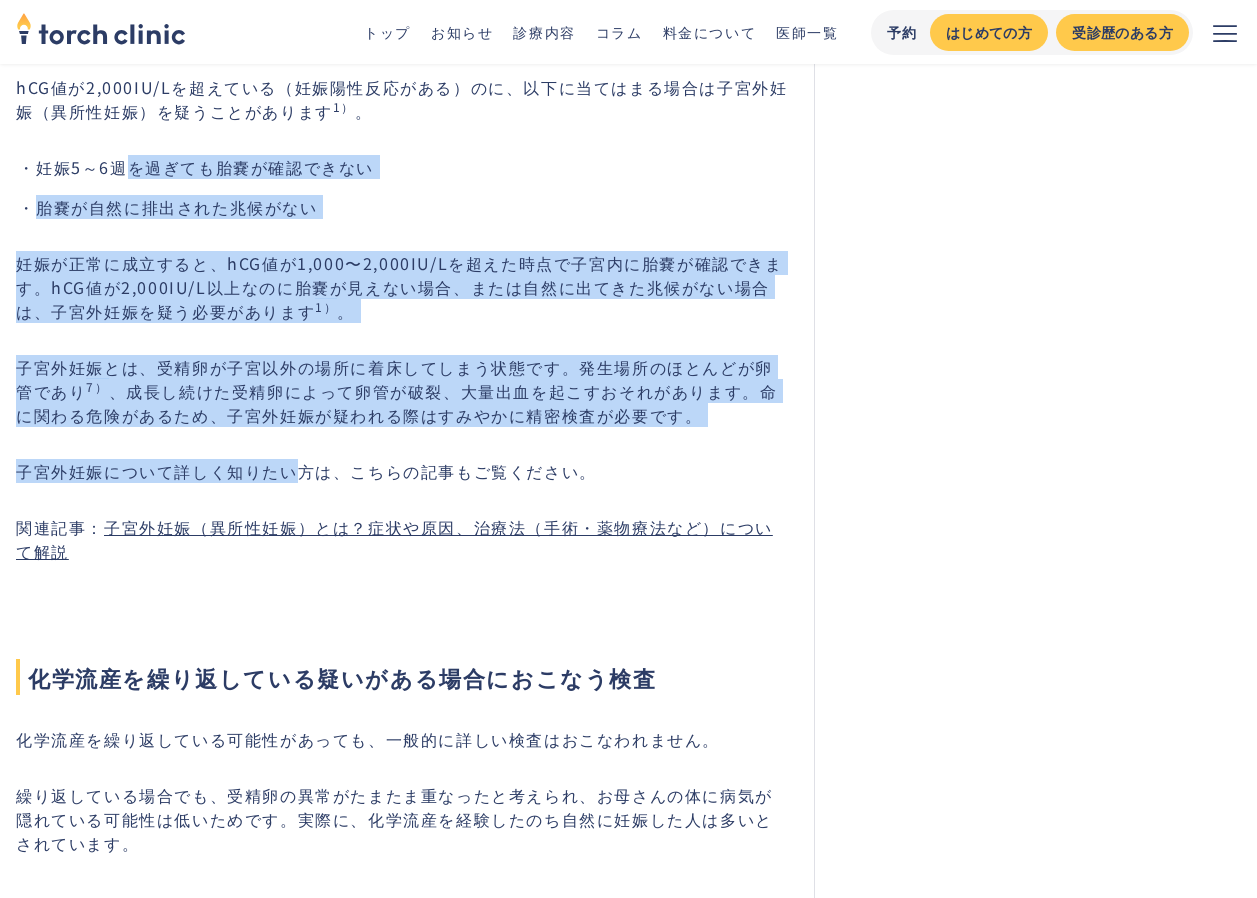 click on "妊娠検査薬で陽性反応が出たものの、化学妊娠と診断されたため、妊娠しにくい体なのではないかと不安に感じる方もいるでしょう。化学流産とは、妊娠のごく初期にみられるものであり、健康な方でも偶然起こることがあります。 この記事では、化学流産の原因や症状、発生確率、診断方法について解説します。 化学流産（化学妊娠・生化学的妊娠）とは？臨床妊娠との違い 化学流産とは、妊娠検査薬で陽性反応が出たのに、超音波検査では「胎嚢（たいのう）」という赤ちゃんを包む袋が確認できない現象です。妊娠のごく早期に起こる流産であるため、[PERSON_NAME]人科医会では流産の回数には含めないと定められています 1） 。
妊娠検査薬 （hCG陽性）
超音波検査 （胎嚢の確認）
化学流産
◯
✕
臨床妊娠" at bounding box center (403, 2394) 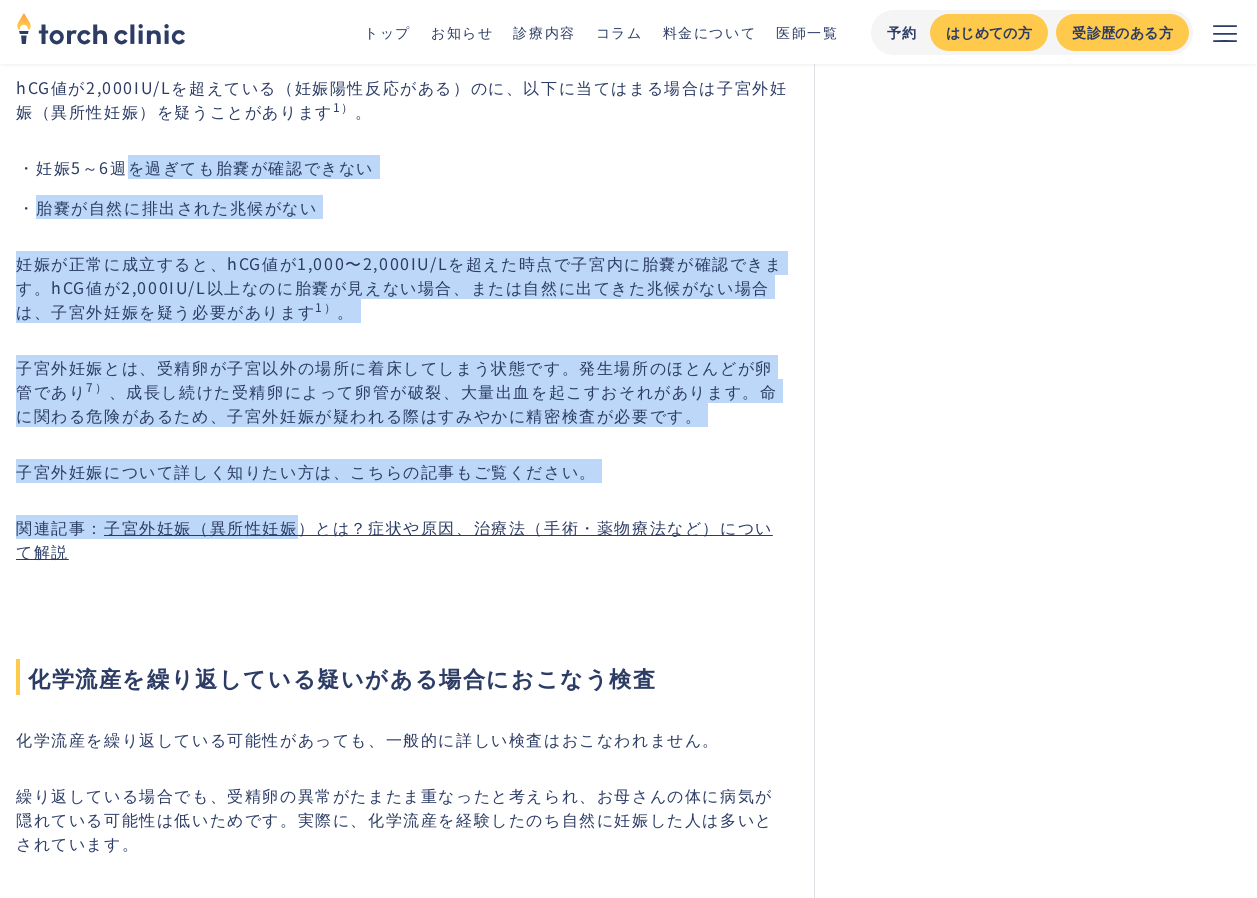 click on "子宮外妊娠（異所性妊娠）とは？症状や原因、治療法（手術・薬物療法など）について解説" at bounding box center (394, 539) 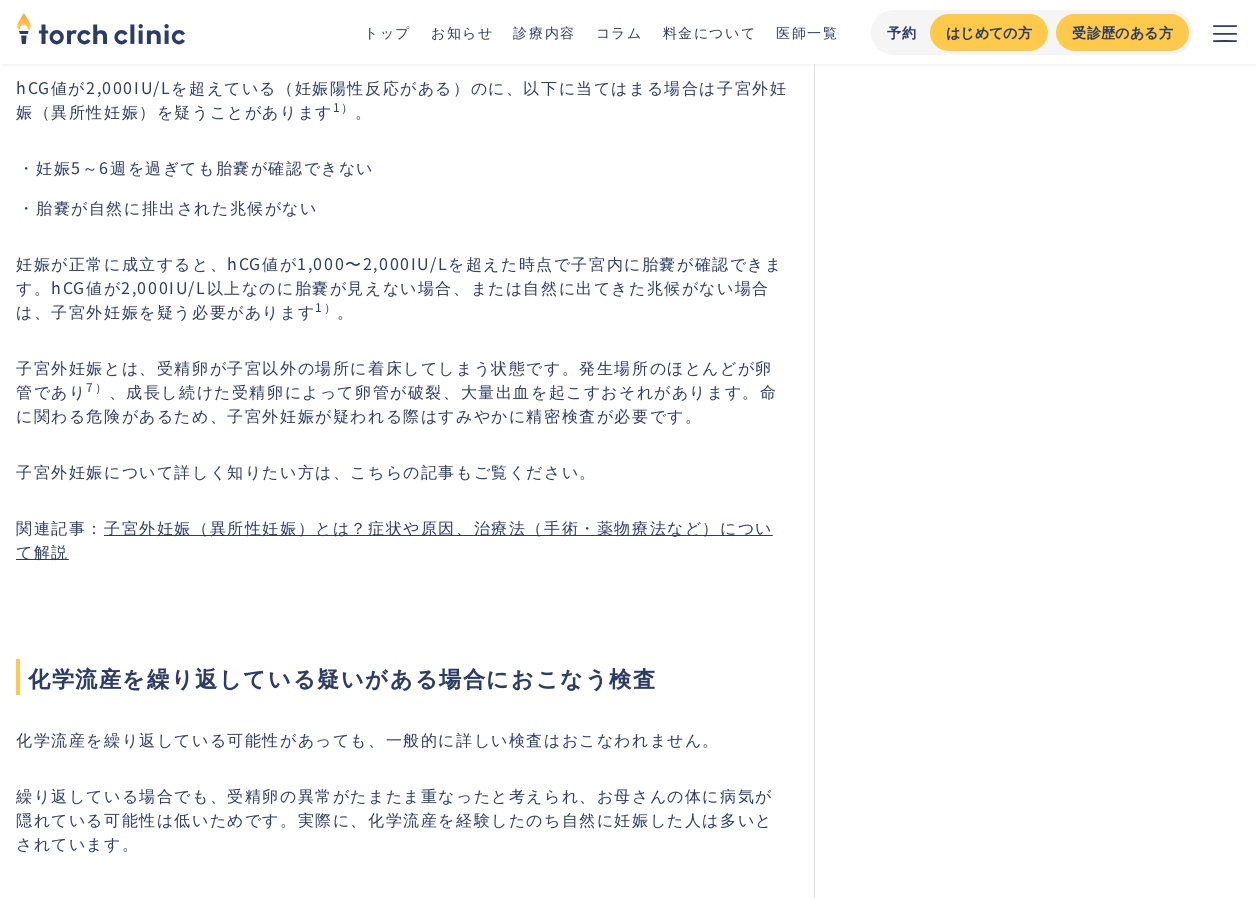 click on "妊娠5～6週を過ぎても胎嚢が確認できない" at bounding box center (413, 167) 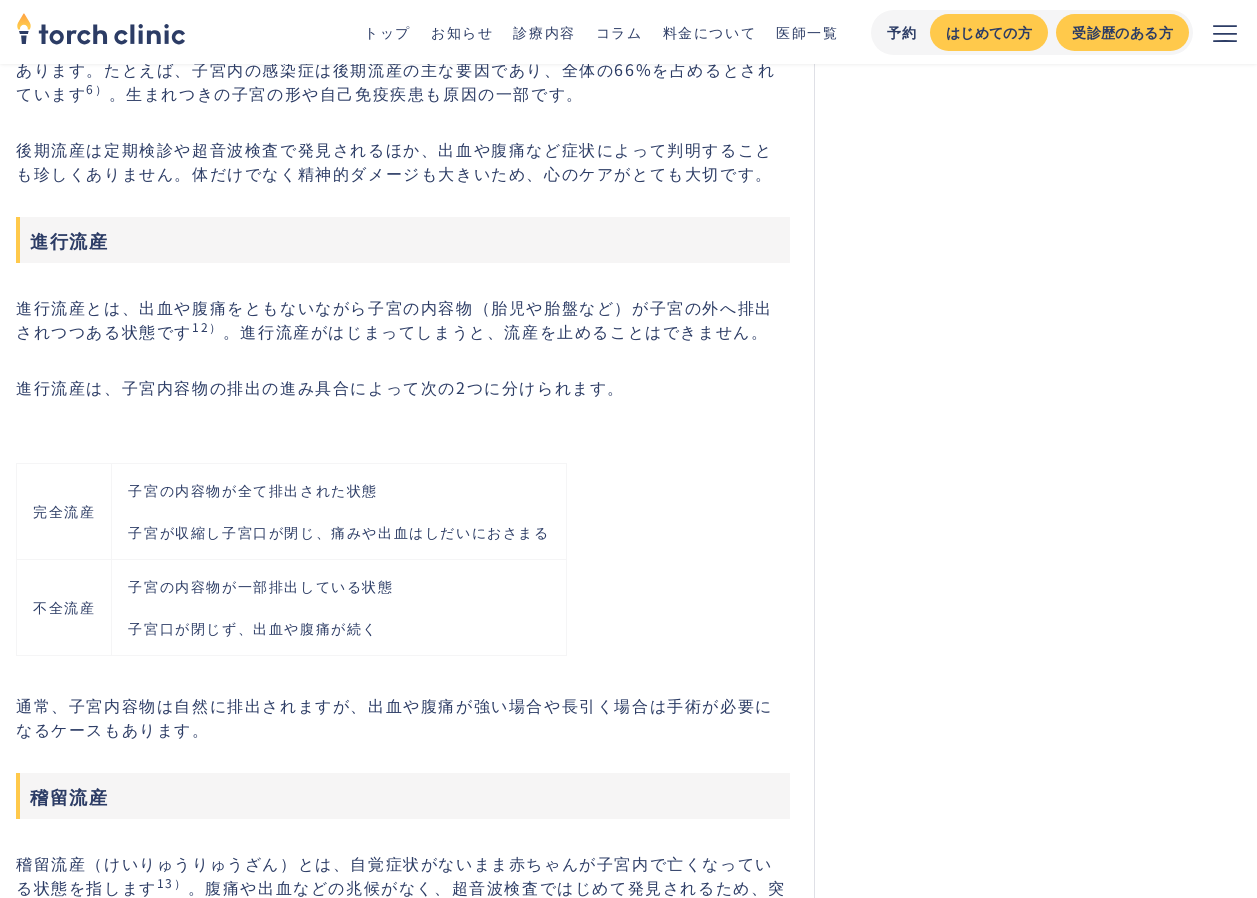 scroll, scrollTop: 6500, scrollLeft: 0, axis: vertical 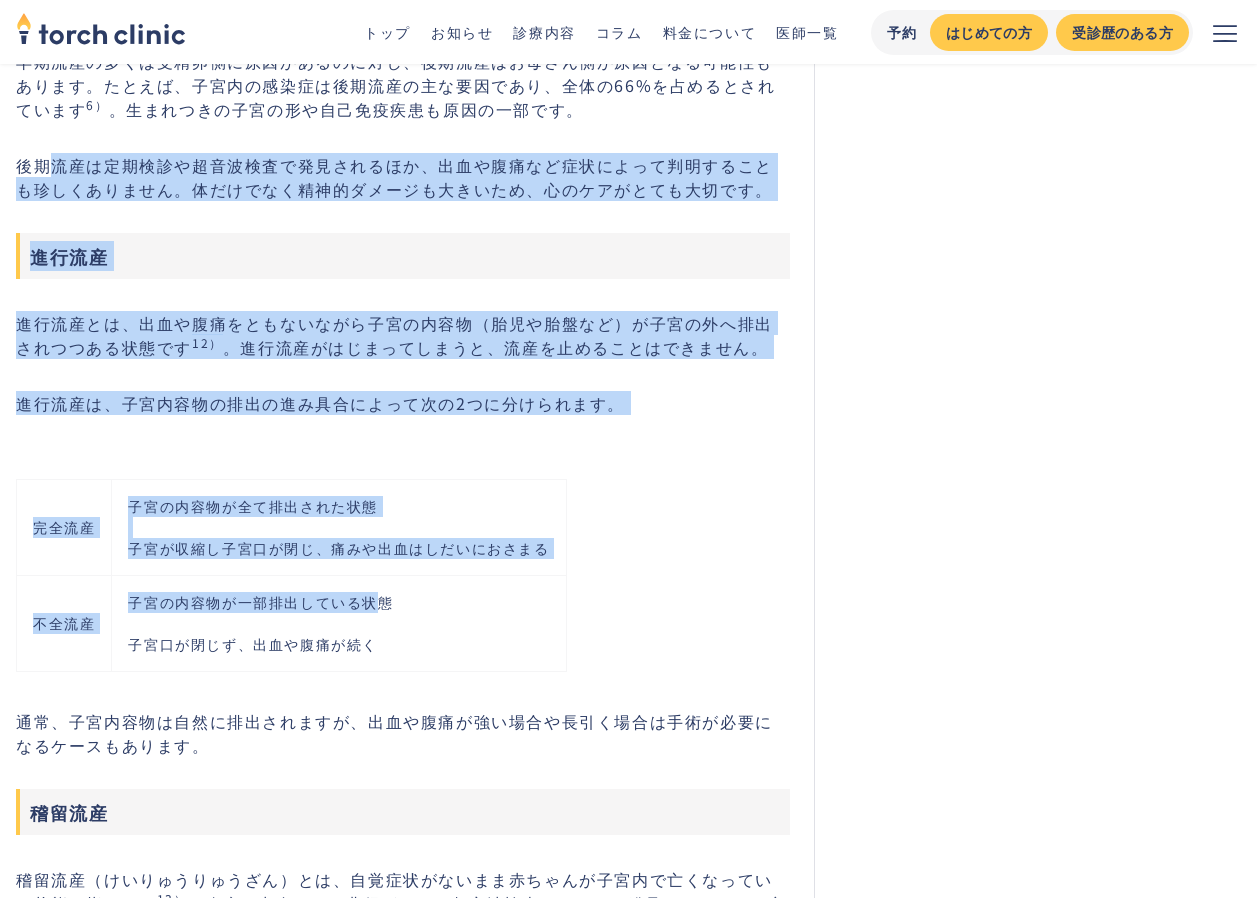 drag, startPoint x: 44, startPoint y: 151, endPoint x: 406, endPoint y: 635, distance: 604.4005 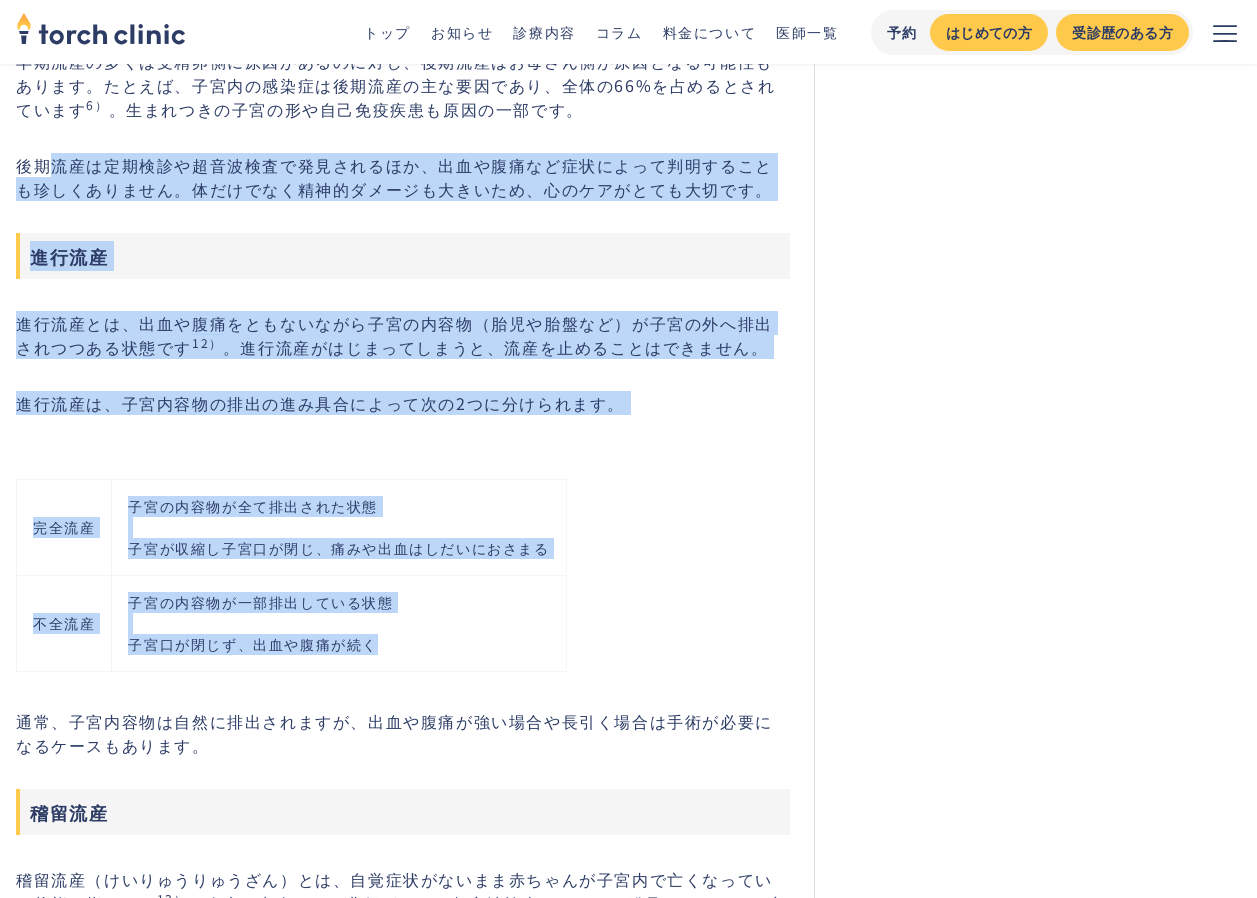 click on "子宮の内容物が一部排出している状態 子宮口が閉じず、出血や腹痛が続く" at bounding box center (339, 623) 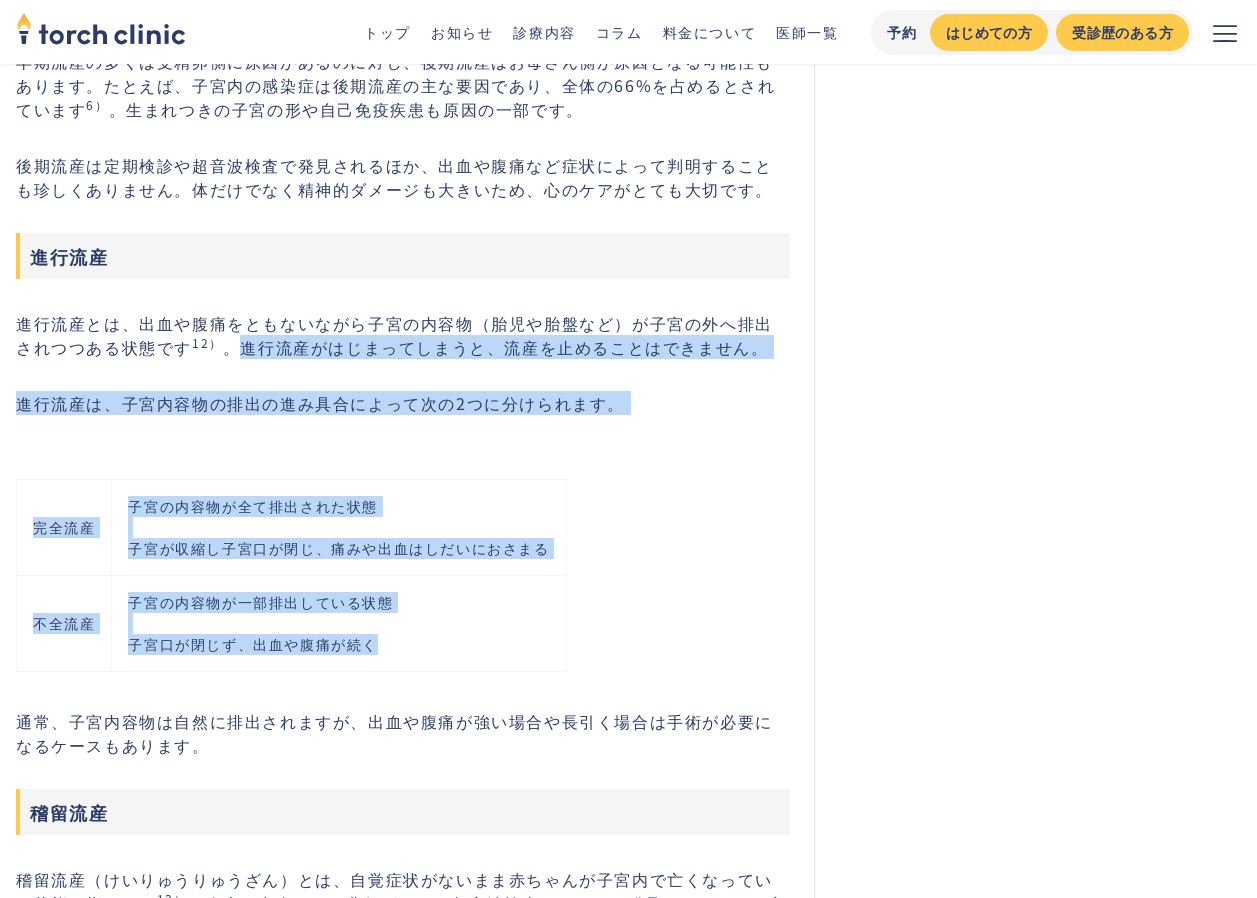 click on "妊娠検査薬で陽性反応が出たものの、化学妊娠と診断されたため、妊娠しにくい体なのではないかと不安に感じる方もいるでしょう。化学流産とは、妊娠のごく初期にみられるものであり、健康な方でも偶然起こることがあります。 この記事では、化学流産の原因や症状、発生確率、診断方法について解説します。 化学流産（化学妊娠・生化学的妊娠）とは？臨床妊娠との違い 化学流産とは、妊娠検査薬で陽性反応が出たのに、超音波検査では「胎嚢（たいのう）」という赤ちゃんを包む袋が確認できない現象です。妊娠のごく早期に起こる流産であるため、[PERSON_NAME]人科医会では流産の回数には含めないと定められています 1） 。
妊娠検査薬 （hCG陽性）
超音波検査 （胎嚢の確認）
化学流産
◯
✕
臨床妊娠" at bounding box center (403, 594) 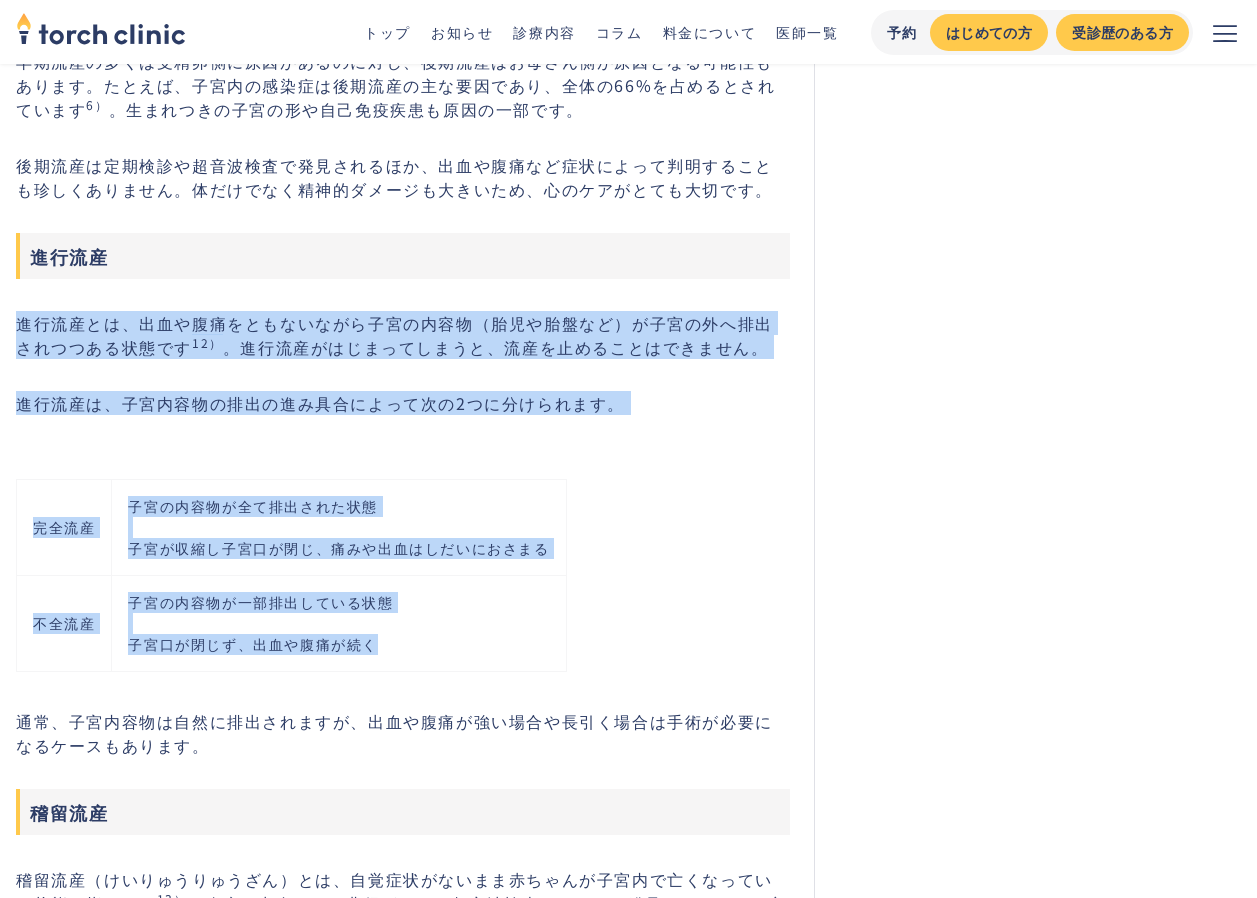 click on "進行流産" at bounding box center [403, 256] 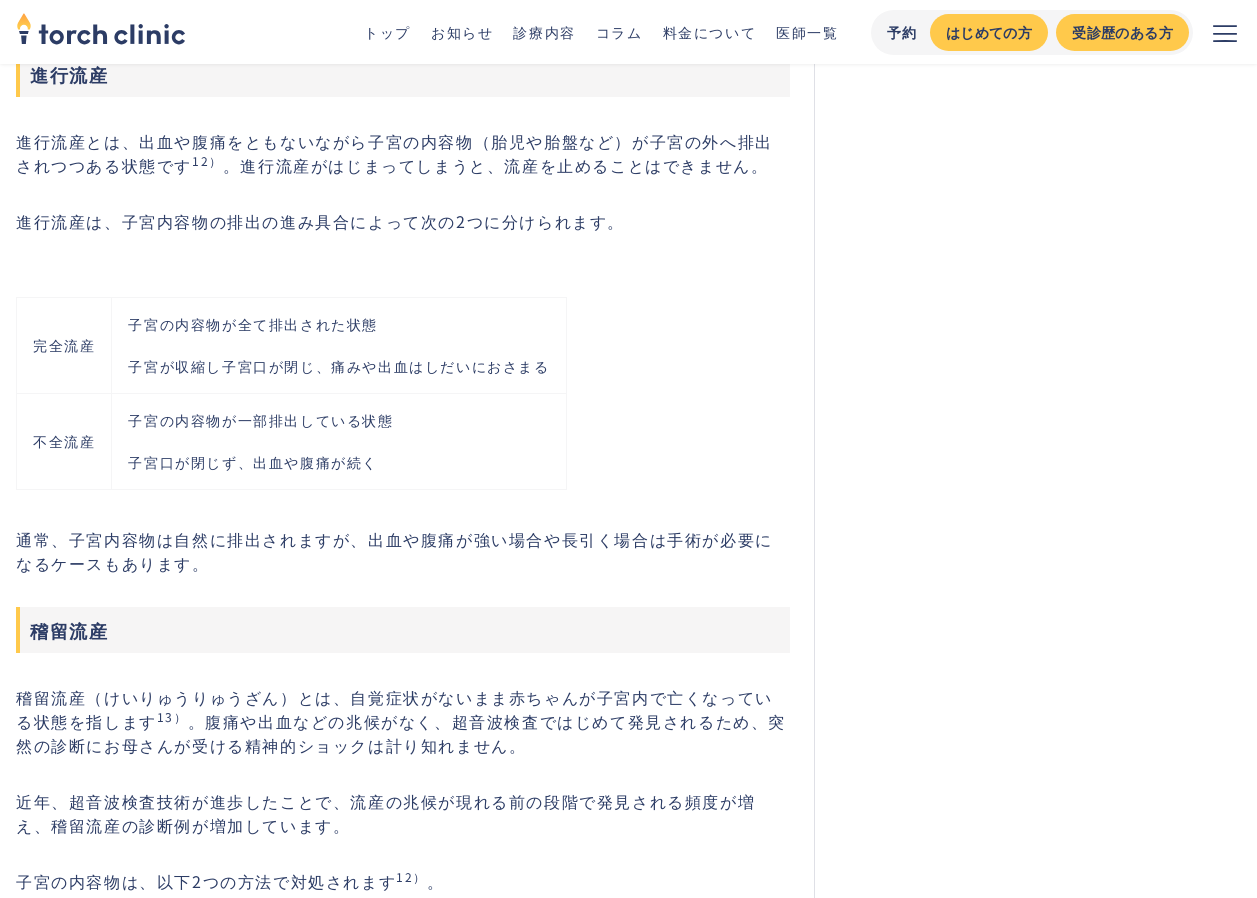 scroll, scrollTop: 6700, scrollLeft: 0, axis: vertical 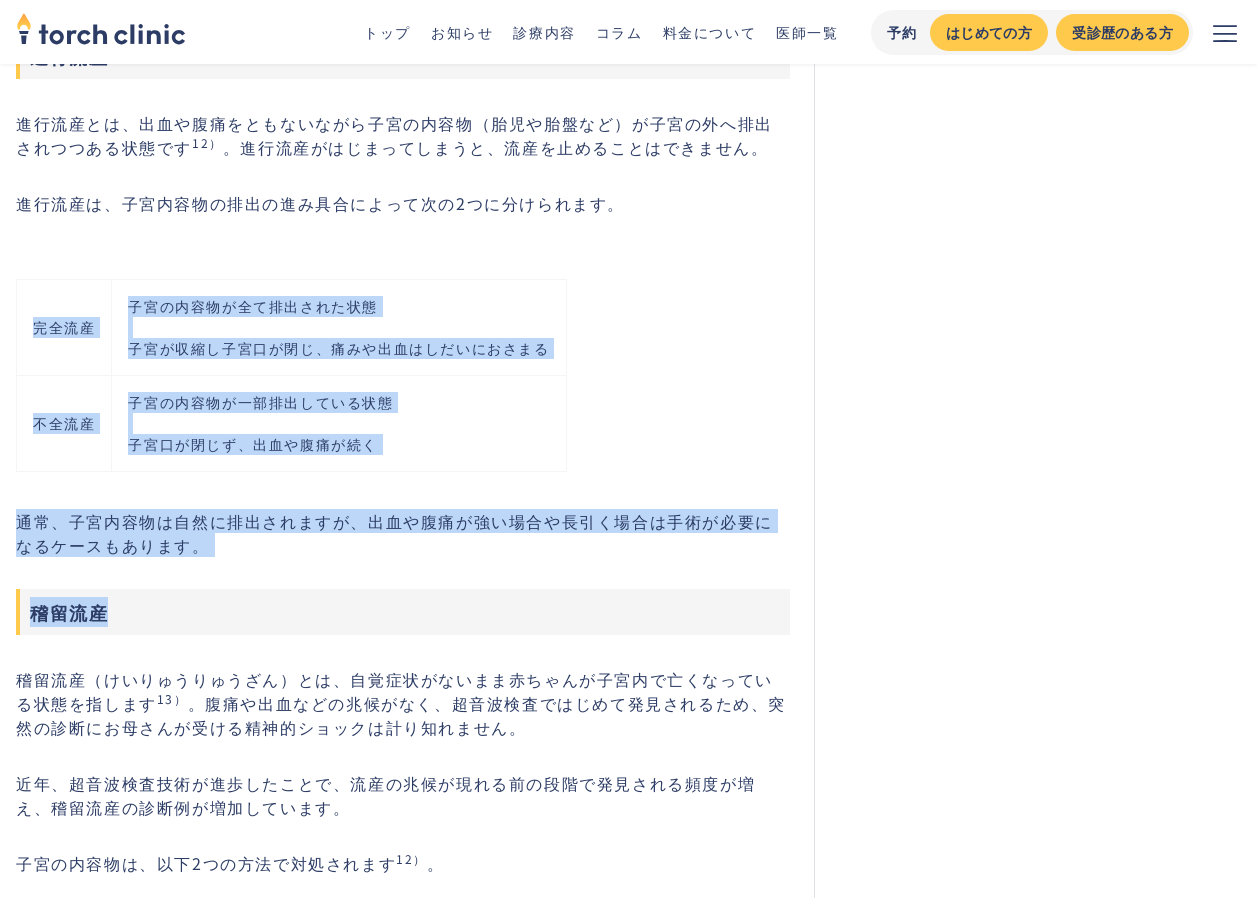 click on "妊娠検査薬で陽性反応が出たものの、化学妊娠と診断されたため、妊娠しにくい体なのではないかと不安に感じる方もいるでしょう。化学流産とは、妊娠のごく初期にみられるものであり、健康な方でも偶然起こることがあります。 この記事では、化学流産の原因や症状、発生確率、診断方法について解説します。 化学流産（化学妊娠・生化学的妊娠）とは？臨床妊娠との違い 化学流産とは、妊娠検査薬で陽性反応が出たのに、超音波検査では「胎嚢（たいのう）」という赤ちゃんを包む袋が確認できない現象です。妊娠のごく早期に起こる流産であるため、[PERSON_NAME]人科医会では流産の回数には含めないと定められています 1） 。
妊娠検査薬 （hCG陽性）
超音波検査 （胎嚢の確認）
化学流産
◯
✕
臨床妊娠" at bounding box center [403, 394] 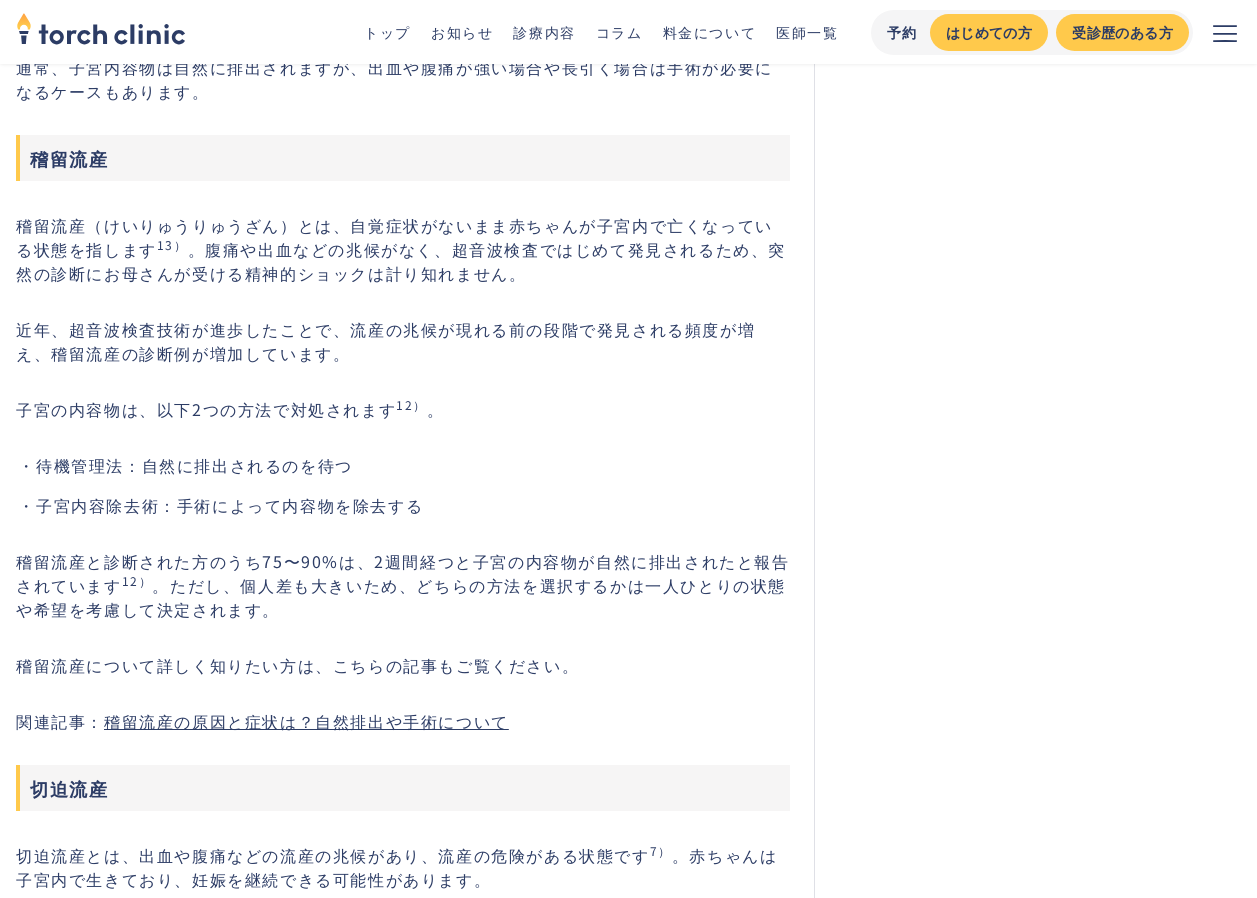 scroll, scrollTop: 7200, scrollLeft: 0, axis: vertical 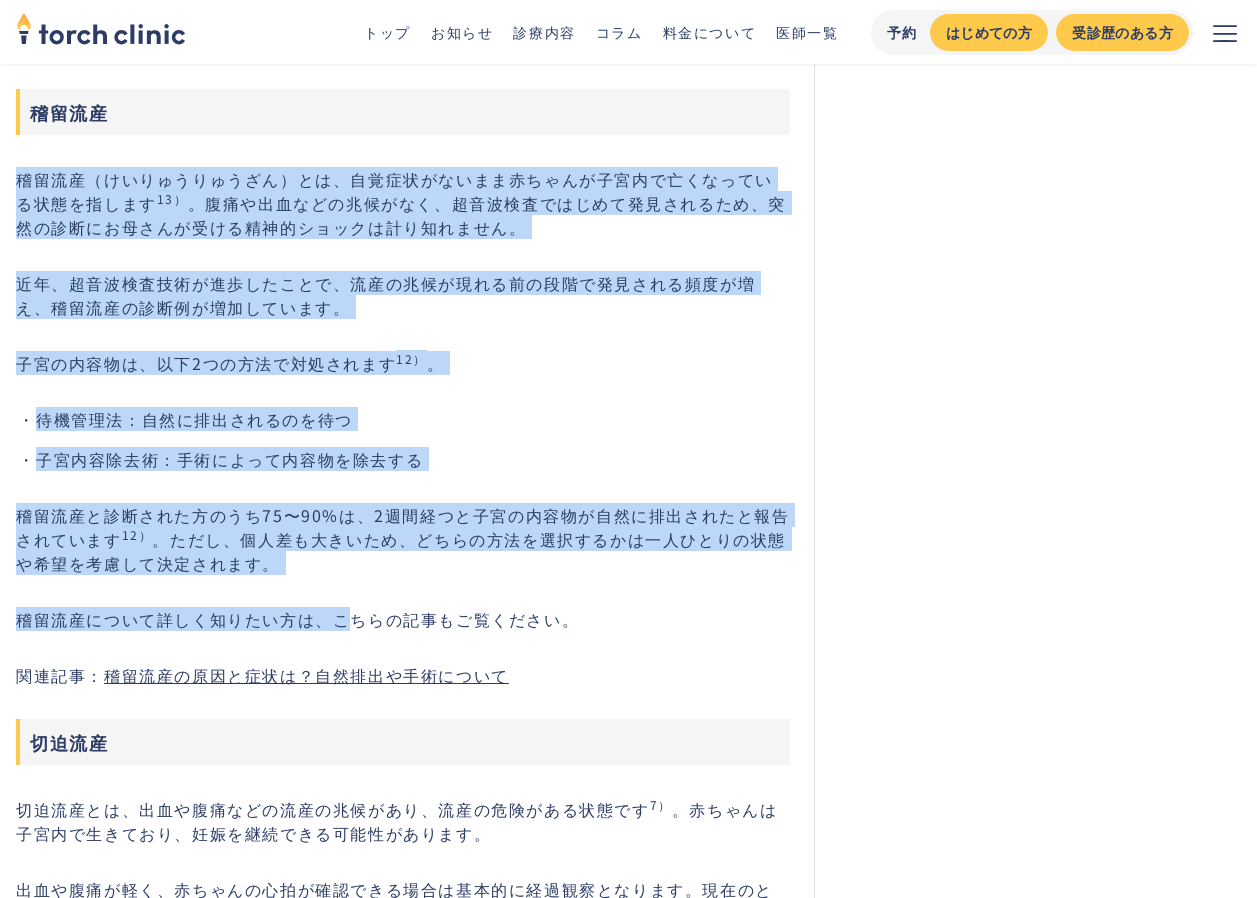 drag, startPoint x: 346, startPoint y: 578, endPoint x: 17, endPoint y: 169, distance: 524.9019 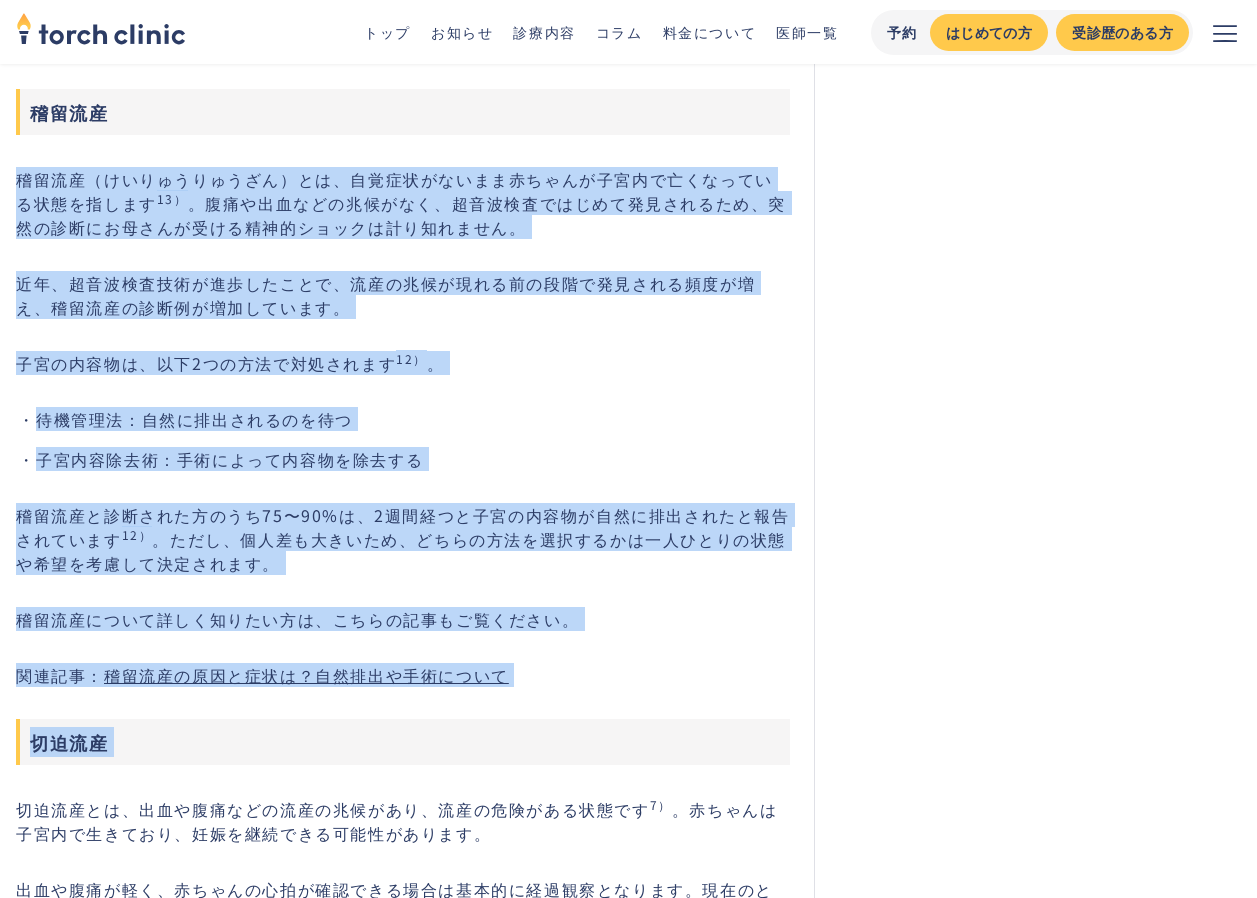 drag, startPoint x: 17, startPoint y: 169, endPoint x: 523, endPoint y: 688, distance: 724.8427 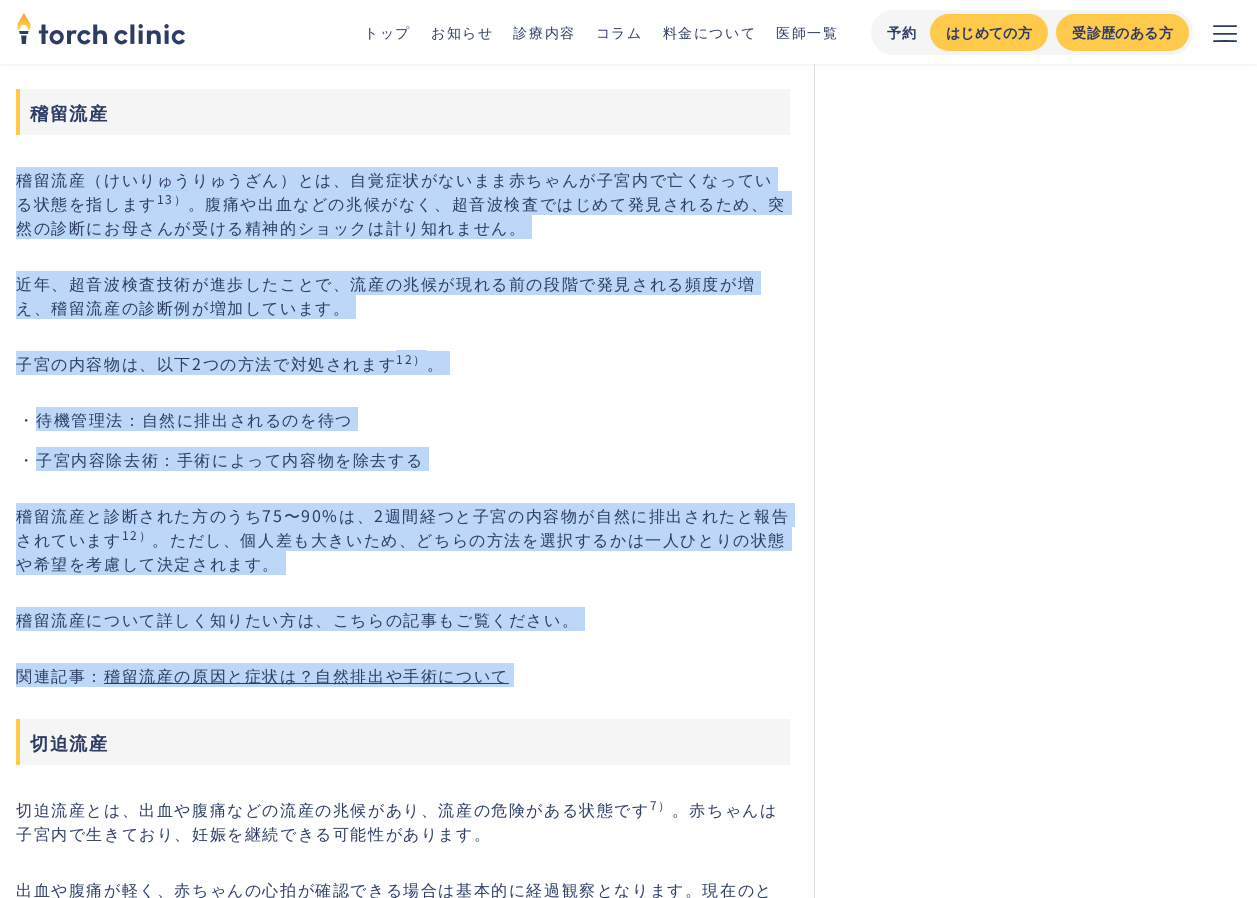 drag, startPoint x: 5, startPoint y: 168, endPoint x: 539, endPoint y: 671, distance: 733.5973 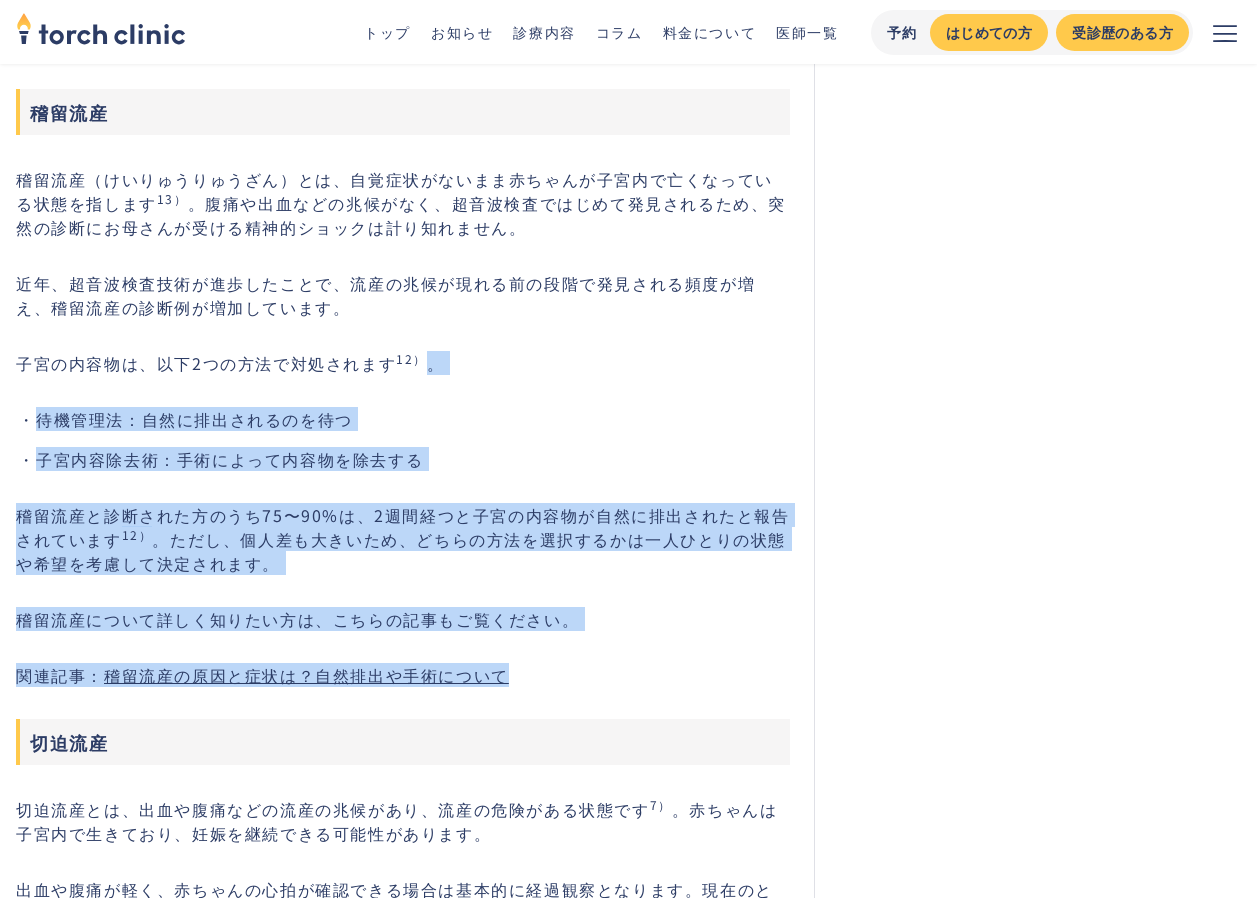 drag, startPoint x: 546, startPoint y: 672, endPoint x: 432, endPoint y: 355, distance: 336.87534 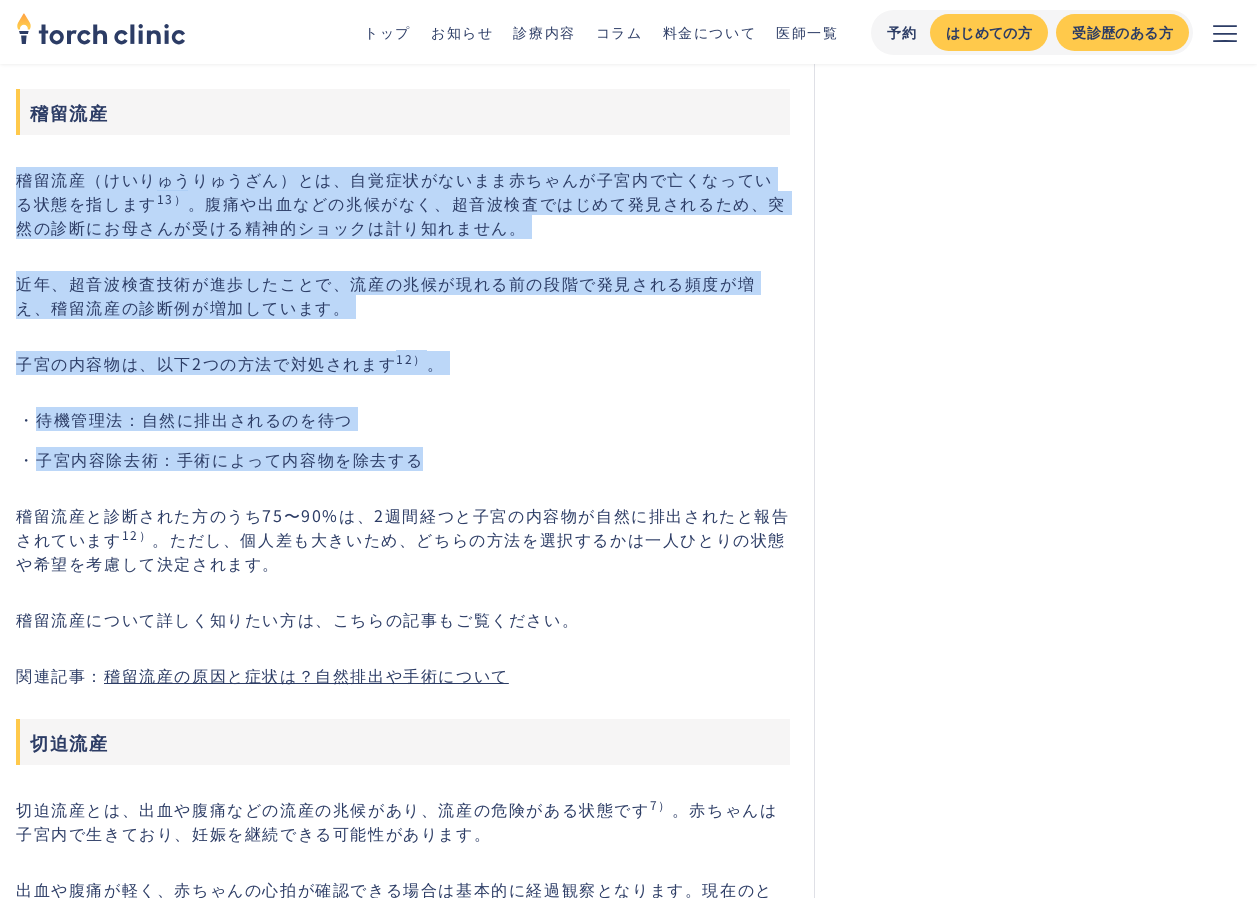 drag, startPoint x: 529, startPoint y: 460, endPoint x: 271, endPoint y: 119, distance: 427.6038 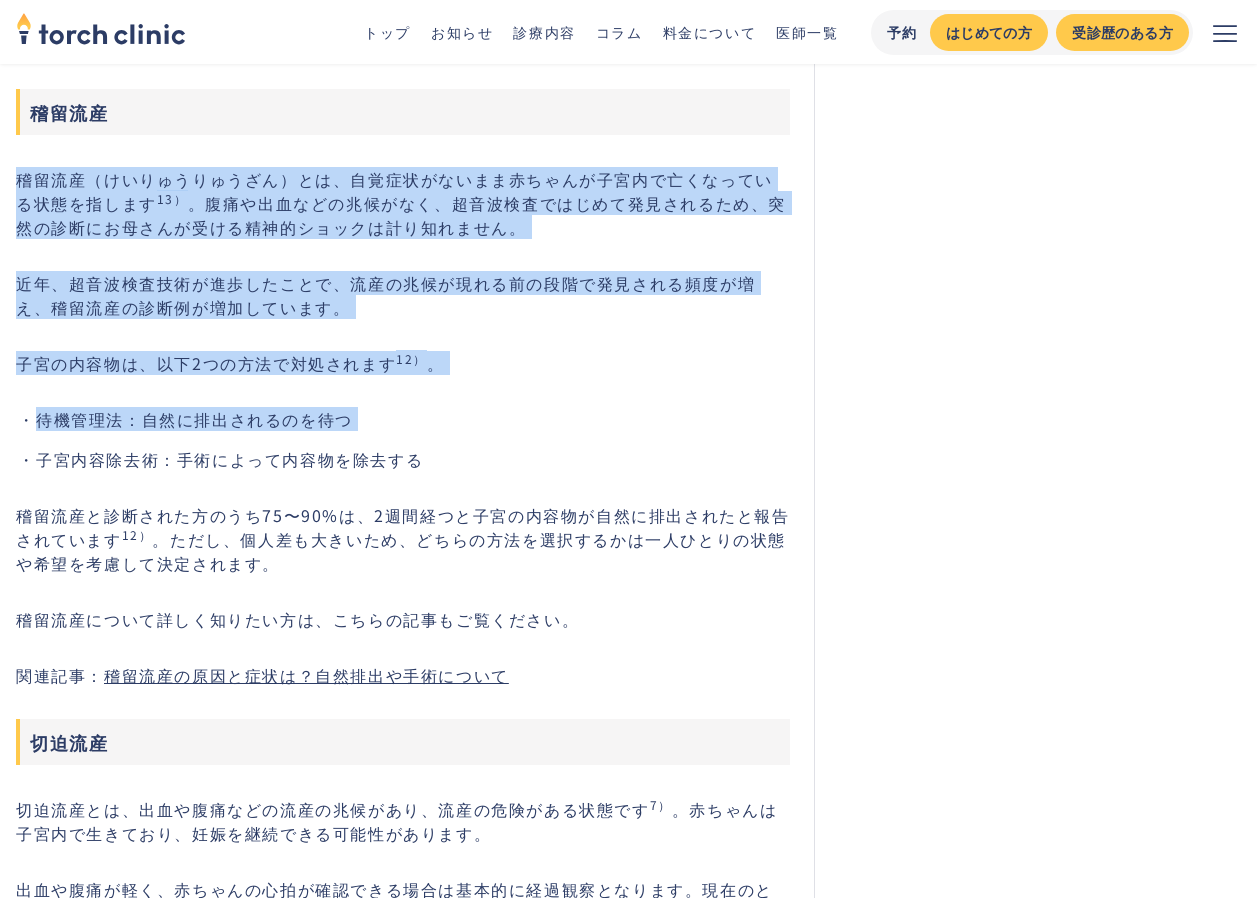 drag, startPoint x: 271, startPoint y: 119, endPoint x: 524, endPoint y: 431, distance: 401.68768 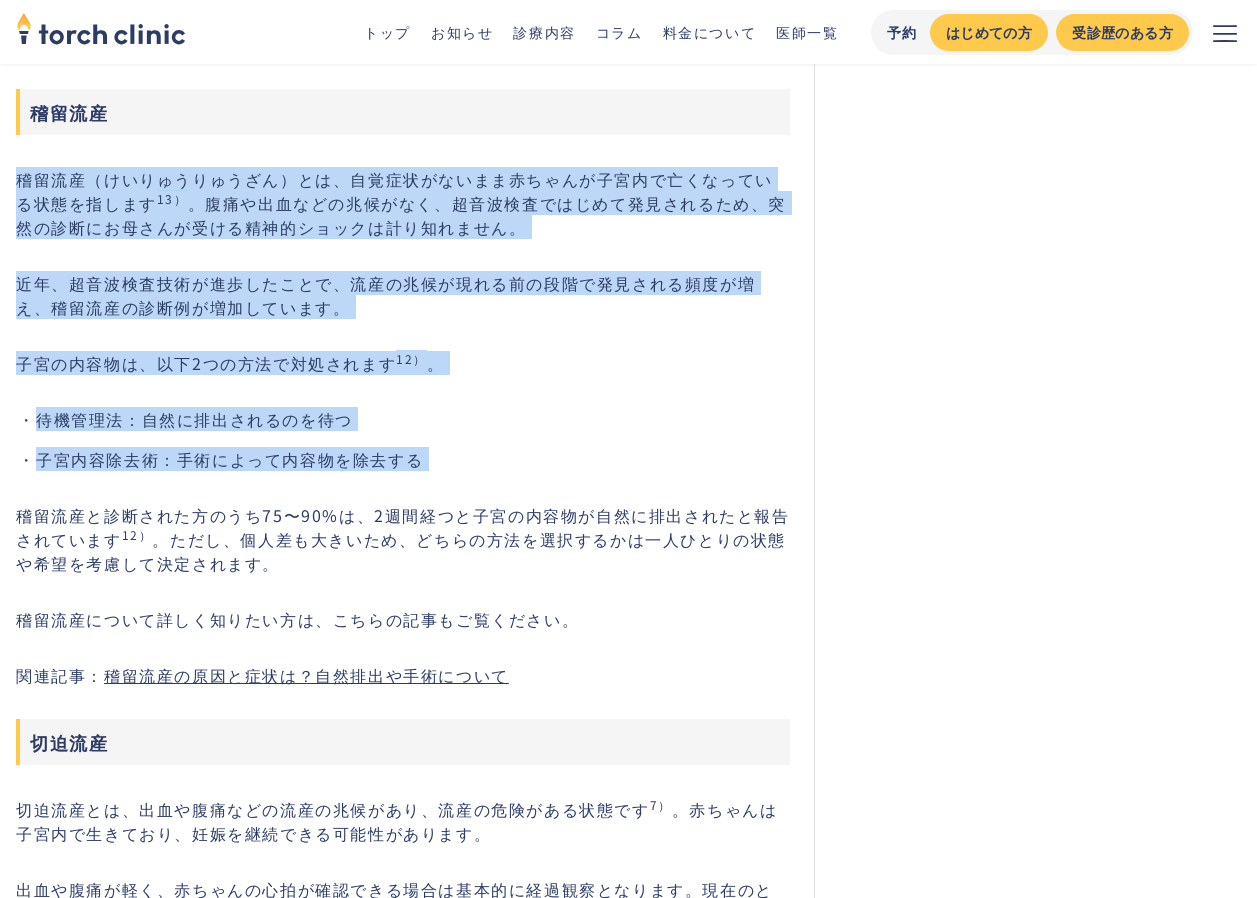 click on "待機管理法：自然に排出されるのを待つ 子宮内容除去術：手術によって内容物を除去する" at bounding box center (403, 439) 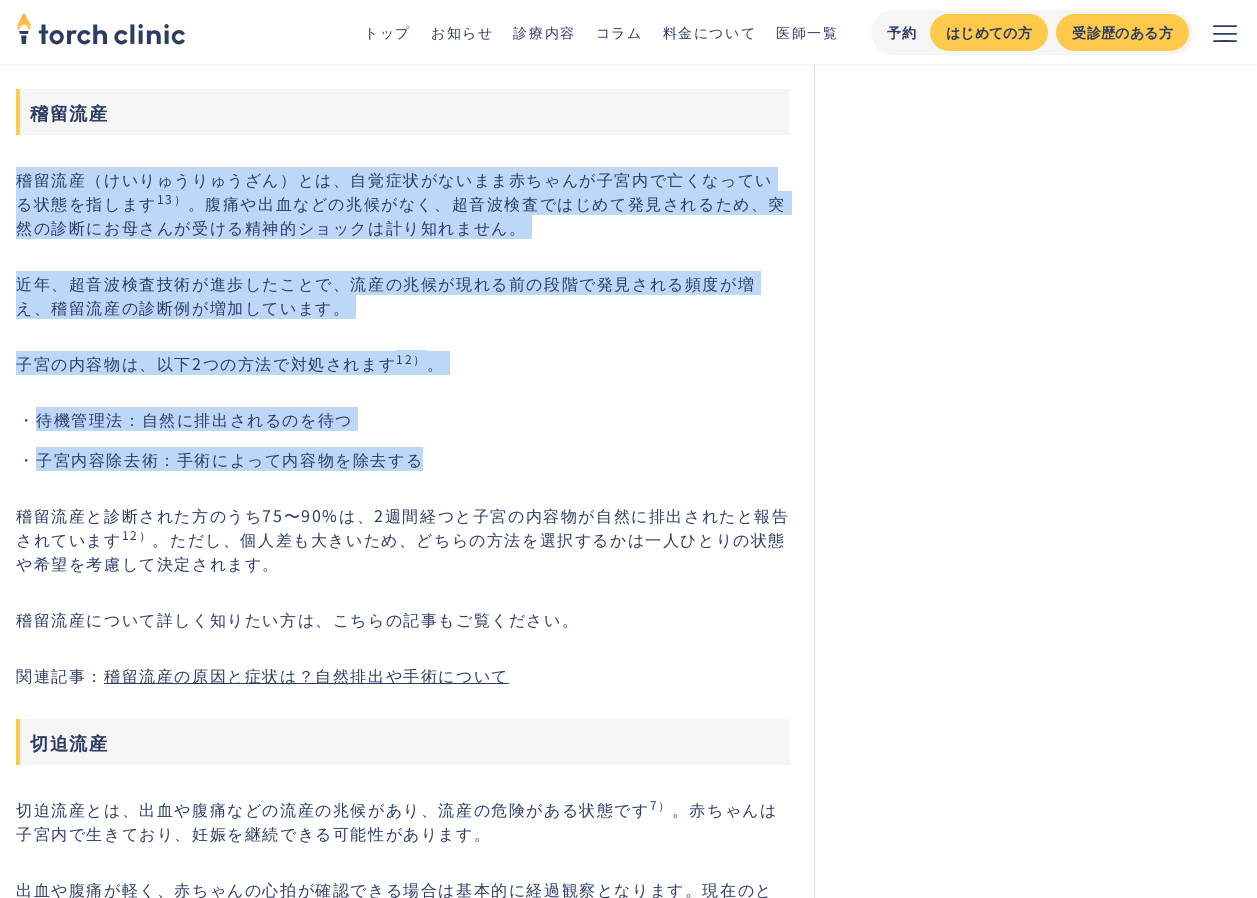 click on "トップ お知らせ 診療内容 コラム 料金について 医師一覧 予約 はじめての方 受診歴のある方
当院について 診療内容 料金 【開院日時・アクセス】[GEOGRAPHIC_DATA] 【開院日時・アクセス】[PERSON_NAME]院 凍結更新手続き 発表実績・メディア よくある質問 お問い合わせ 採用情報 医療関係者の方へ 人生の選択肢を増やす ‍ ‍ 婦人科・不妊治療 ゴールの見えない妊活や不妊治療に、 一人で抱えてしまう婦人科系の悩みに、 道筋を灯して あなたに適した治療を提案します。 予約 はじめての方 受診歴のある方 不妊治療 torch clinic 診療内容 コラム 化学流産とは？原因や症状、発生確率、診断方法などを解説 化学流産とは？原因や症状、発生確率、診断方法などを解説 #基礎知識 最終更新日： [DATE]
[PERSON_NAME] 医師" at bounding box center [628, 313] 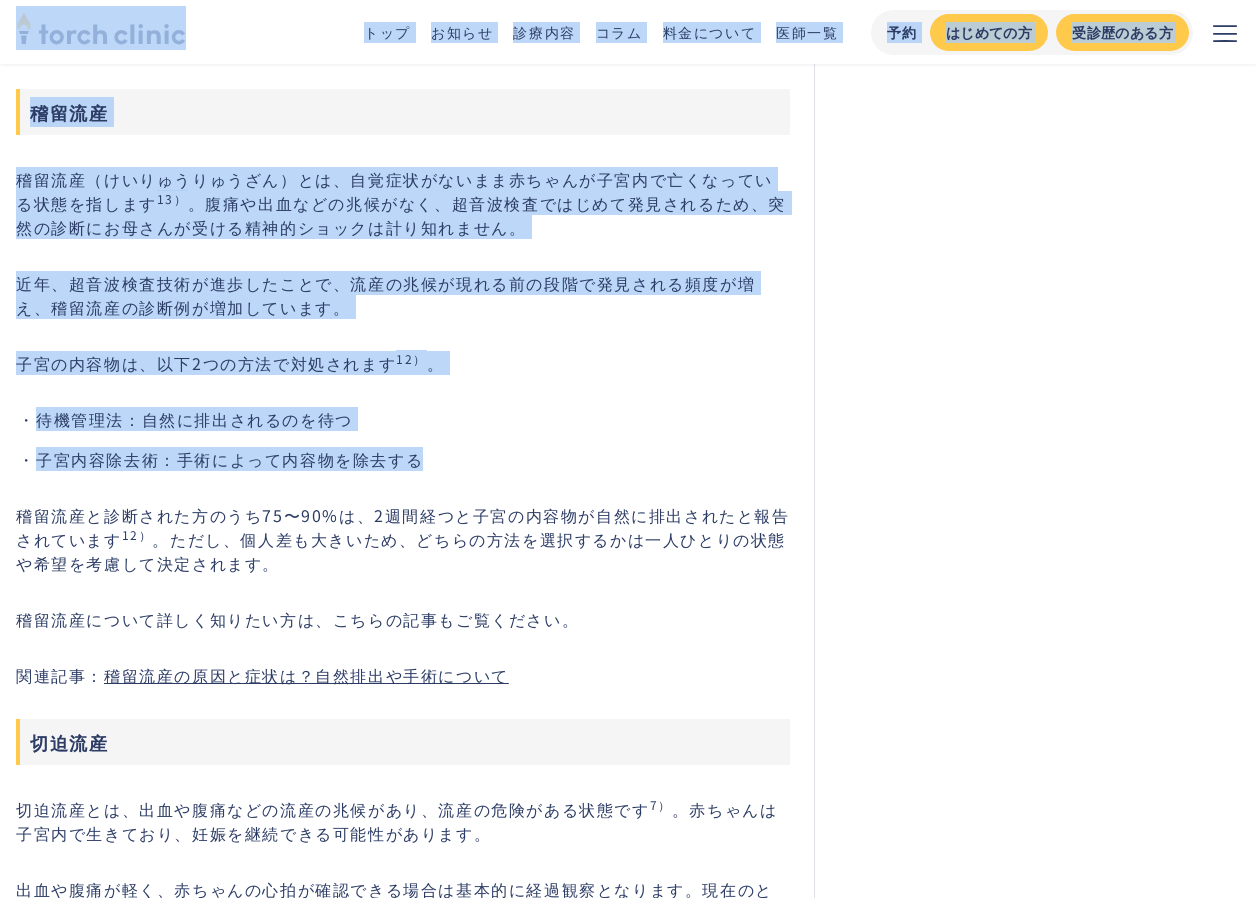 click on "トップ お知らせ 診療内容 コラム 料金について 医師一覧 予約 はじめての方 受診歴のある方" at bounding box center [628, 32] 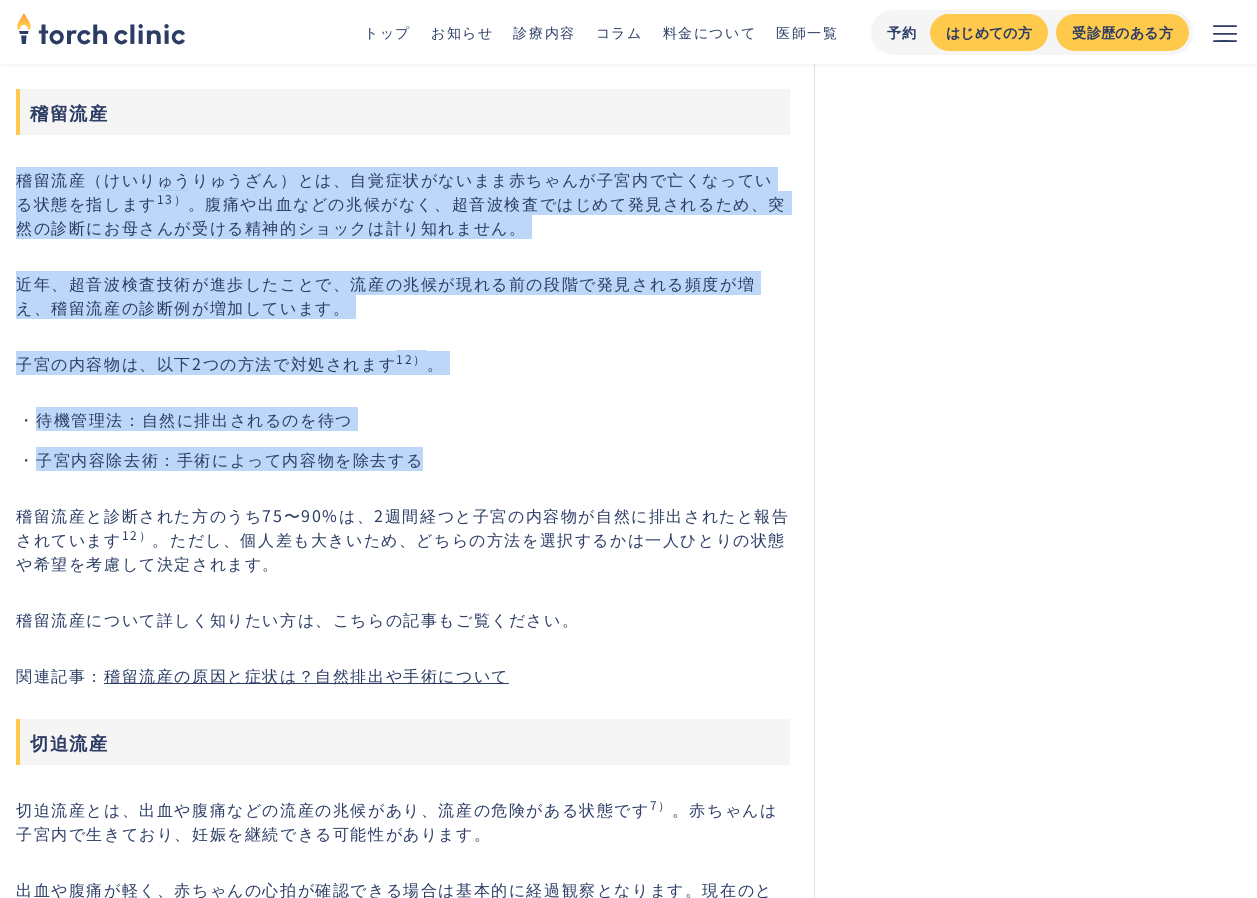click on "妊娠検査薬で陽性反応が出たものの、化学妊娠と診断されたため、妊娠しにくい体なのではないかと不安に感じる方もいるでしょう。化学流産とは、妊娠のごく初期にみられるものであり、健康な方でも偶然起こることがあります。 この記事では、化学流産の原因や症状、発生確率、診断方法について解説します。 化学流産（化学妊娠・生化学的妊娠）とは？臨床妊娠との違い 化学流産とは、妊娠検査薬で陽性反応が出たのに、超音波検査では「胎嚢（たいのう）」という赤ちゃんを包む袋が確認できない現象です。妊娠のごく早期に起こる流産であるため、[PERSON_NAME]人科医会では流産の回数には含めないと定められています 1） 。
妊娠検査薬 （hCG陽性）
超音波検査 （胎嚢の確認）
化学流産
◯
✕
臨床妊娠" at bounding box center [403, -106] 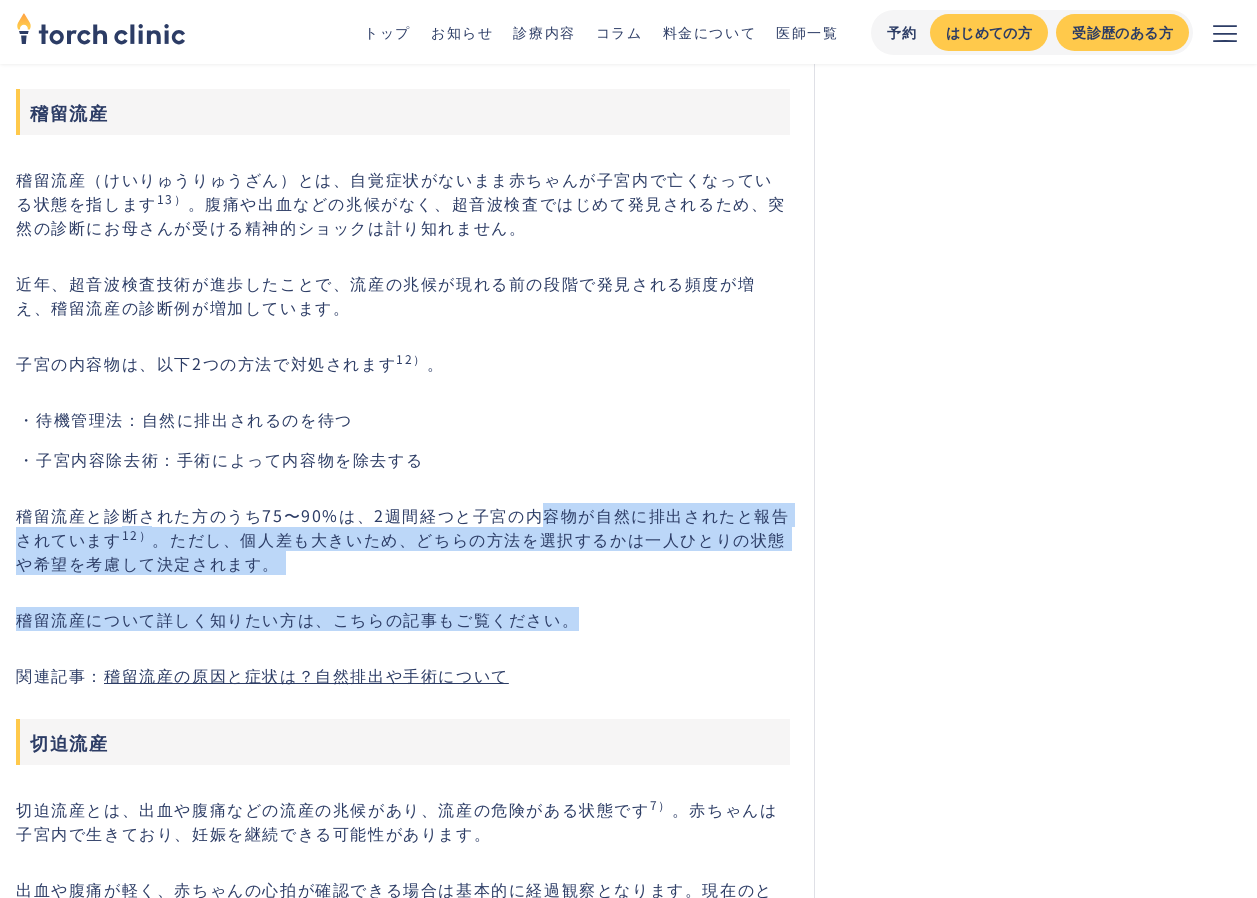 click on "妊娠検査薬で陽性反応が出たものの、化学妊娠と診断されたため、妊娠しにくい体なのではないかと不安に感じる方もいるでしょう。化学流産とは、妊娠のごく初期にみられるものであり、健康な方でも偶然起こることがあります。 この記事では、化学流産の原因や症状、発生確率、診断方法について解説します。 化学流産（化学妊娠・生化学的妊娠）とは？臨床妊娠との違い 化学流産とは、妊娠検査薬で陽性反応が出たのに、超音波検査では「胎嚢（たいのう）」という赤ちゃんを包む袋が確認できない現象です。妊娠のごく早期に起こる流産であるため、[PERSON_NAME]人科医会では流産の回数には含めないと定められています 1） 。
妊娠検査薬 （hCG陽性）
超音波検査 （胎嚢の確認）
化学流産
◯
✕
臨床妊娠" at bounding box center [403, -106] 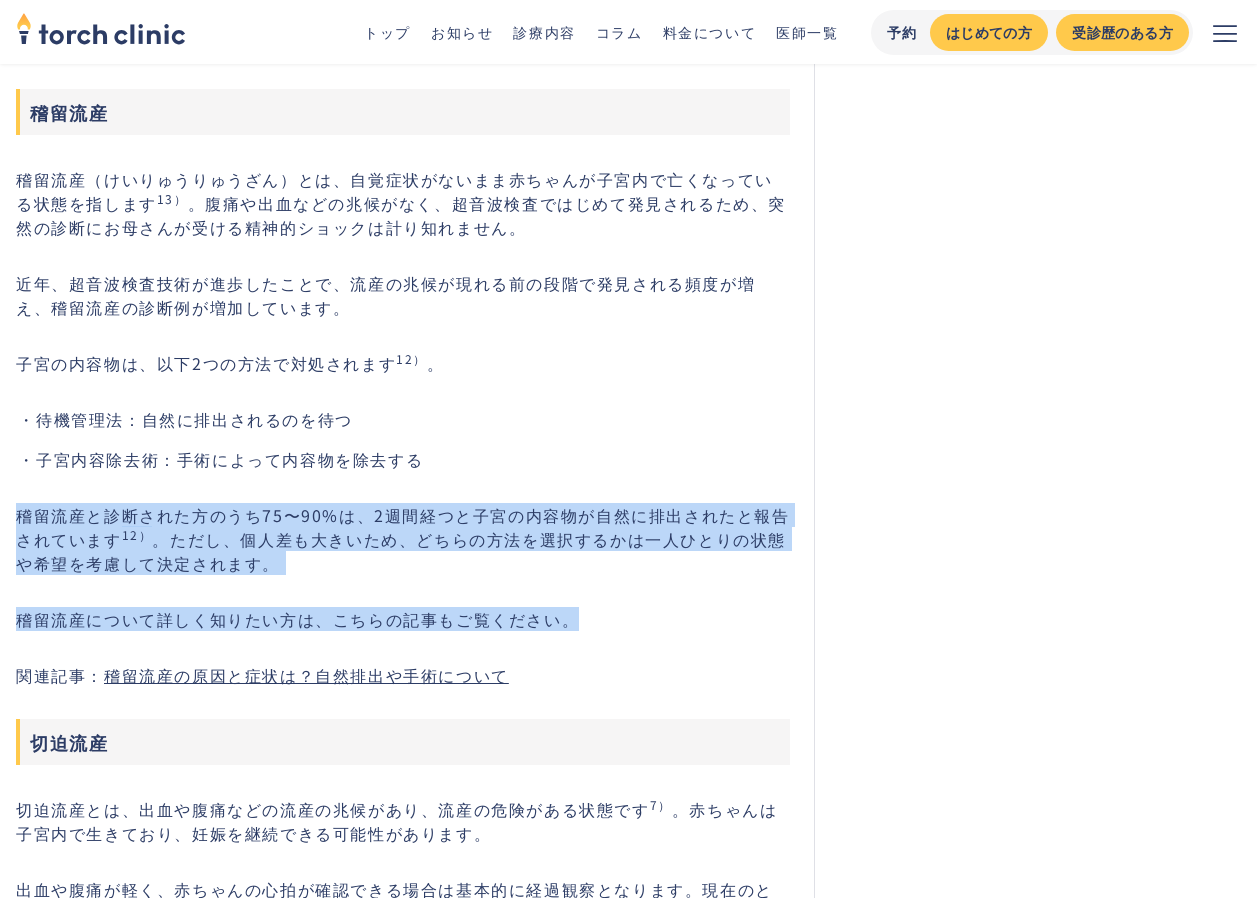 click on "子宮内容除去術：手術によって内容物を除去する" at bounding box center [413, 459] 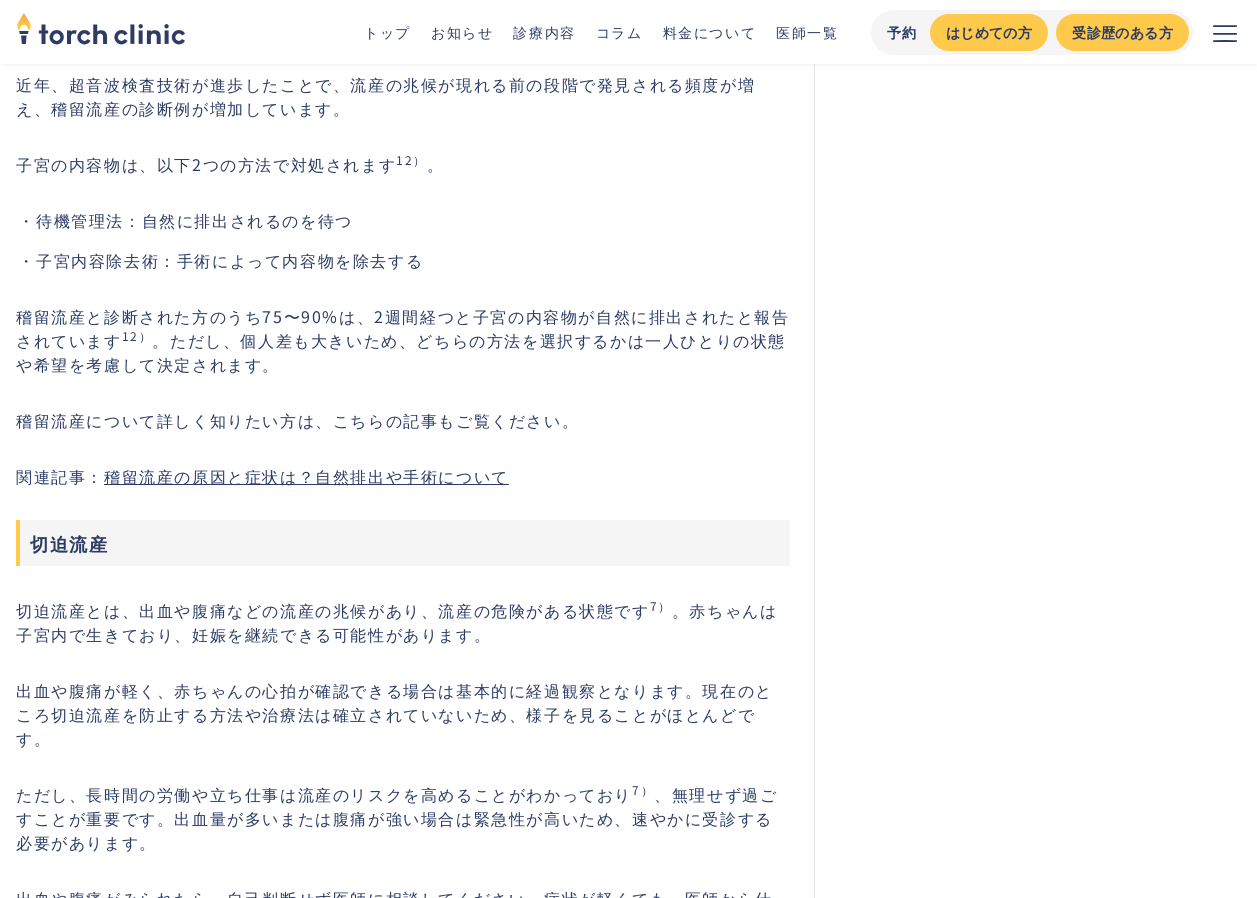 scroll, scrollTop: 7400, scrollLeft: 0, axis: vertical 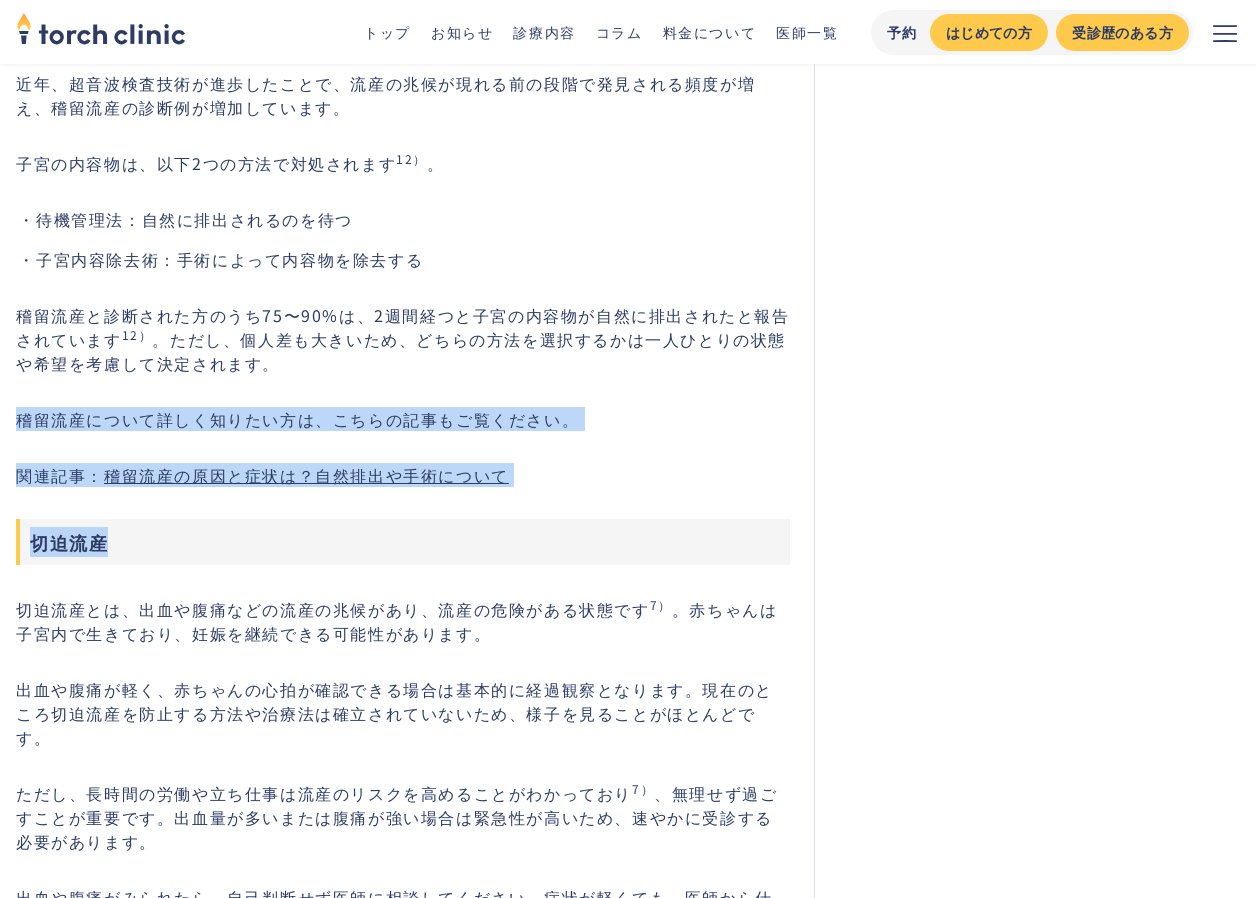 click on "妊娠検査薬で陽性反応が出たものの、化学妊娠と診断されたため、妊娠しにくい体なのではないかと不安に感じる方もいるでしょう。化学流産とは、妊娠のごく初期にみられるものであり、健康な方でも偶然起こることがあります。 この記事では、化学流産の原因や症状、発生確率、診断方法について解説します。 化学流産（化学妊娠・生化学的妊娠）とは？臨床妊娠との違い 化学流産とは、妊娠検査薬で陽性反応が出たのに、超音波検査では「胎嚢（たいのう）」という赤ちゃんを包む袋が確認できない現象です。妊娠のごく早期に起こる流産であるため、[PERSON_NAME]人科医会では流産の回数には含めないと定められています 1） 。
妊娠検査薬 （hCG陽性）
超音波検査 （胎嚢の確認）
化学流産
◯
✕
臨床妊娠" at bounding box center (403, -306) 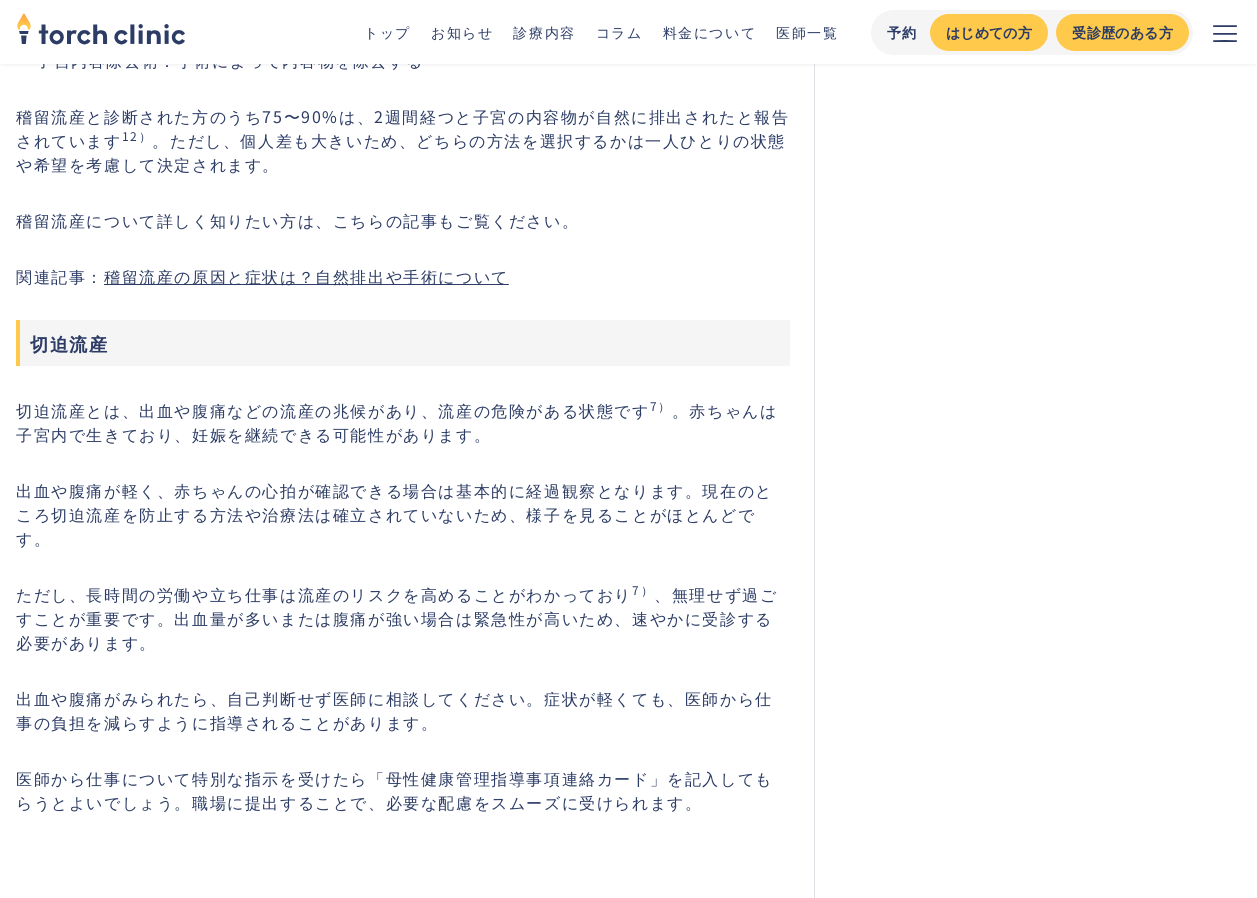 scroll, scrollTop: 7600, scrollLeft: 0, axis: vertical 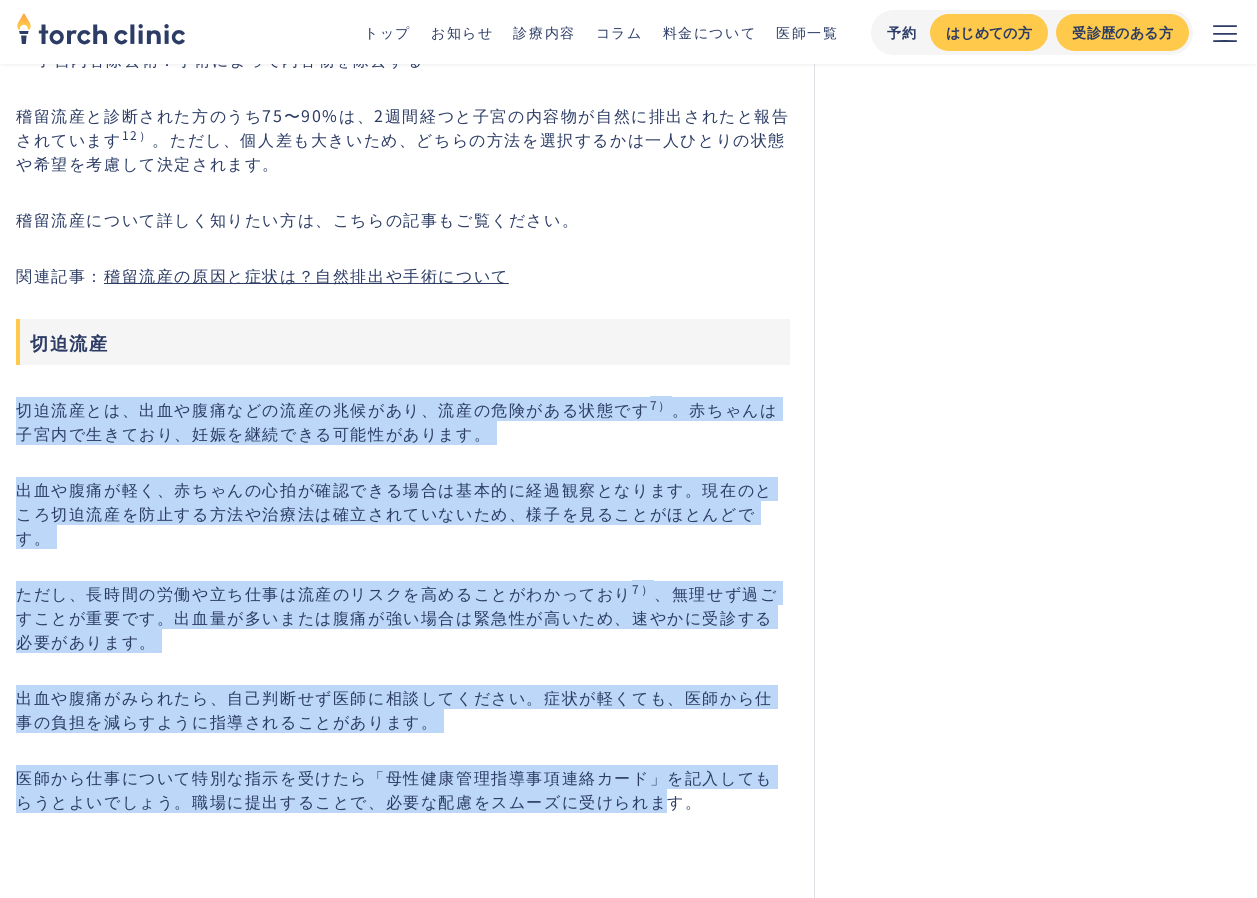click on "妊娠検査薬で陽性反応が出たものの、化学妊娠と診断されたため、妊娠しにくい体なのではないかと不安に感じる方もいるでしょう。化学流産とは、妊娠のごく初期にみられるものであり、健康な方でも偶然起こることがあります。 この記事では、化学流産の原因や症状、発生確率、診断方法について解説します。 化学流産（化学妊娠・生化学的妊娠）とは？臨床妊娠との違い 化学流産とは、妊娠検査薬で陽性反応が出たのに、超音波検査では「胎嚢（たいのう）」という赤ちゃんを包む袋が確認できない現象です。妊娠のごく早期に起こる流産であるため、[PERSON_NAME]人科医会では流産の回数には含めないと定められています 1） 。
妊娠検査薬 （hCG陽性）
超音波検査 （胎嚢の確認）
化学流産
◯
✕
臨床妊娠" at bounding box center [403, -506] 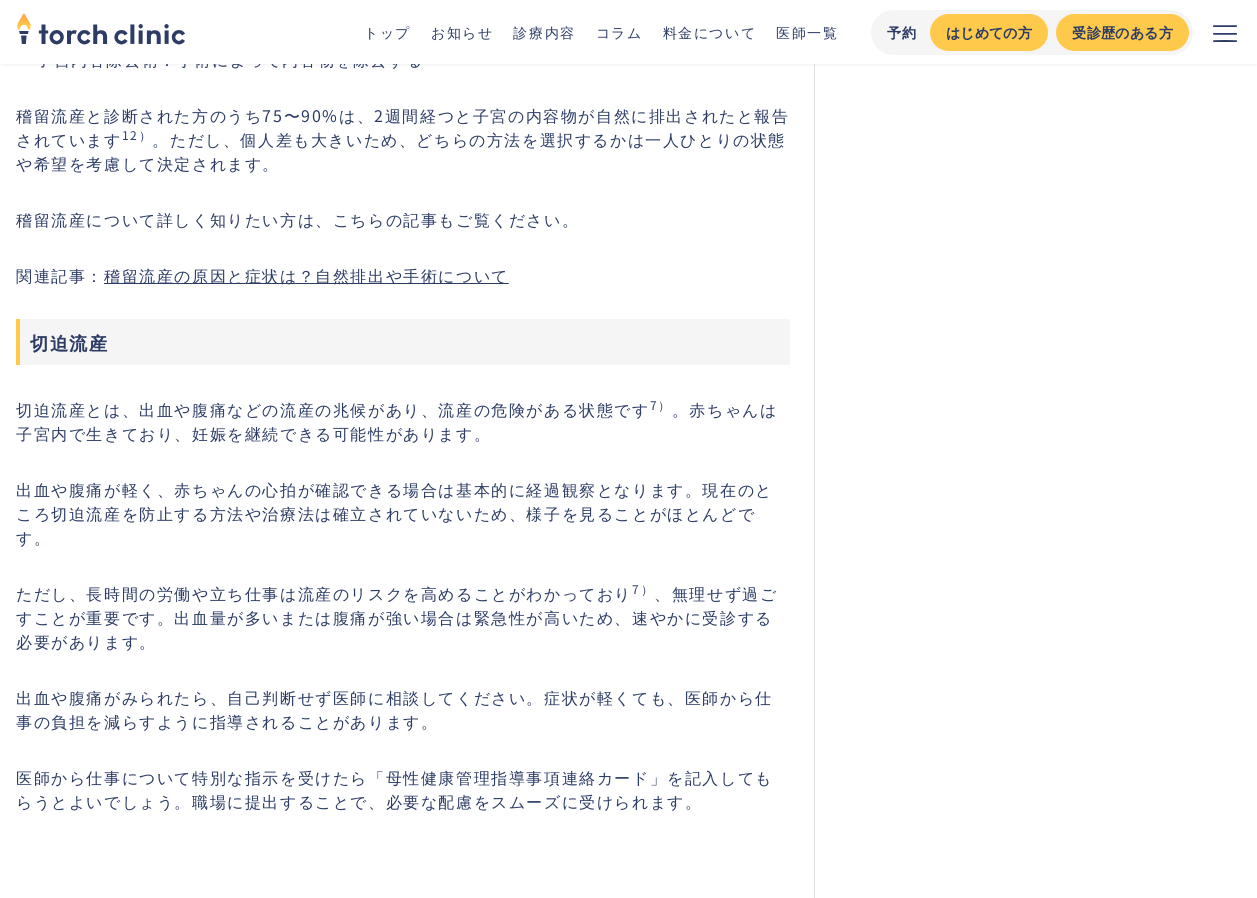 click on "妊娠検査薬で陽性反応が出たものの、化学妊娠と診断されたため、妊娠しにくい体なのではないかと不安に感じる方もいるでしょう。化学流産とは、妊娠のごく初期にみられるものであり、健康な方でも偶然起こることがあります。 この記事では、化学流産の原因や症状、発生確率、診断方法について解説します。 化学流産（化学妊娠・生化学的妊娠）とは？臨床妊娠との違い 化学流産とは、妊娠検査薬で陽性反応が出たのに、超音波検査では「胎嚢（たいのう）」という赤ちゃんを包む袋が確認できない現象です。妊娠のごく早期に起こる流産であるため、[PERSON_NAME]人科医会では流産の回数には含めないと定められています 1） 。
妊娠検査薬 （hCG陽性）
超音波検査 （胎嚢の確認）
化学流産
◯
✕
臨床妊娠" at bounding box center [403, -506] 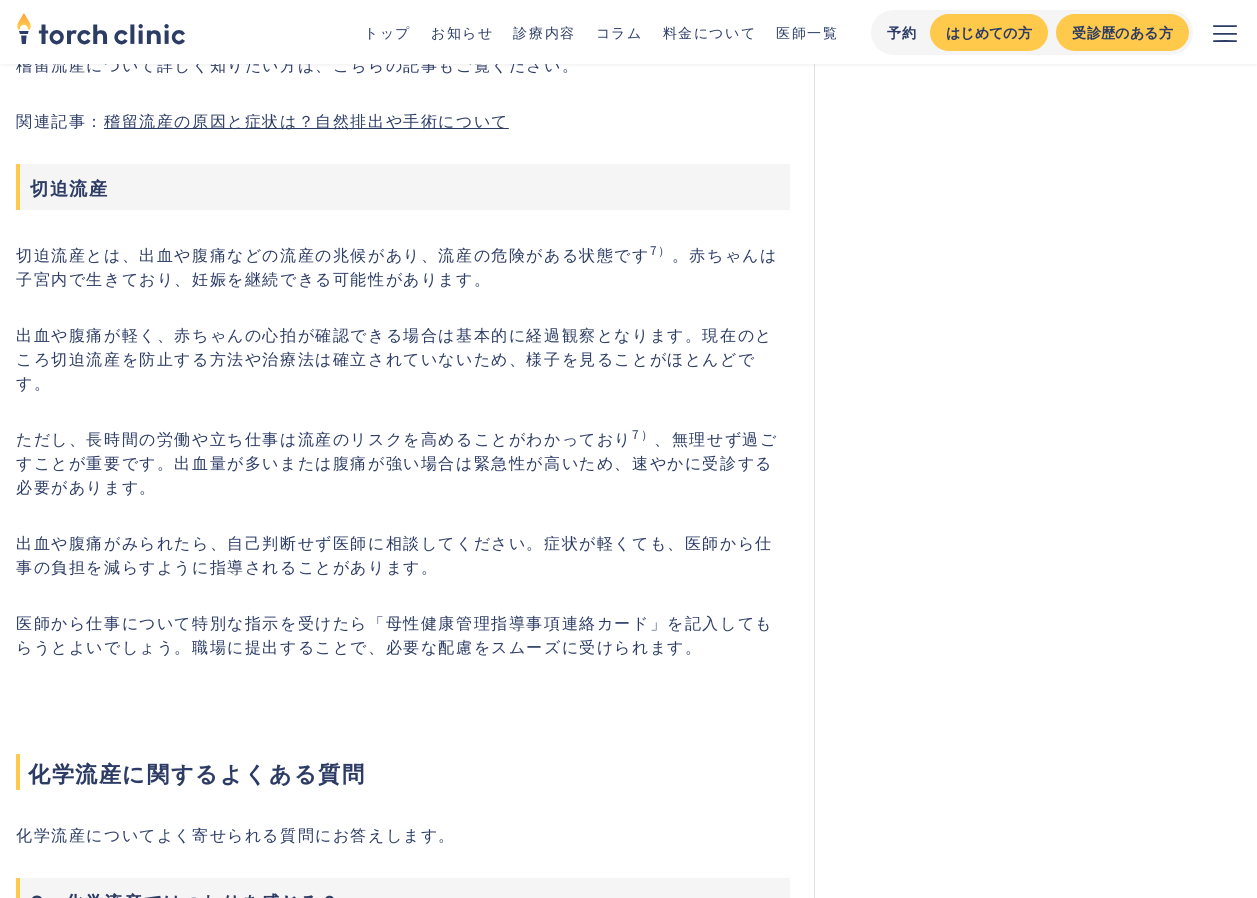 scroll, scrollTop: 7800, scrollLeft: 0, axis: vertical 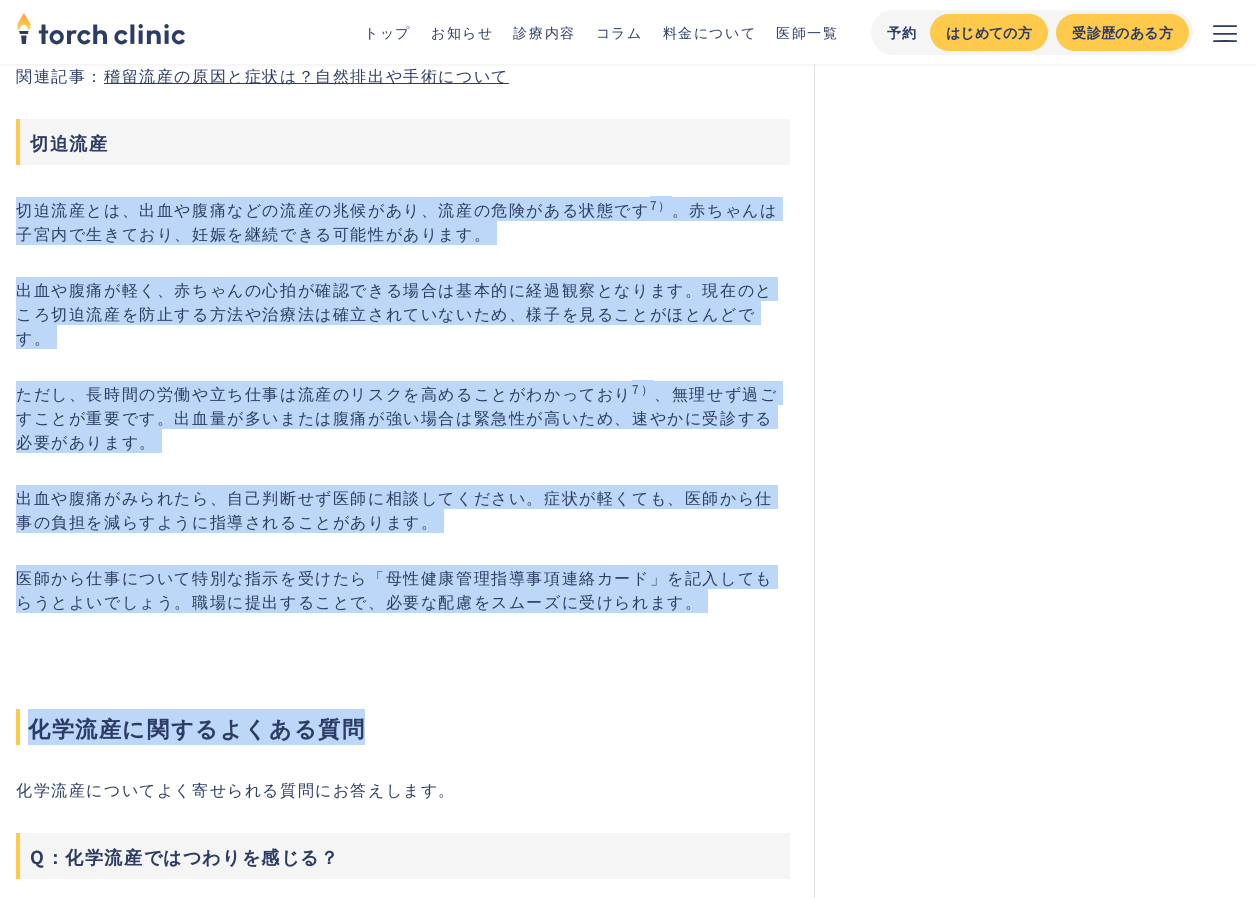 drag, startPoint x: 577, startPoint y: 665, endPoint x: 17, endPoint y: 206, distance: 724.0725 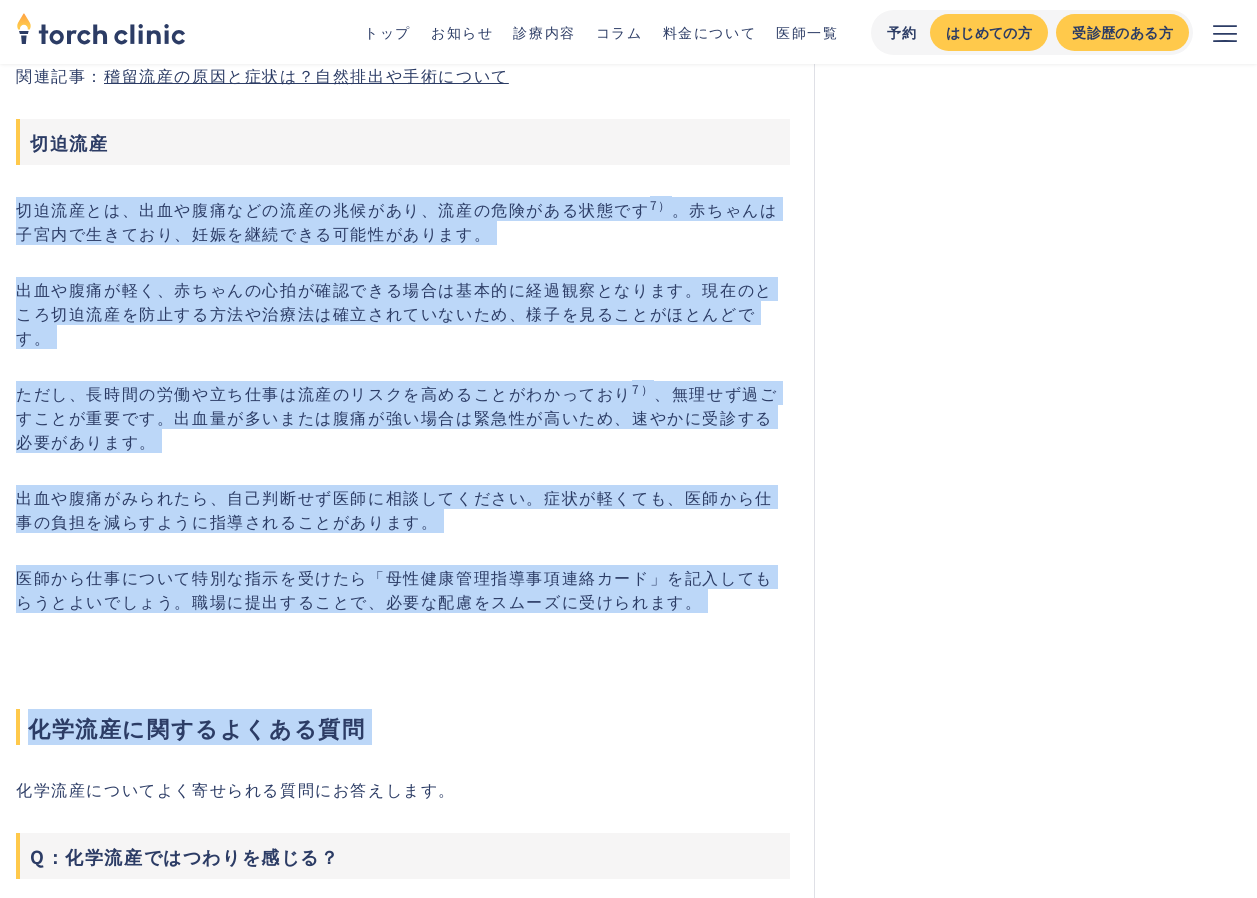 drag, startPoint x: 17, startPoint y: 206, endPoint x: 839, endPoint y: 712, distance: 965.2565 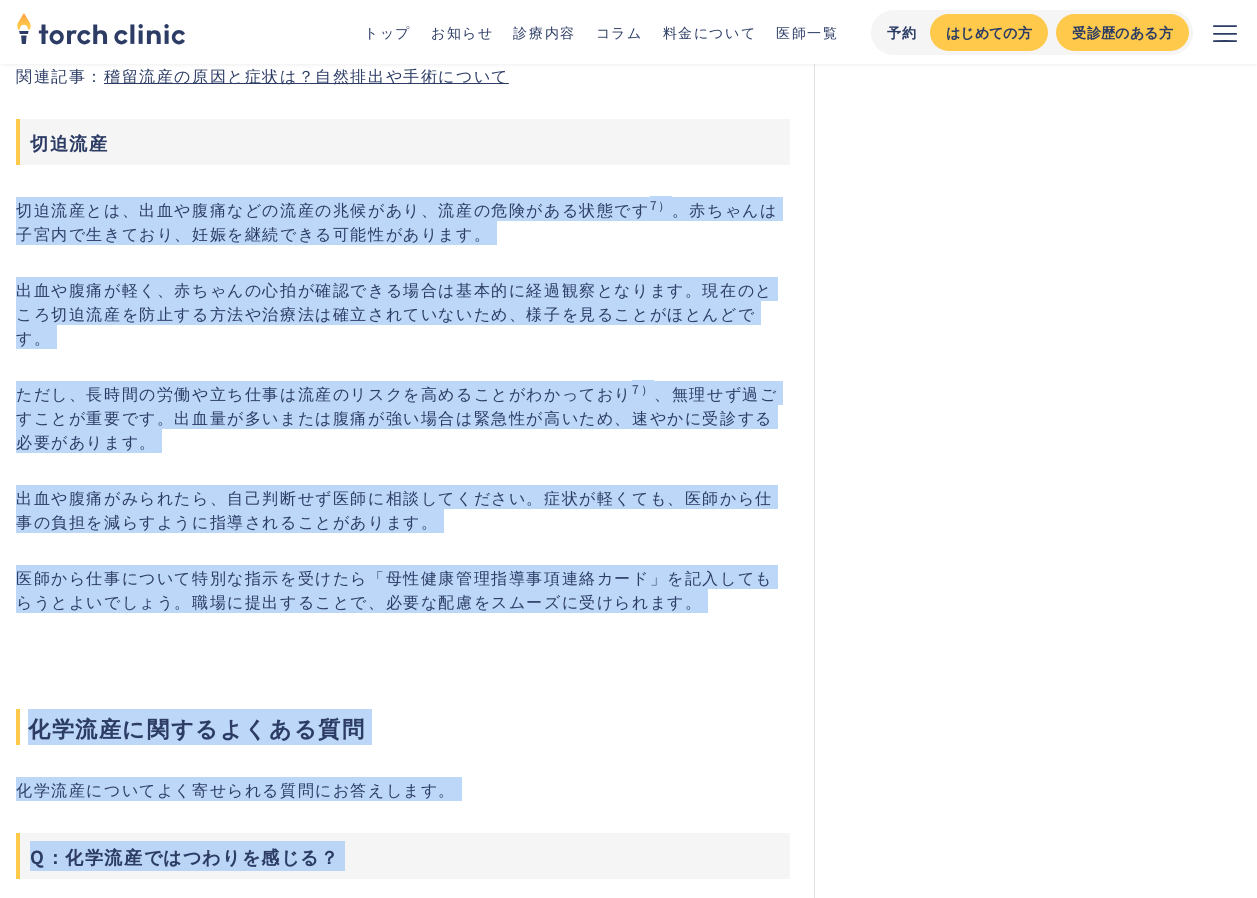 click on "恵比寿・[PERSON_NAME]の不妊治療クリニック 仕事もやりたい事も家族計画も ‍ ‍ 私らしく叶えられるクリニック 予約から会計までムダな待ち時間をなくし、 働きながらでも通いやすく。 アプリで診察予約 アプリで診察予約" at bounding box center (1027, -936) 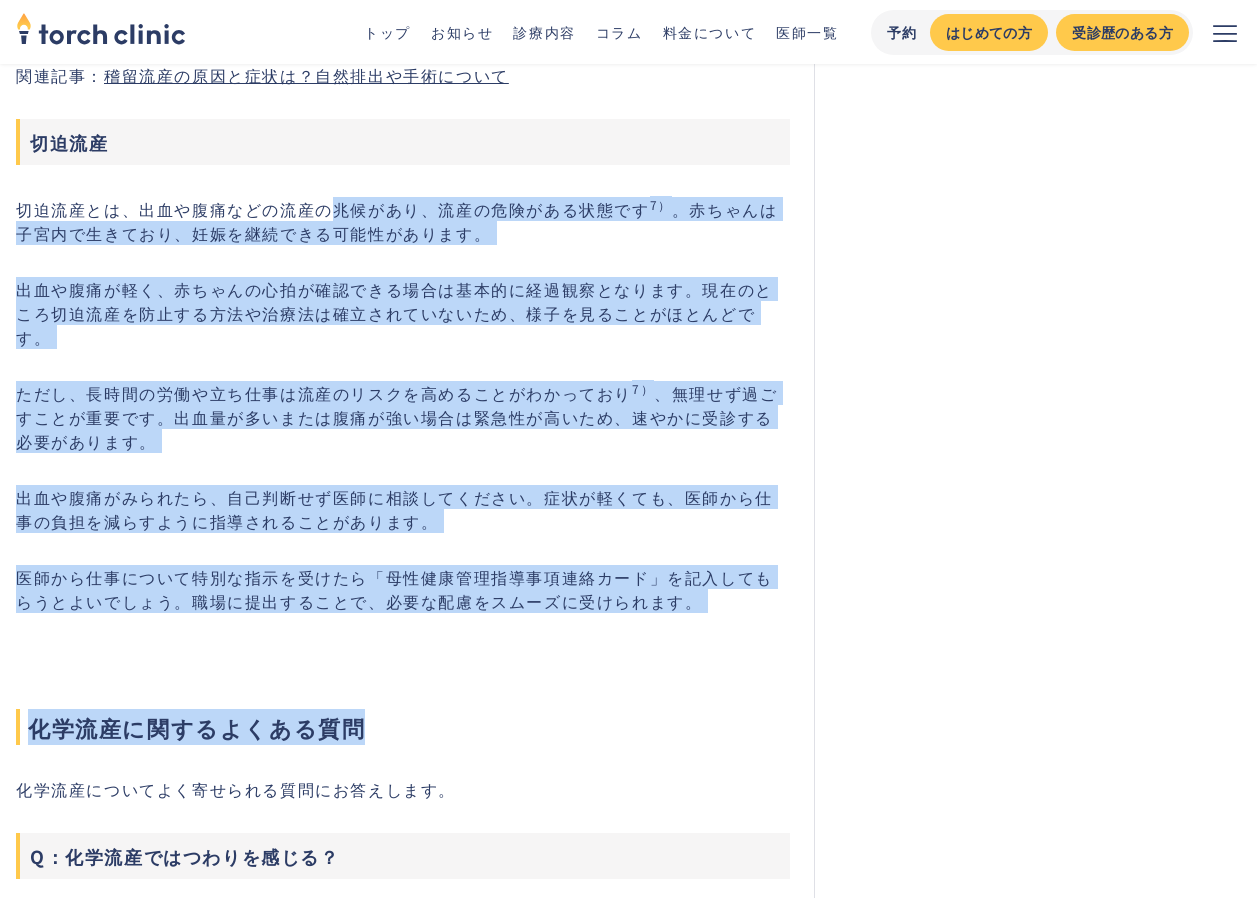 click on "妊娠検査薬で陽性反応が出たものの、化学妊娠と診断されたため、妊娠しにくい体なのではないかと不安に感じる方もいるでしょう。化学流産とは、妊娠のごく初期にみられるものであり、健康な方でも偶然起こることがあります。 この記事では、化学流産の原因や症状、発生確率、診断方法について解説します。 化学流産（化学妊娠・生化学的妊娠）とは？臨床妊娠との違い 化学流産とは、妊娠検査薬で陽性反応が出たのに、超音波検査では「胎嚢（たいのう）」という赤ちゃんを包む袋が確認できない現象です。妊娠のごく早期に起こる流産であるため、[PERSON_NAME]人科医会では流産の回数には含めないと定められています 1） 。
妊娠検査薬 （hCG陽性）
超音波検査 （胎嚢の確認）
化学流産
◯
✕
臨床妊娠" at bounding box center (403, -706) 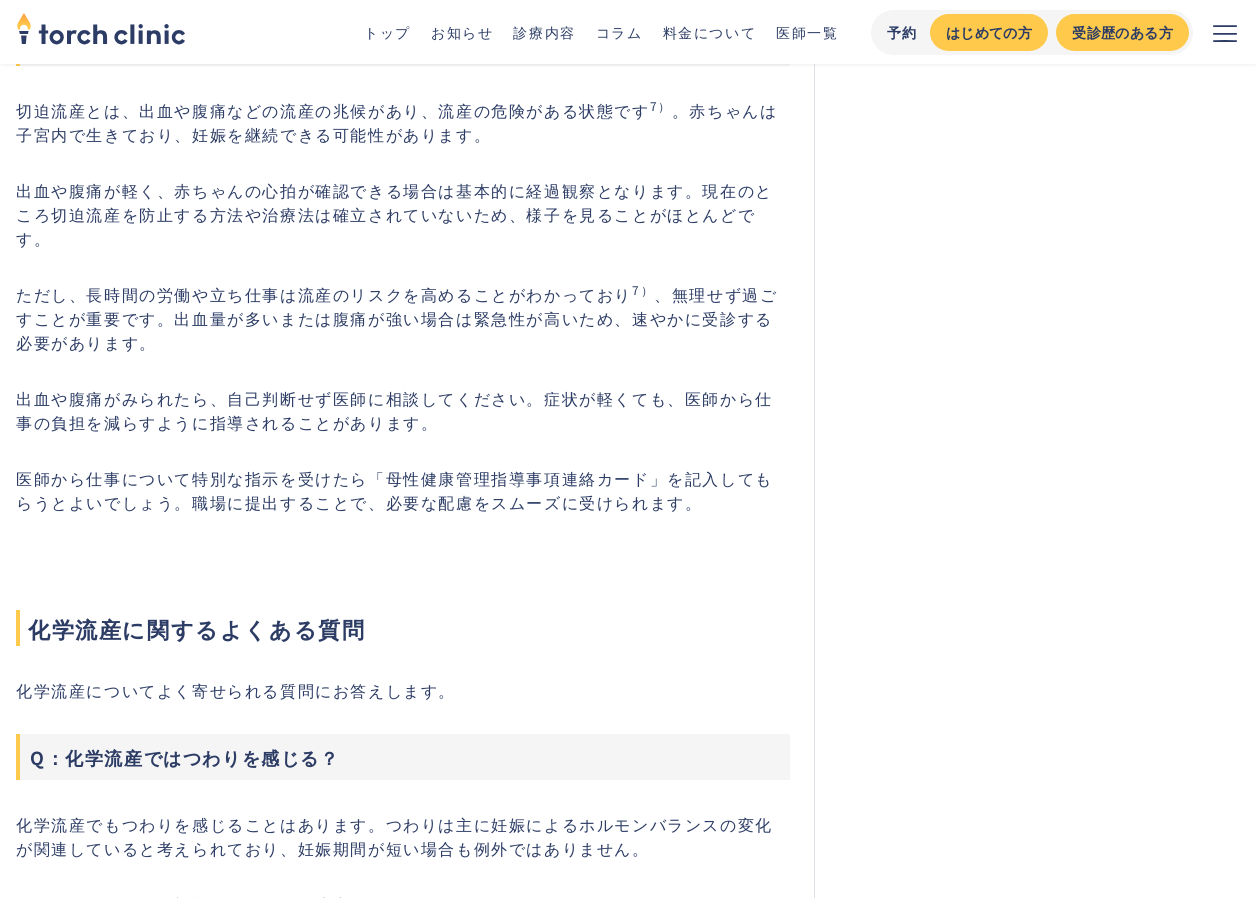 scroll, scrollTop: 7900, scrollLeft: 0, axis: vertical 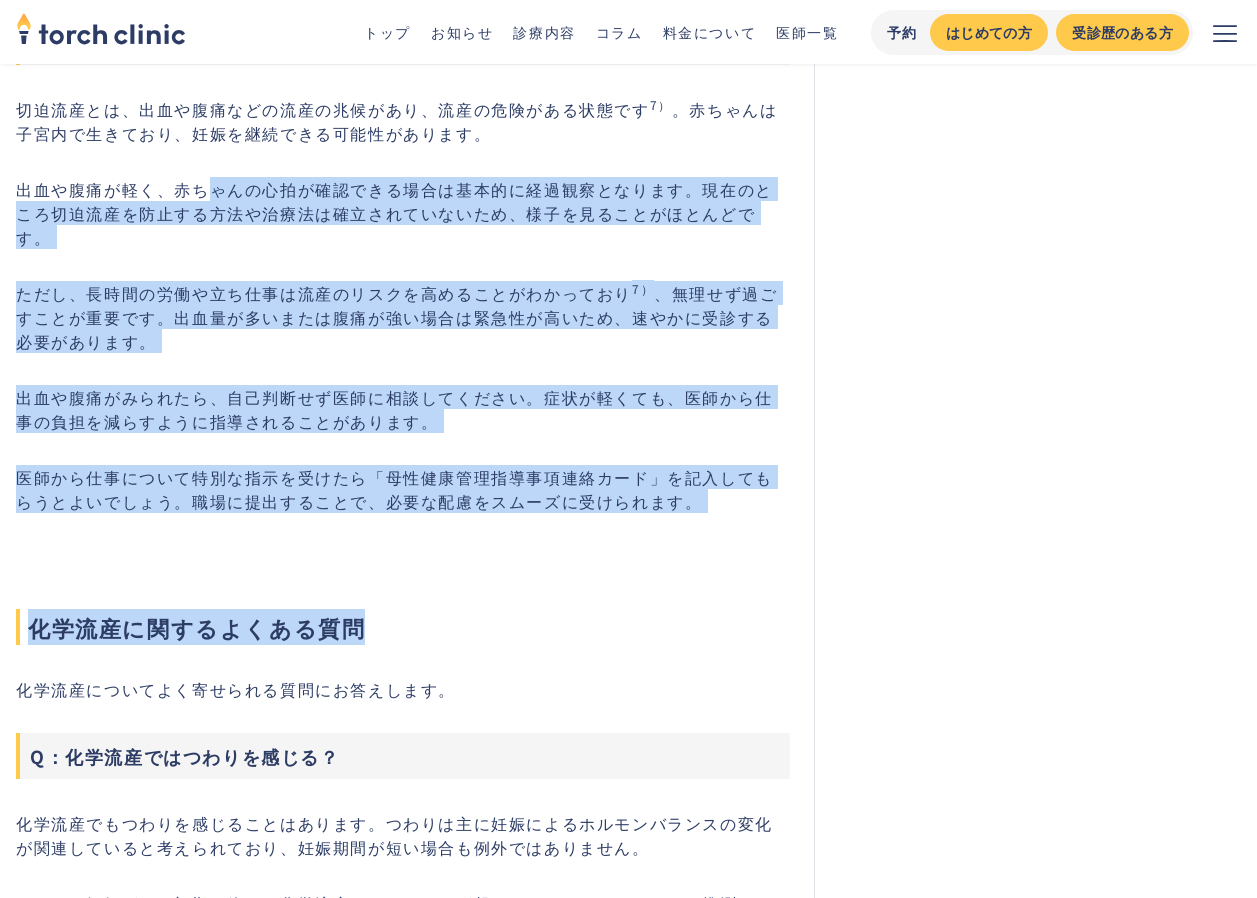 click on "妊娠検査薬で陽性反応が出たものの、化学妊娠と診断されたため、妊娠しにくい体なのではないかと不安に感じる方もいるでしょう。化学流産とは、妊娠のごく初期にみられるものであり、健康な方でも偶然起こることがあります。 この記事では、化学流産の原因や症状、発生確率、診断方法について解説します。 化学流産（化学妊娠・生化学的妊娠）とは？臨床妊娠との違い 化学流産とは、妊娠検査薬で陽性反応が出たのに、超音波検査では「胎嚢（たいのう）」という赤ちゃんを包む袋が確認できない現象です。妊娠のごく早期に起こる流産であるため、[PERSON_NAME]人科医会では流産の回数には含めないと定められています 1） 。
妊娠検査薬 （hCG陽性）
超音波検査 （胎嚢の確認）
化学流産
◯
✕
臨床妊娠" at bounding box center [403, -806] 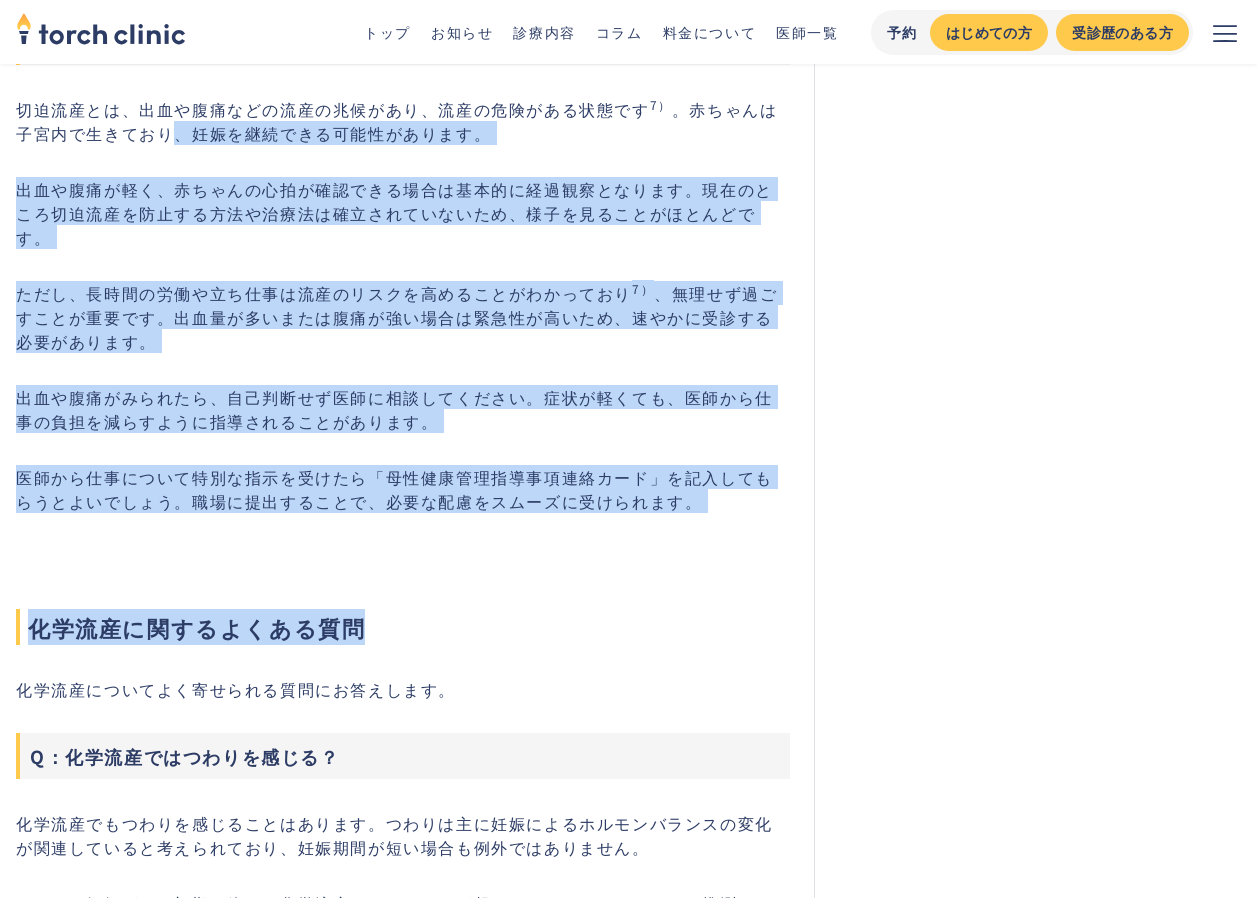 click on "切迫流産とは、出血や腹痛などの流産の兆候があり、流産の危険がある状態です 7） 。赤ちゃんは子宮内で生きており、妊娠を継続できる可能性があります。" at bounding box center [403, 121] 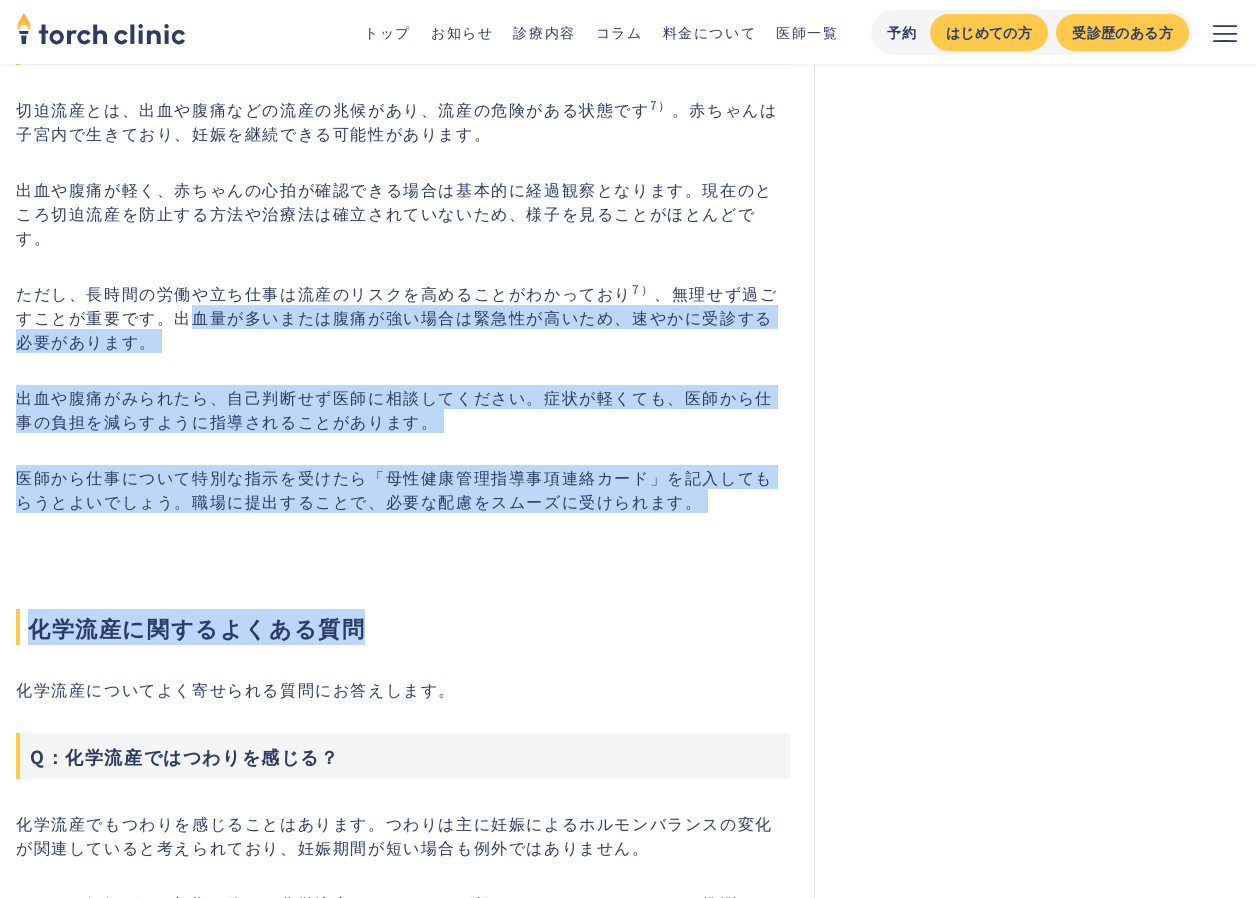 click on "妊娠検査薬で陽性反応が出たものの、化学妊娠と診断されたため、妊娠しにくい体なのではないかと不安に感じる方もいるでしょう。化学流産とは、妊娠のごく初期にみられるものであり、健康な方でも偶然起こることがあります。 この記事では、化学流産の原因や症状、発生確率、診断方法について解説します。 化学流産（化学妊娠・生化学的妊娠）とは？臨床妊娠との違い 化学流産とは、妊娠検査薬で陽性反応が出たのに、超音波検査では「胎嚢（たいのう）」という赤ちゃんを包む袋が確認できない現象です。妊娠のごく早期に起こる流産であるため、[PERSON_NAME]人科医会では流産の回数には含めないと定められています 1） 。
妊娠検査薬 （hCG陽性）
超音波検査 （胎嚢の確認）
化学流産
◯
✕
臨床妊娠" at bounding box center [403, -806] 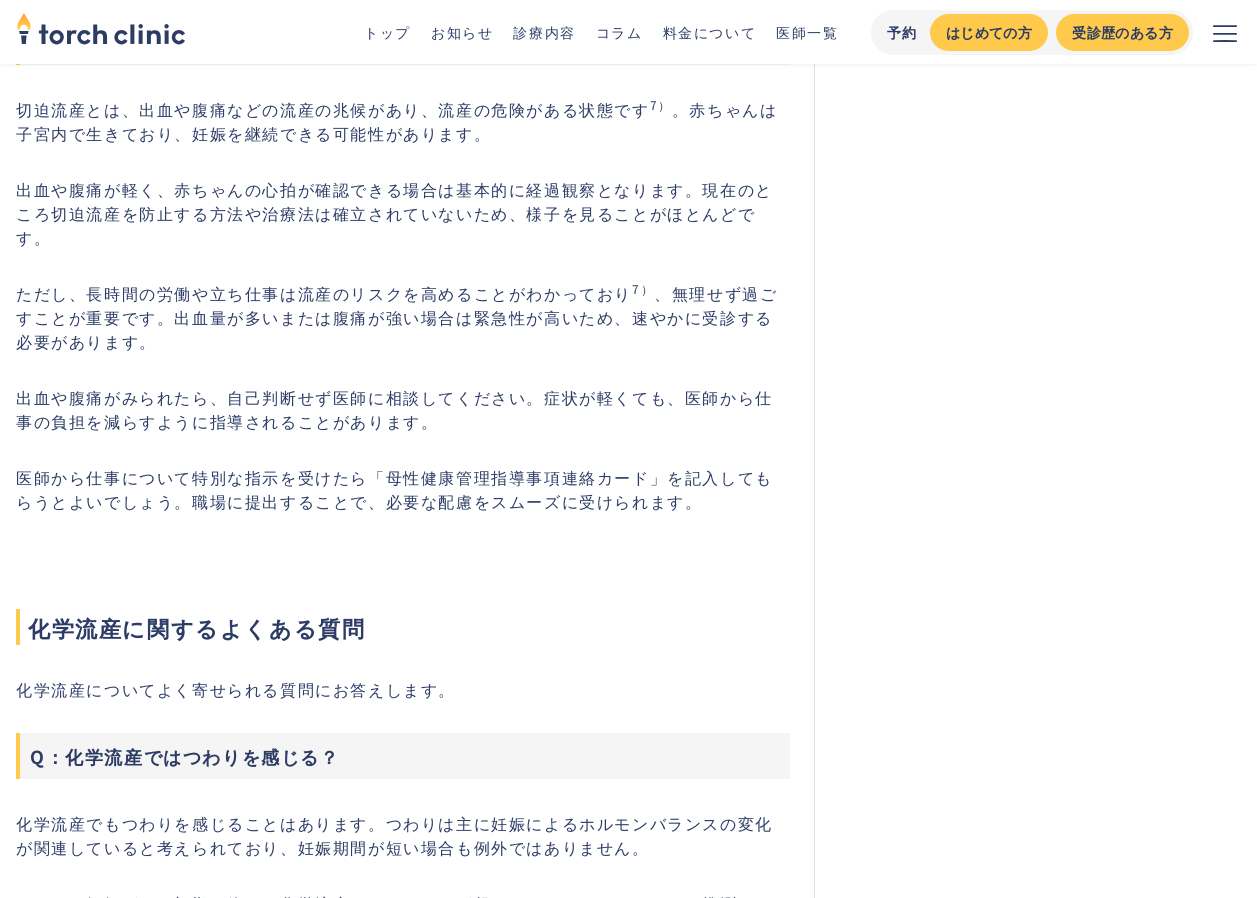 click on "ただし、長時間の労働や立ち仕事は流産のリスクを高めることがわかっており 7） 、無理せず過ごすことが重要です。出血量が多いまたは腹痛が強い場合は緊急性が高いため、速やかに受診する必要があります。" at bounding box center [403, 317] 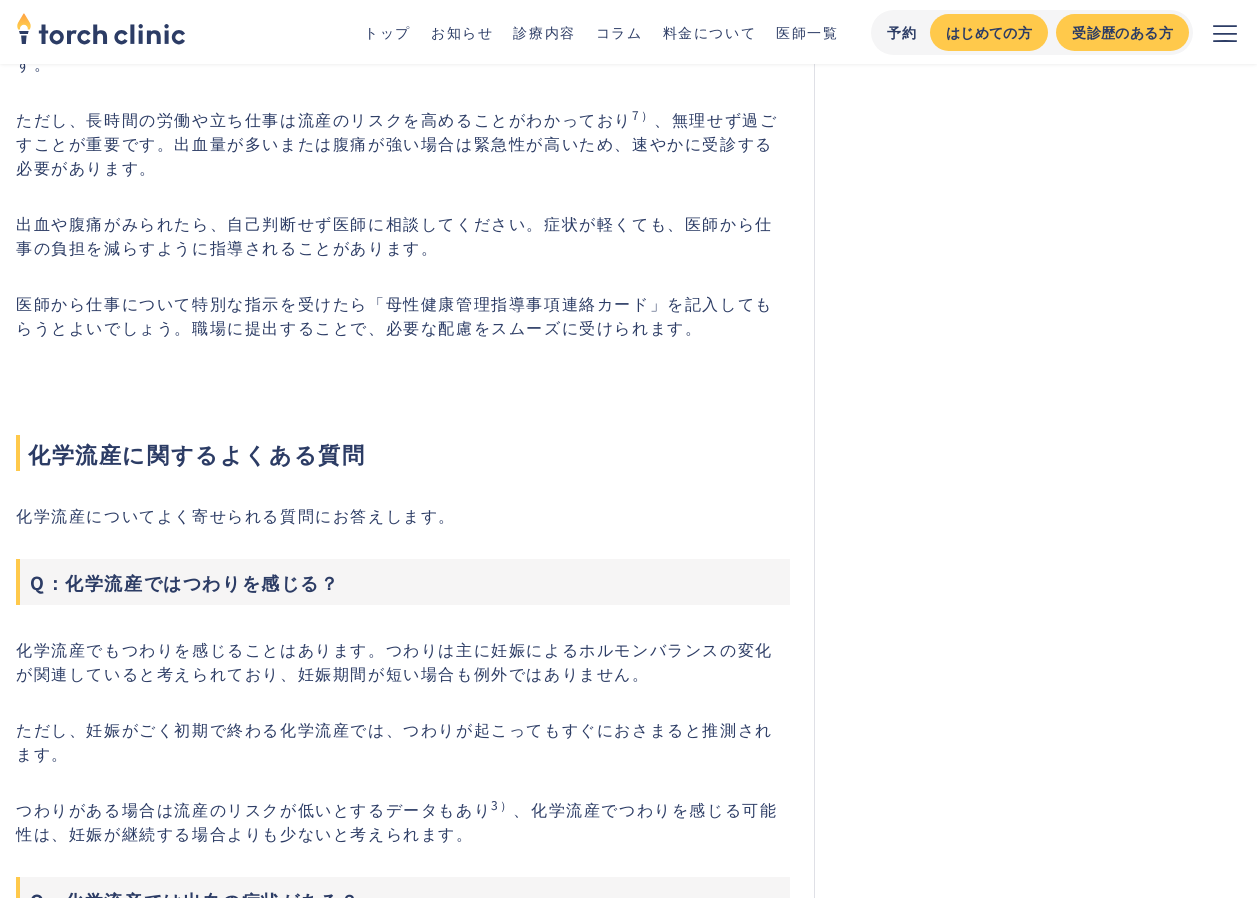 scroll, scrollTop: 8200, scrollLeft: 0, axis: vertical 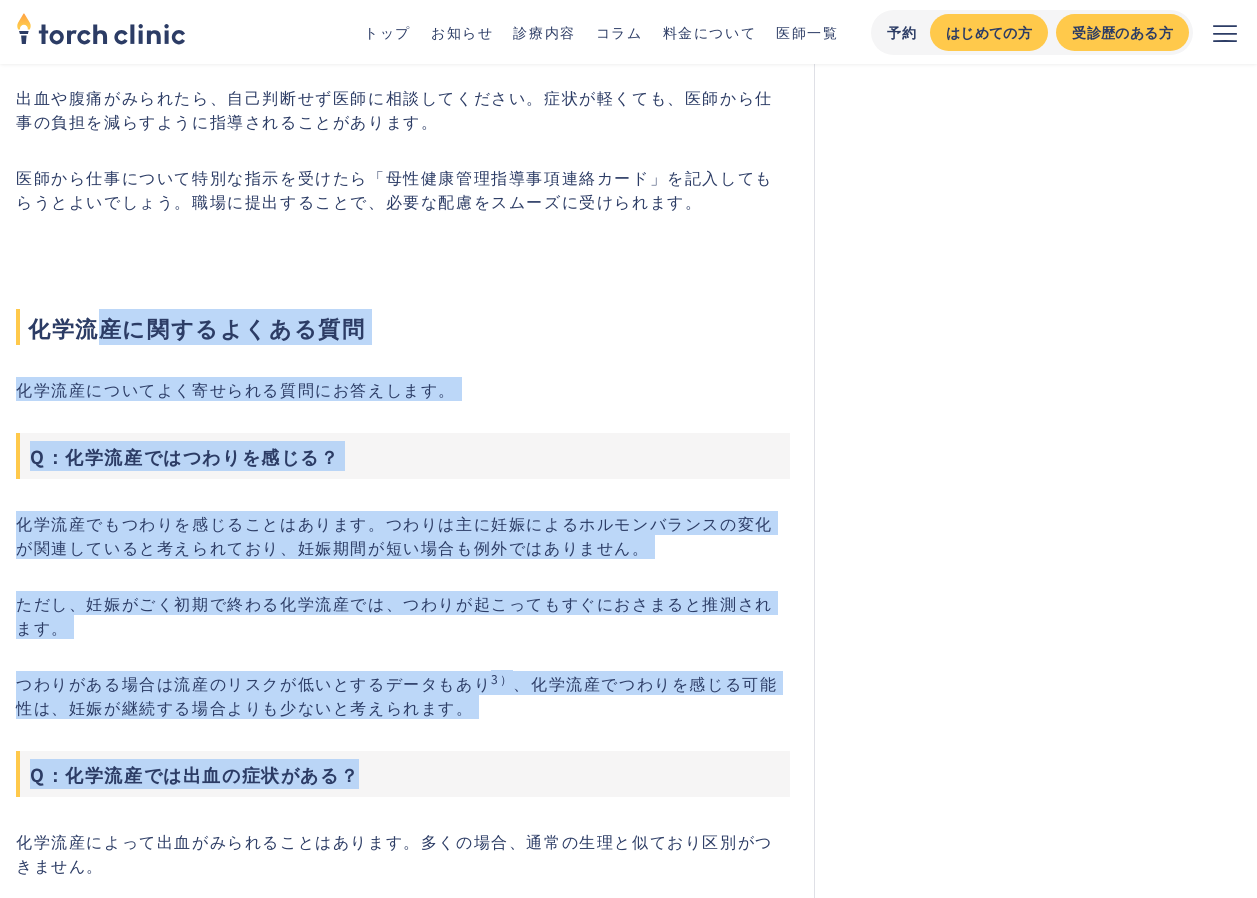 click on "妊娠検査薬で陽性反応が出たものの、化学妊娠と診断されたため、妊娠しにくい体なのではないかと不安に感じる方もいるでしょう。化学流産とは、妊娠のごく初期にみられるものであり、健康な方でも偶然起こることがあります。 この記事では、化学流産の原因や症状、発生確率、診断方法について解説します。 化学流産（化学妊娠・生化学的妊娠）とは？臨床妊娠との違い 化学流産とは、妊娠検査薬で陽性反応が出たのに、超音波検査では「胎嚢（たいのう）」という赤ちゃんを包む袋が確認できない現象です。妊娠のごく早期に起こる流産であるため、[PERSON_NAME]人科医会では流産の回数には含めないと定められています 1） 。
妊娠検査薬 （hCG陽性）
超音波検査 （胎嚢の確認）
化学流産
◯
✕
臨床妊娠" at bounding box center [403, -1106] 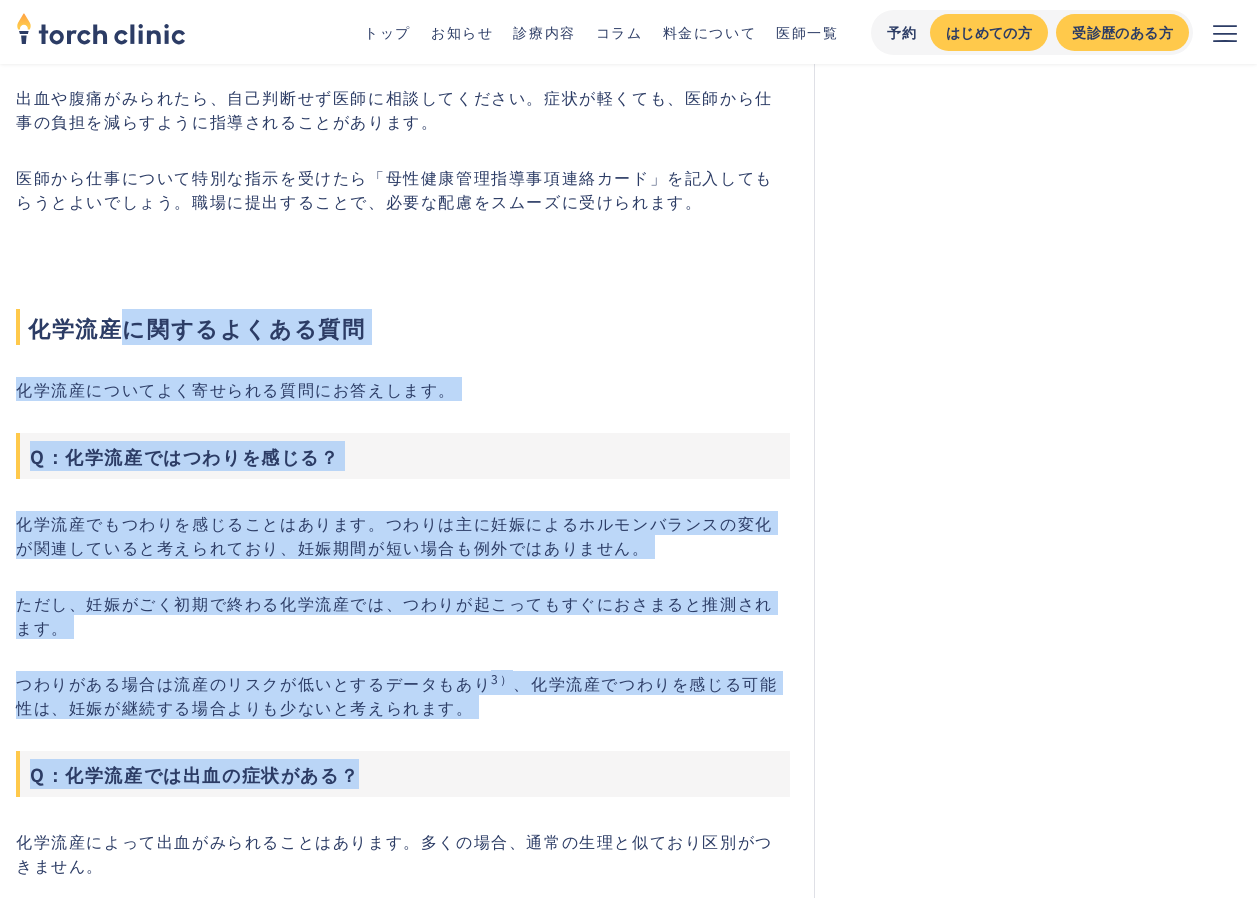 click on "妊娠検査薬で陽性反応が出たものの、化学妊娠と診断されたため、妊娠しにくい体なのではないかと不安に感じる方もいるでしょう。化学流産とは、妊娠のごく初期にみられるものであり、健康な方でも偶然起こることがあります。 この記事では、化学流産の原因や症状、発生確率、診断方法について解説します。 化学流産（化学妊娠・生化学的妊娠）とは？臨床妊娠との違い 化学流産とは、妊娠検査薬で陽性反応が出たのに、超音波検査では「胎嚢（たいのう）」という赤ちゃんを包む袋が確認できない現象です。妊娠のごく早期に起こる流産であるため、[PERSON_NAME]人科医会では流産の回数には含めないと定められています 1） 。
妊娠検査薬 （hCG陽性）
超音波検査 （胎嚢の確認）
化学流産
◯
✕
臨床妊娠" at bounding box center (403, -1106) 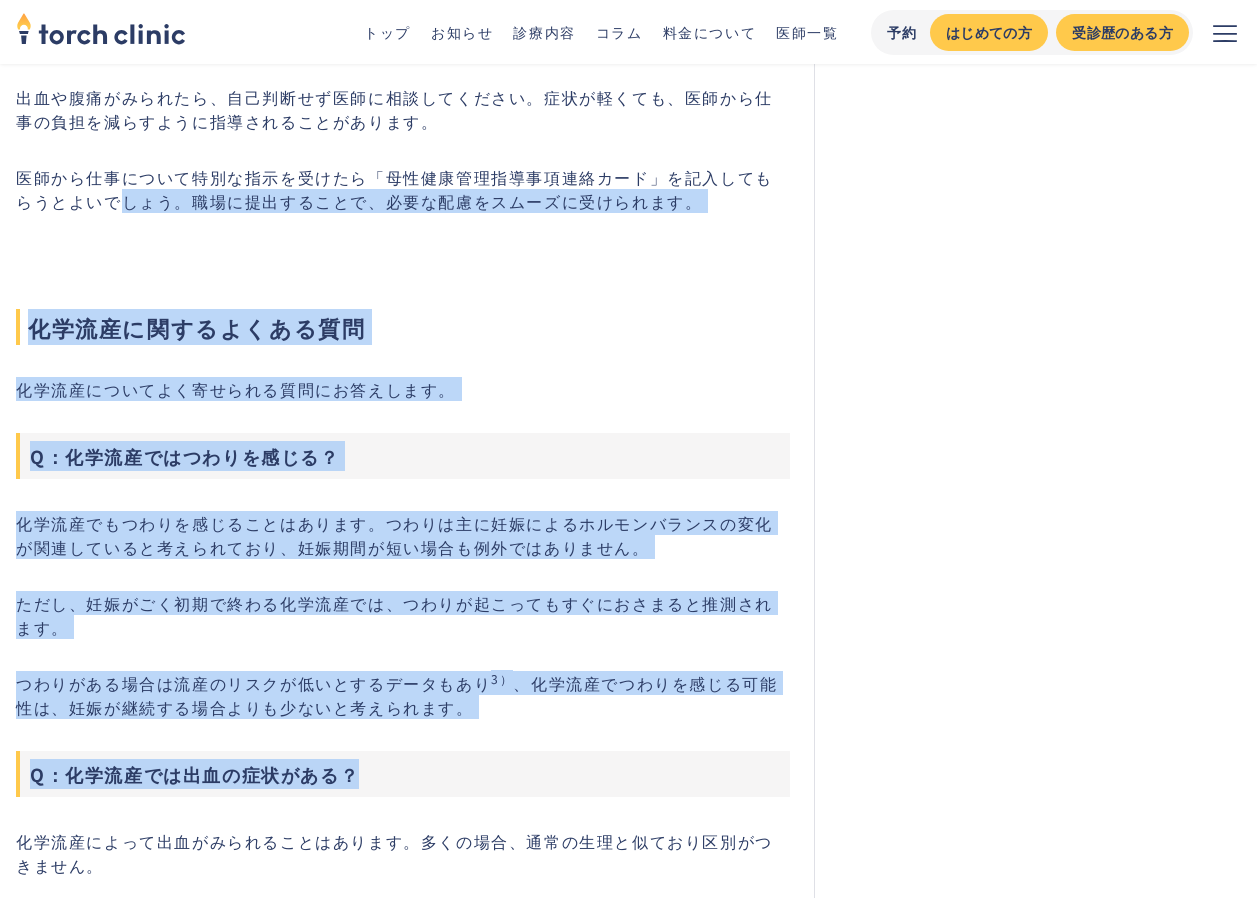 click on "医師から仕事について特別な指示を受けたら「母性健康管理指導事項連絡カード」を記入してもらうとよいでしょう。職場に提出することで、必要な配慮をスムーズに受けられます。" at bounding box center [403, 189] 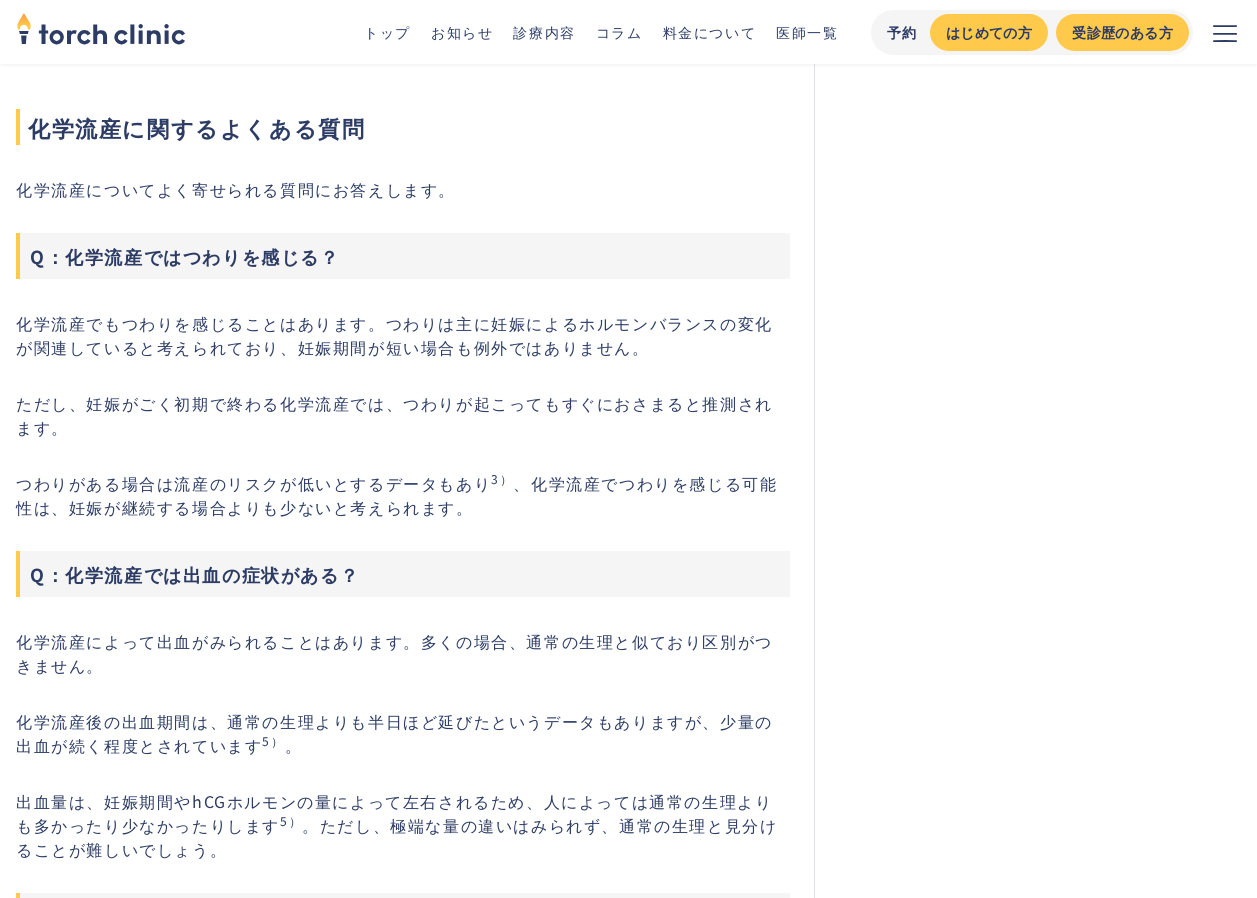 scroll, scrollTop: 8500, scrollLeft: 0, axis: vertical 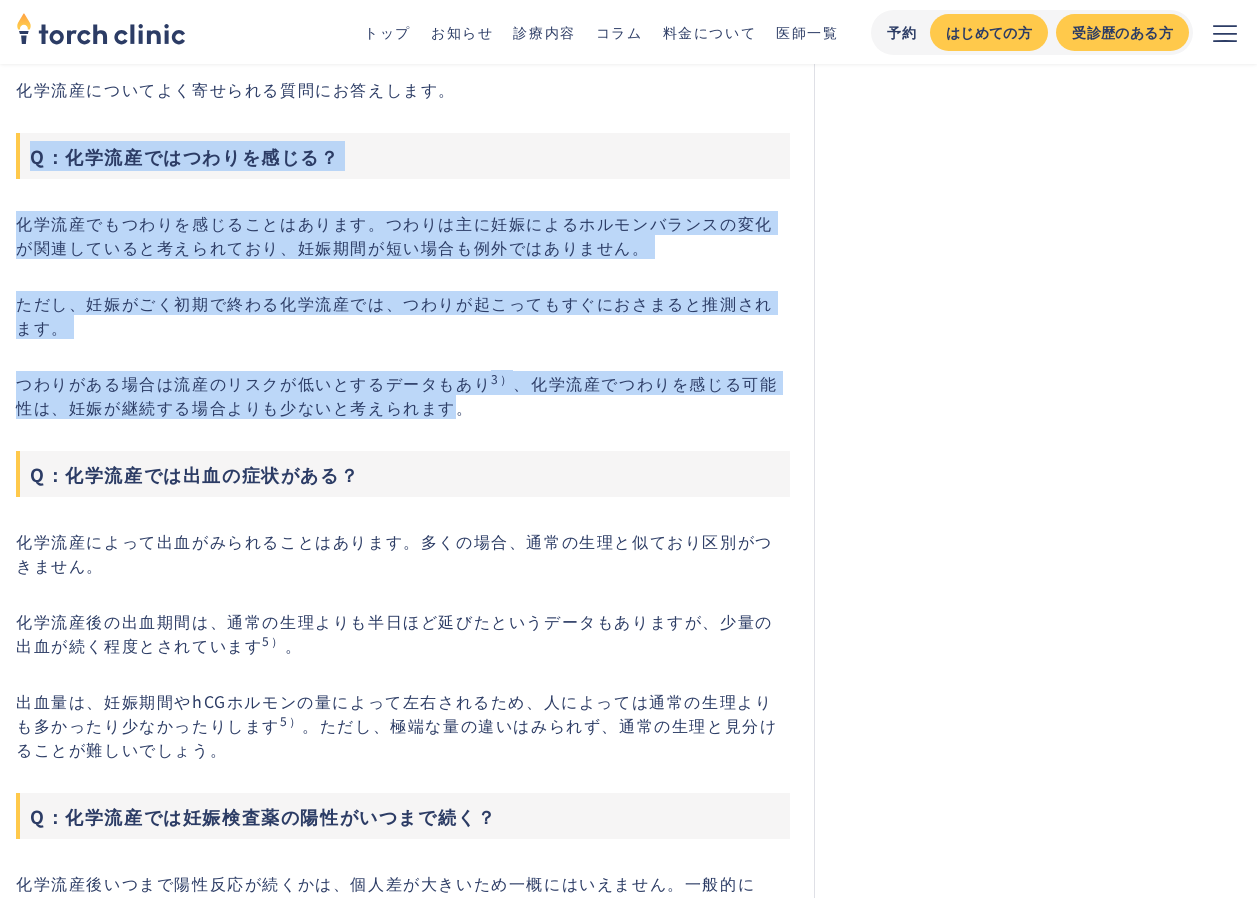 click on "妊娠検査薬で陽性反応が出たものの、化学妊娠と診断されたため、妊娠しにくい体なのではないかと不安に感じる方もいるでしょう。化学流産とは、妊娠のごく初期にみられるものであり、健康な方でも偶然起こることがあります。 この記事では、化学流産の原因や症状、発生確率、診断方法について解説します。 化学流産（化学妊娠・生化学的妊娠）とは？臨床妊娠との違い 化学流産とは、妊娠検査薬で陽性反応が出たのに、超音波検査では「胎嚢（たいのう）」という赤ちゃんを包む袋が確認できない現象です。妊娠のごく早期に起こる流産であるため、[PERSON_NAME]人科医会では流産の回数には含めないと定められています 1） 。
妊娠検査薬 （hCG陽性）
超音波検査 （胎嚢の確認）
化学流産
◯
✕
臨床妊娠" at bounding box center [403, -1406] 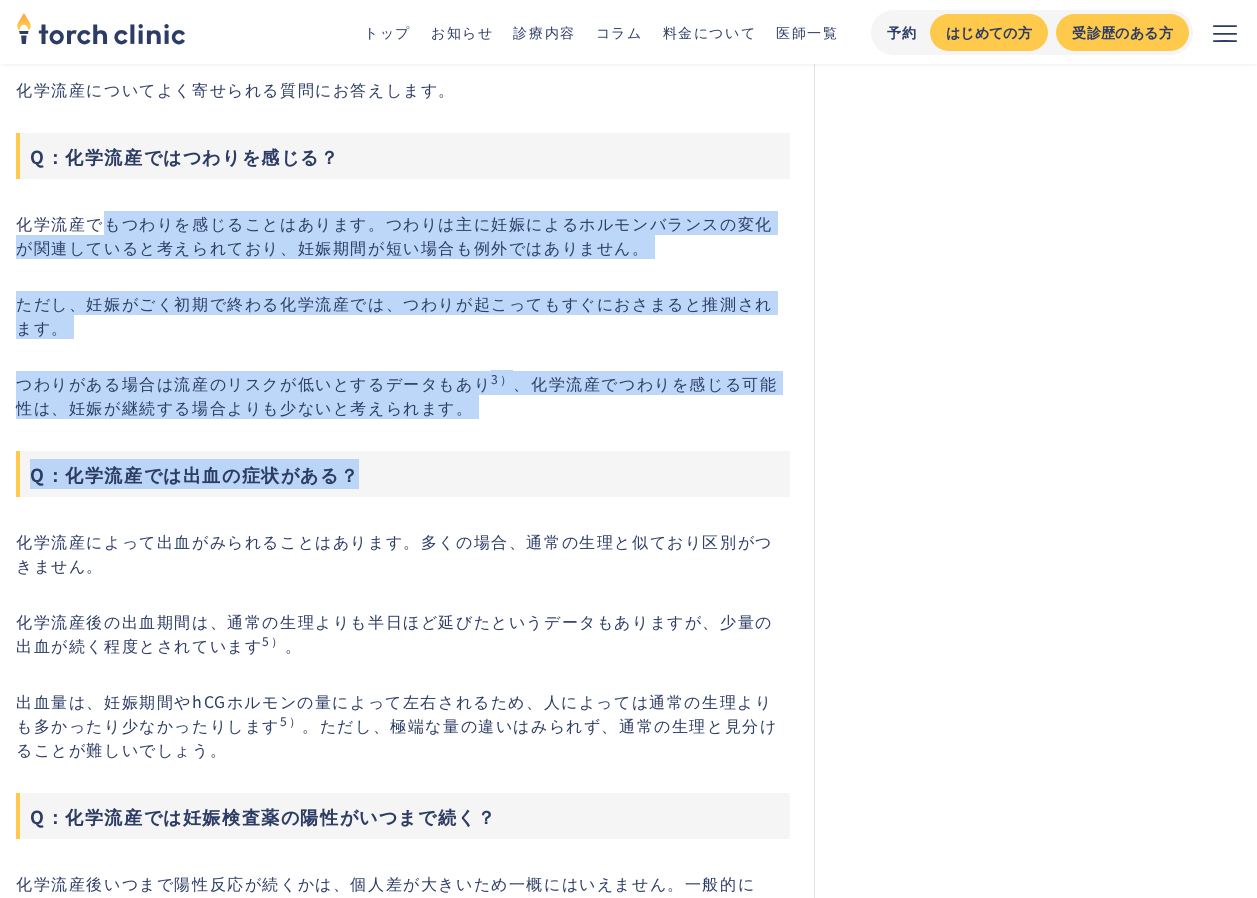 click on "妊娠検査薬で陽性反応が出たものの、化学妊娠と診断されたため、妊娠しにくい体なのではないかと不安に感じる方もいるでしょう。化学流産とは、妊娠のごく初期にみられるものであり、健康な方でも偶然起こることがあります。 この記事では、化学流産の原因や症状、発生確率、診断方法について解説します。 化学流産（化学妊娠・生化学的妊娠）とは？臨床妊娠との違い 化学流産とは、妊娠検査薬で陽性反応が出たのに、超音波検査では「胎嚢（たいのう）」という赤ちゃんを包む袋が確認できない現象です。妊娠のごく早期に起こる流産であるため、[PERSON_NAME]人科医会では流産の回数には含めないと定められています 1） 。
妊娠検査薬 （hCG陽性）
超音波検査 （胎嚢の確認）
化学流産
◯
✕
臨床妊娠" at bounding box center [403, -1406] 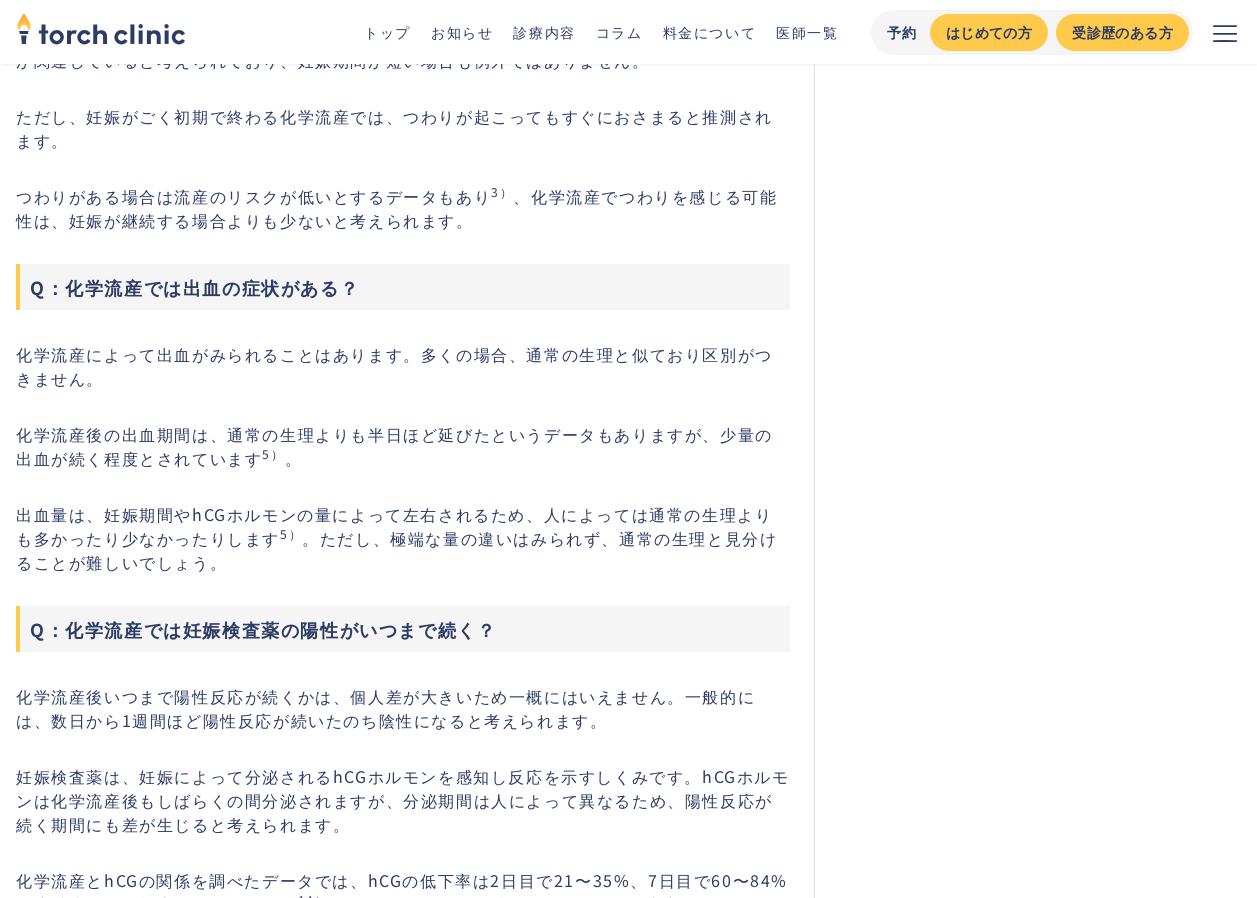 scroll, scrollTop: 8700, scrollLeft: 0, axis: vertical 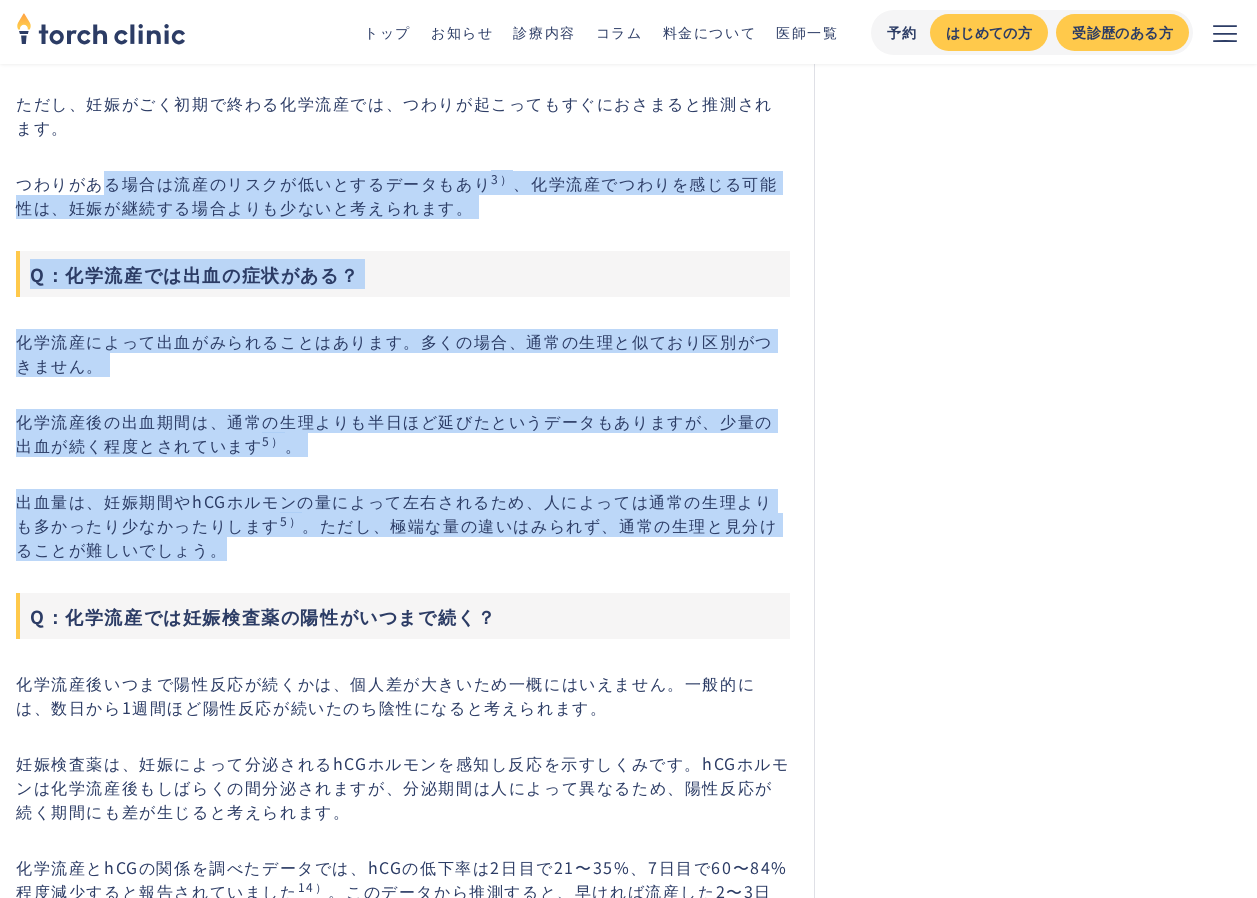 click on "妊娠検査薬で陽性反応が出たものの、化学妊娠と診断されたため、妊娠しにくい体なのではないかと不安に感じる方もいるでしょう。化学流産とは、妊娠のごく初期にみられるものであり、健康な方でも偶然起こることがあります。 この記事では、化学流産の原因や症状、発生確率、診断方法について解説します。 化学流産（化学妊娠・生化学的妊娠）とは？臨床妊娠との違い 化学流産とは、妊娠検査薬で陽性反応が出たのに、超音波検査では「胎嚢（たいのう）」という赤ちゃんを包む袋が確認できない現象です。妊娠のごく早期に起こる流産であるため、[PERSON_NAME]人科医会では流産の回数には含めないと定められています 1） 。
妊娠検査薬 （hCG陽性）
超音波検査 （胎嚢の確認）
化学流産
◯
✕
臨床妊娠" at bounding box center [403, -1606] 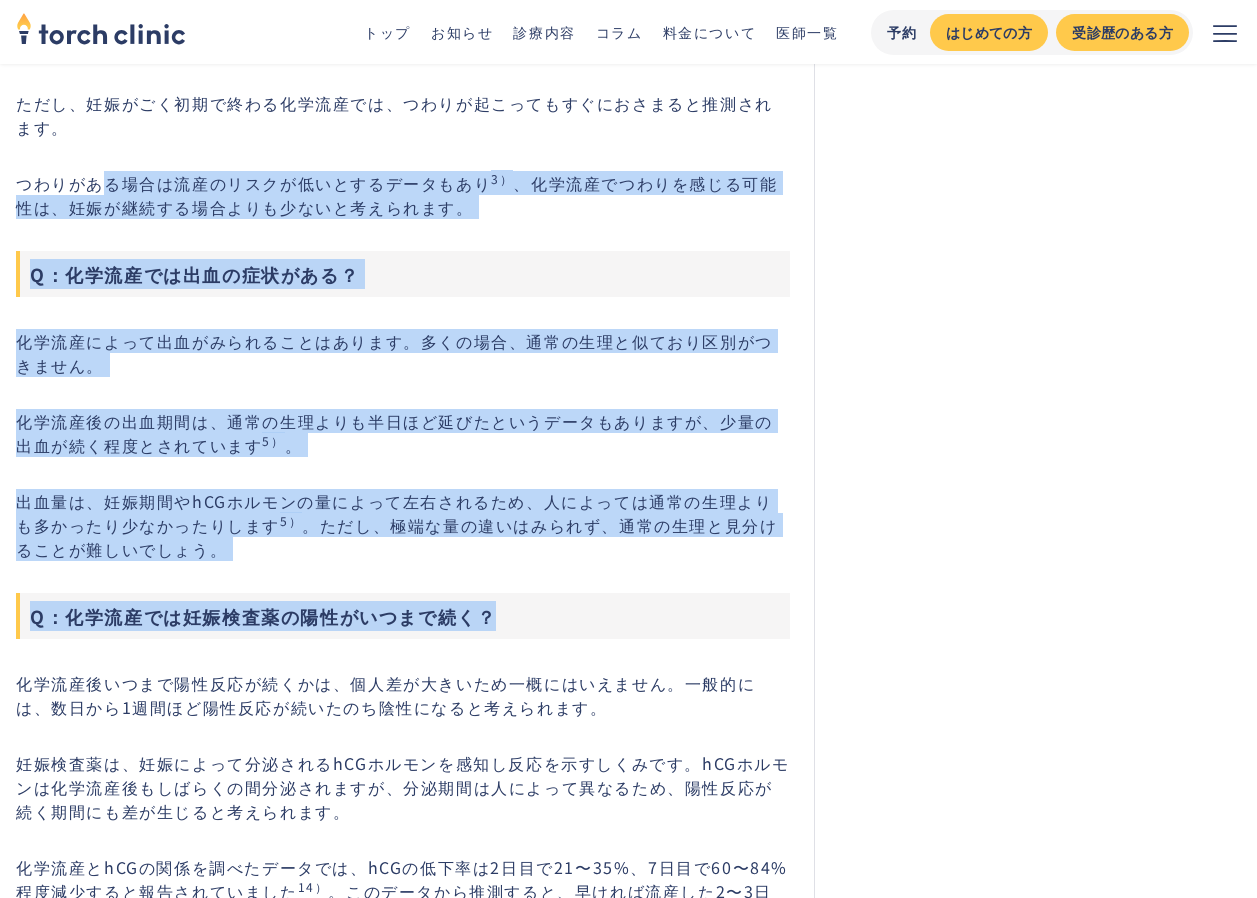 click on "妊娠検査薬で陽性反応が出たものの、化学妊娠と診断されたため、妊娠しにくい体なのではないかと不安に感じる方もいるでしょう。化学流産とは、妊娠のごく初期にみられるものであり、健康な方でも偶然起こることがあります。 この記事では、化学流産の原因や症状、発生確率、診断方法について解説します。 化学流産（化学妊娠・生化学的妊娠）とは？臨床妊娠との違い 化学流産とは、妊娠検査薬で陽性反応が出たのに、超音波検査では「胎嚢（たいのう）」という赤ちゃんを包む袋が確認できない現象です。妊娠のごく早期に起こる流産であるため、[PERSON_NAME]人科医会では流産の回数には含めないと定められています 1） 。
妊娠検査薬 （hCG陽性）
超音波検査 （胎嚢の確認）
化学流産
◯
✕
臨床妊娠" at bounding box center [403, -1606] 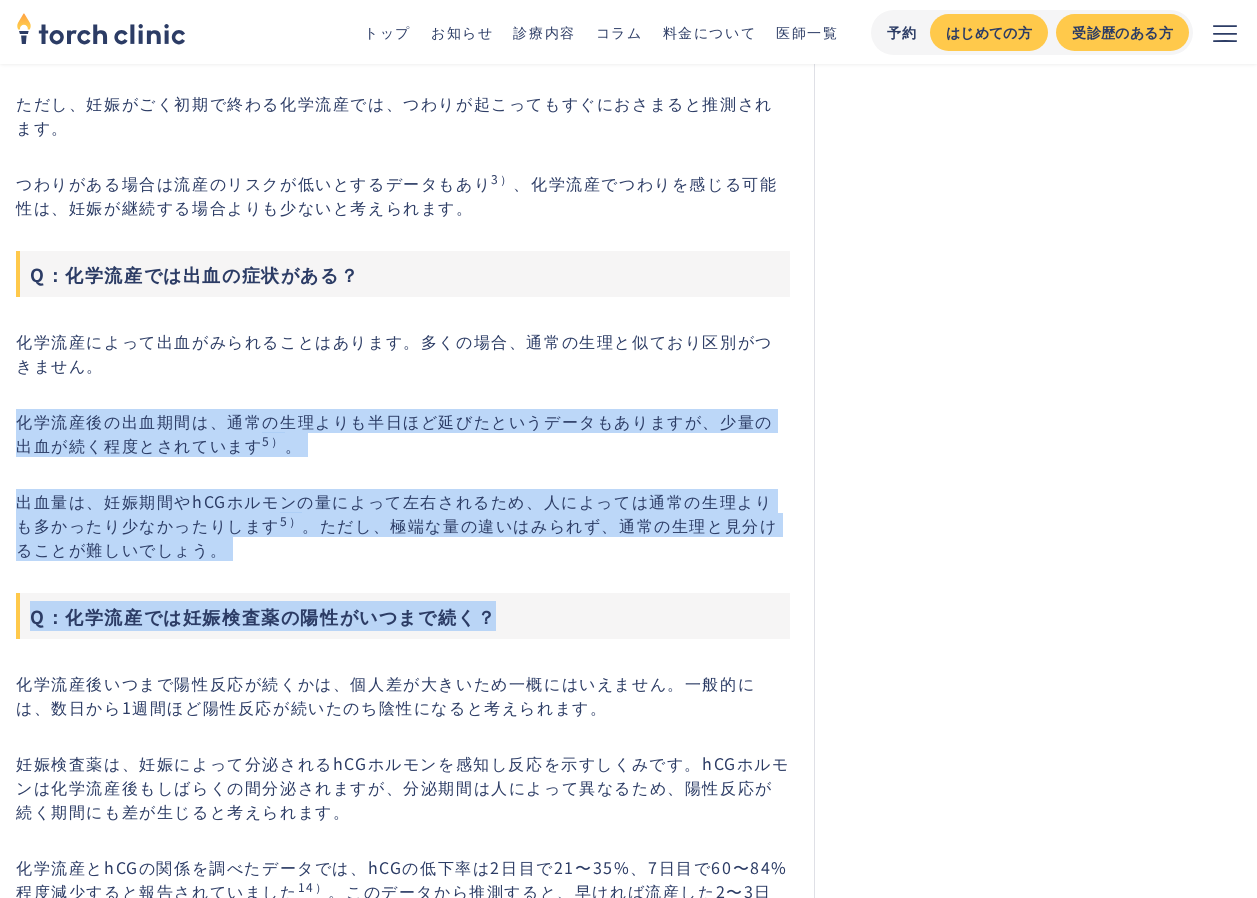 click on "妊娠検査薬で陽性反応が出たものの、化学妊娠と診断されたため、妊娠しにくい体なのではないかと不安に感じる方もいるでしょう。化学流産とは、妊娠のごく初期にみられるものであり、健康な方でも偶然起こることがあります。 この記事では、化学流産の原因や症状、発生確率、診断方法について解説します。 化学流産（化学妊娠・生化学的妊娠）とは？臨床妊娠との違い 化学流産とは、妊娠検査薬で陽性反応が出たのに、超音波検査では「胎嚢（たいのう）」という赤ちゃんを包む袋が確認できない現象です。妊娠のごく早期に起こる流産であるため、[PERSON_NAME]人科医会では流産の回数には含めないと定められています 1） 。
妊娠検査薬 （hCG陽性）
超音波検査 （胎嚢の確認）
化学流産
◯
✕
臨床妊娠" at bounding box center (403, -1606) 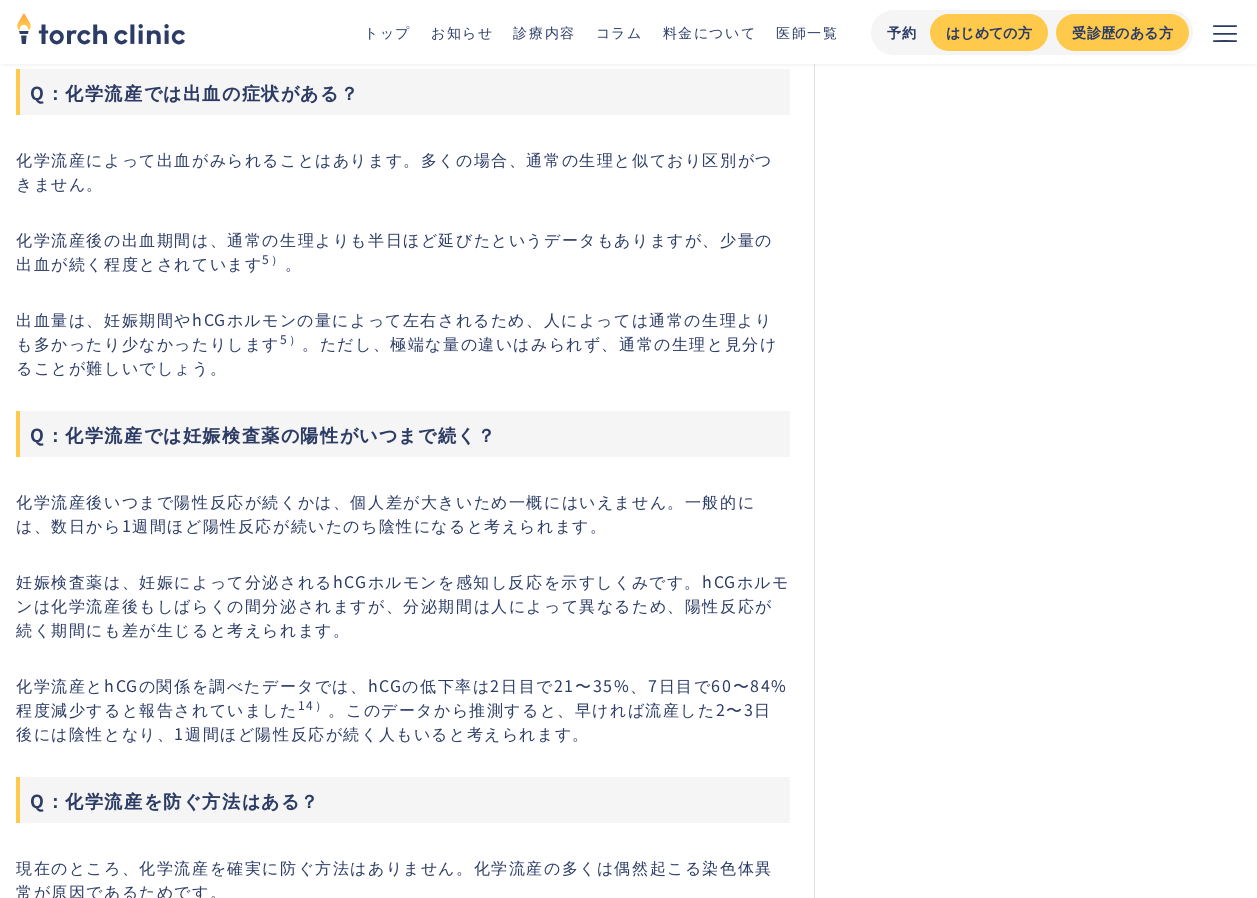 scroll, scrollTop: 8900, scrollLeft: 0, axis: vertical 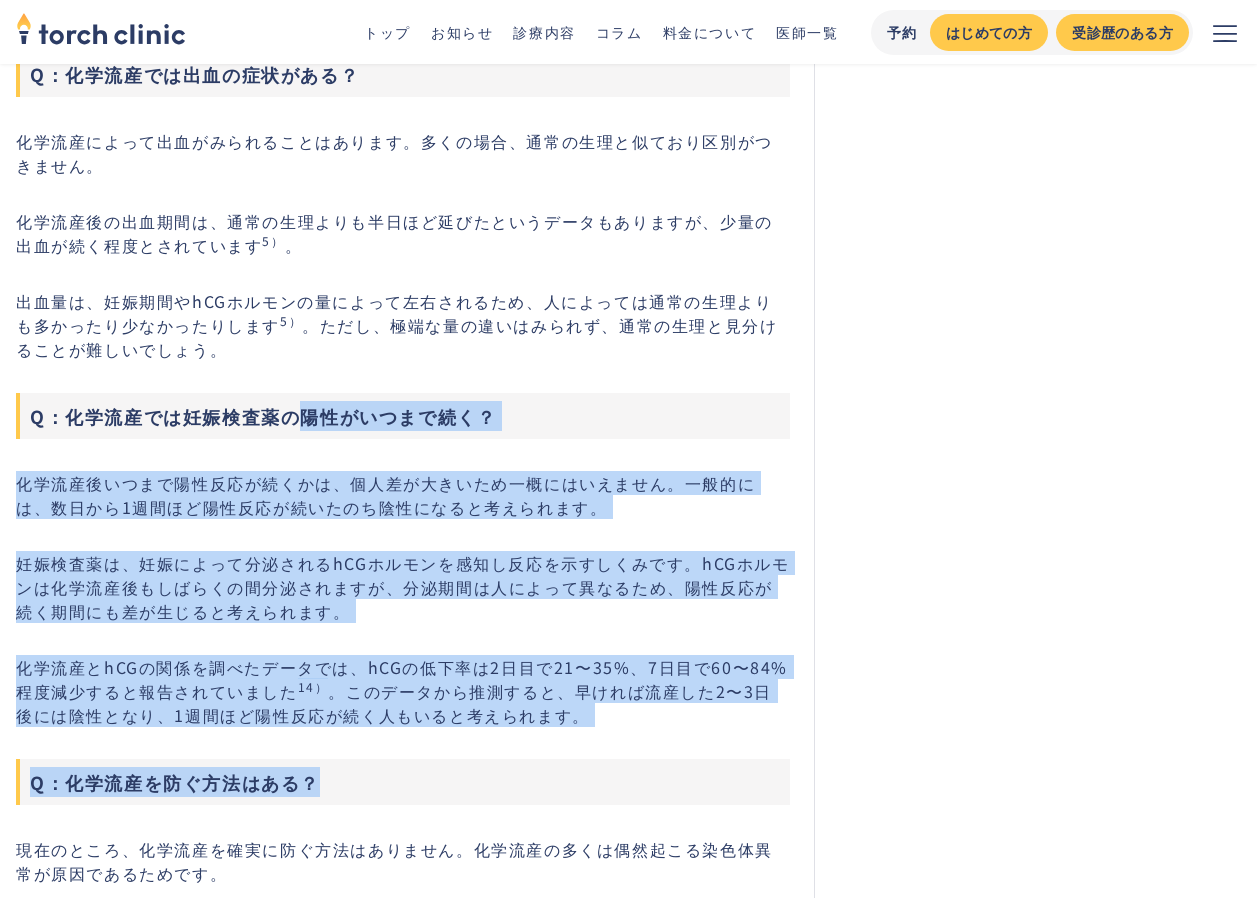 click on "妊娠検査薬で陽性反応が出たものの、化学妊娠と診断されたため、妊娠しにくい体なのではないかと不安に感じる方もいるでしょう。化学流産とは、妊娠のごく初期にみられるものであり、健康な方でも偶然起こることがあります。 この記事では、化学流産の原因や症状、発生確率、診断方法について解説します。 化学流産（化学妊娠・生化学的妊娠）とは？臨床妊娠との違い 化学流産とは、妊娠検査薬で陽性反応が出たのに、超音波検査では「胎嚢（たいのう）」という赤ちゃんを包む袋が確認できない現象です。妊娠のごく早期に起こる流産であるため、[PERSON_NAME]人科医会では流産の回数には含めないと定められています 1） 。
妊娠検査薬 （hCG陽性）
超音波検査 （胎嚢の確認）
化学流産
◯
✕
臨床妊娠" at bounding box center (403, -1806) 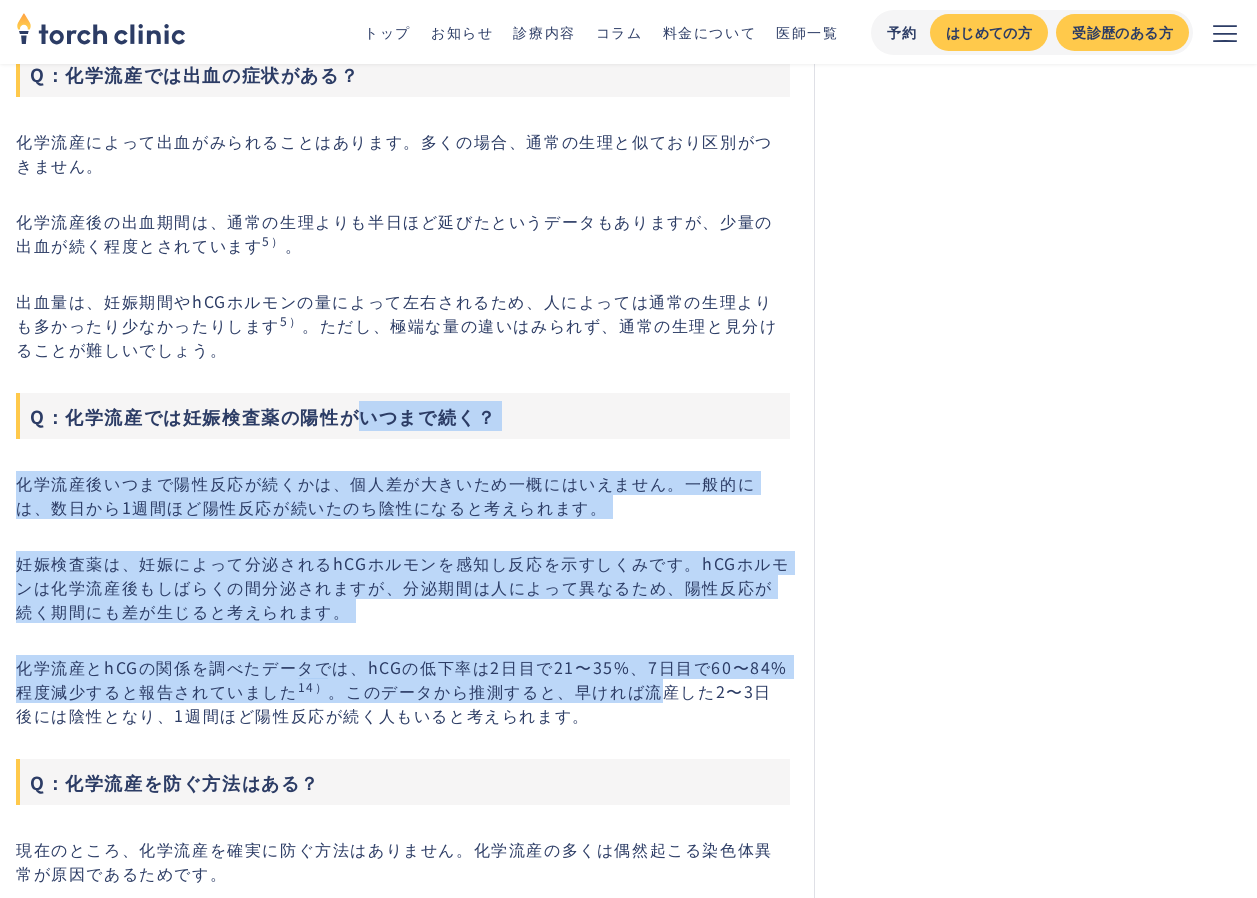 click on "妊娠検査薬で陽性反応が出たものの、化学妊娠と診断されたため、妊娠しにくい体なのではないかと不安に感じる方もいるでしょう。化学流産とは、妊娠のごく初期にみられるものであり、健康な方でも偶然起こることがあります。 この記事では、化学流産の原因や症状、発生確率、診断方法について解説します。 化学流産（化学妊娠・生化学的妊娠）とは？臨床妊娠との違い 化学流産とは、妊娠検査薬で陽性反応が出たのに、超音波検査では「胎嚢（たいのう）」という赤ちゃんを包む袋が確認できない現象です。妊娠のごく早期に起こる流産であるため、[PERSON_NAME]人科医会では流産の回数には含めないと定められています 1） 。
妊娠検査薬 （hCG陽性）
超音波検査 （胎嚢の確認）
化学流産
◯
✕
臨床妊娠" at bounding box center (403, -1806) 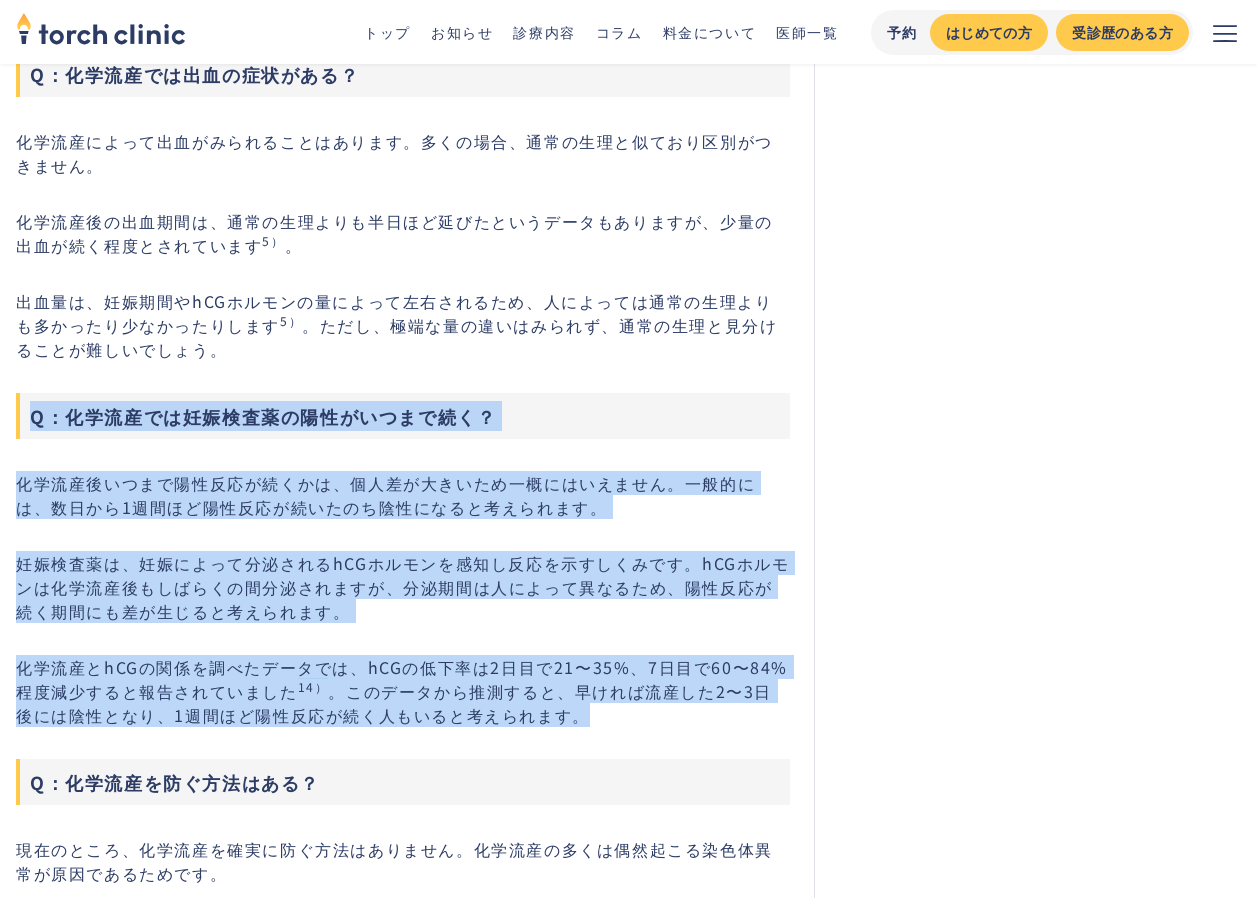 click on "妊娠検査薬で陽性反応が出たものの、化学妊娠と診断されたため、妊娠しにくい体なのではないかと不安に感じる方もいるでしょう。化学流産とは、妊娠のごく初期にみられるものであり、健康な方でも偶然起こることがあります。 この記事では、化学流産の原因や症状、発生確率、診断方法について解説します。 化学流産（化学妊娠・生化学的妊娠）とは？臨床妊娠との違い 化学流産とは、妊娠検査薬で陽性反応が出たのに、超音波検査では「胎嚢（たいのう）」という赤ちゃんを包む袋が確認できない現象です。妊娠のごく早期に起こる流産であるため、[PERSON_NAME]人科医会では流産の回数には含めないと定められています 1） 。
妊娠検査薬 （hCG陽性）
超音波検査 （胎嚢の確認）
化学流産
◯
✕
臨床妊娠" at bounding box center [403, -1806] 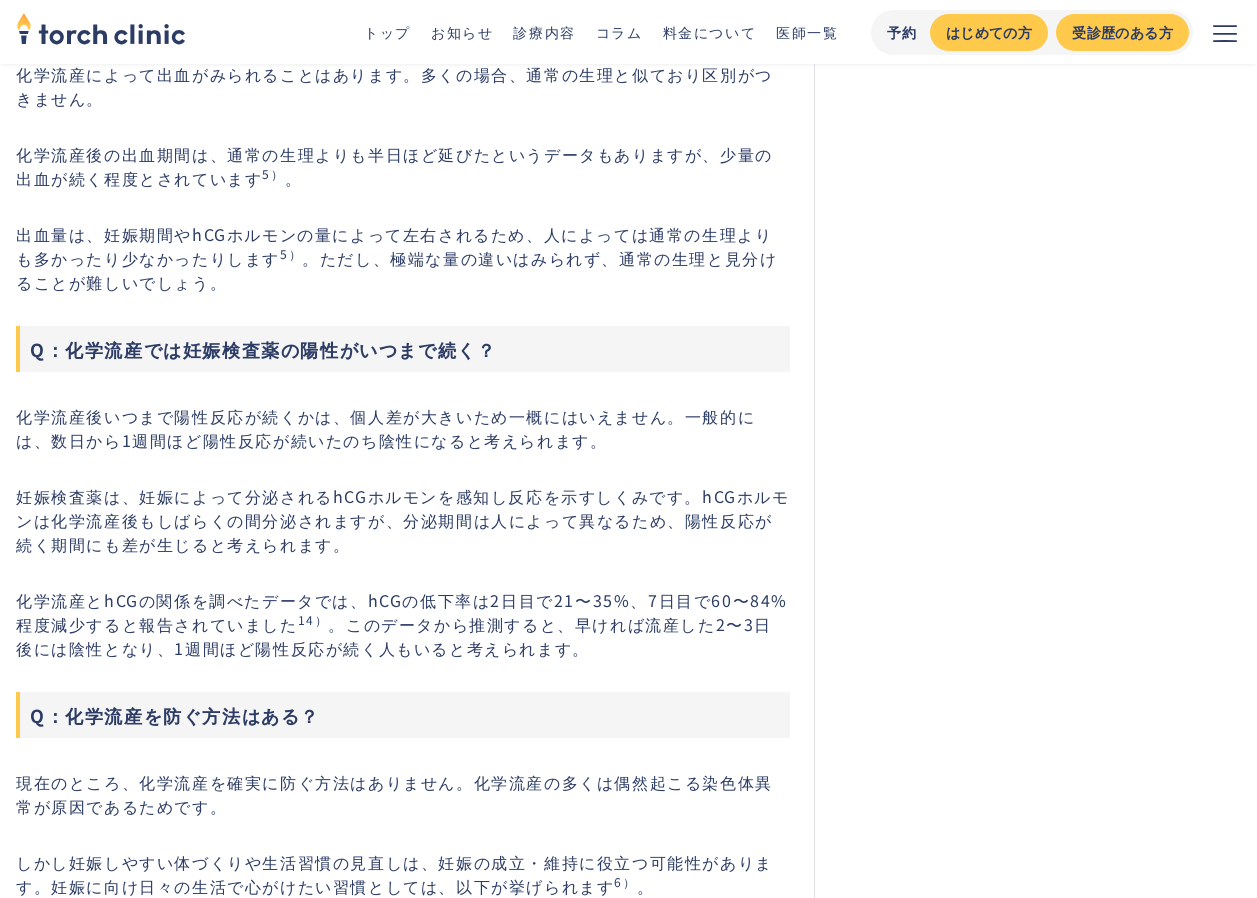 scroll, scrollTop: 9000, scrollLeft: 0, axis: vertical 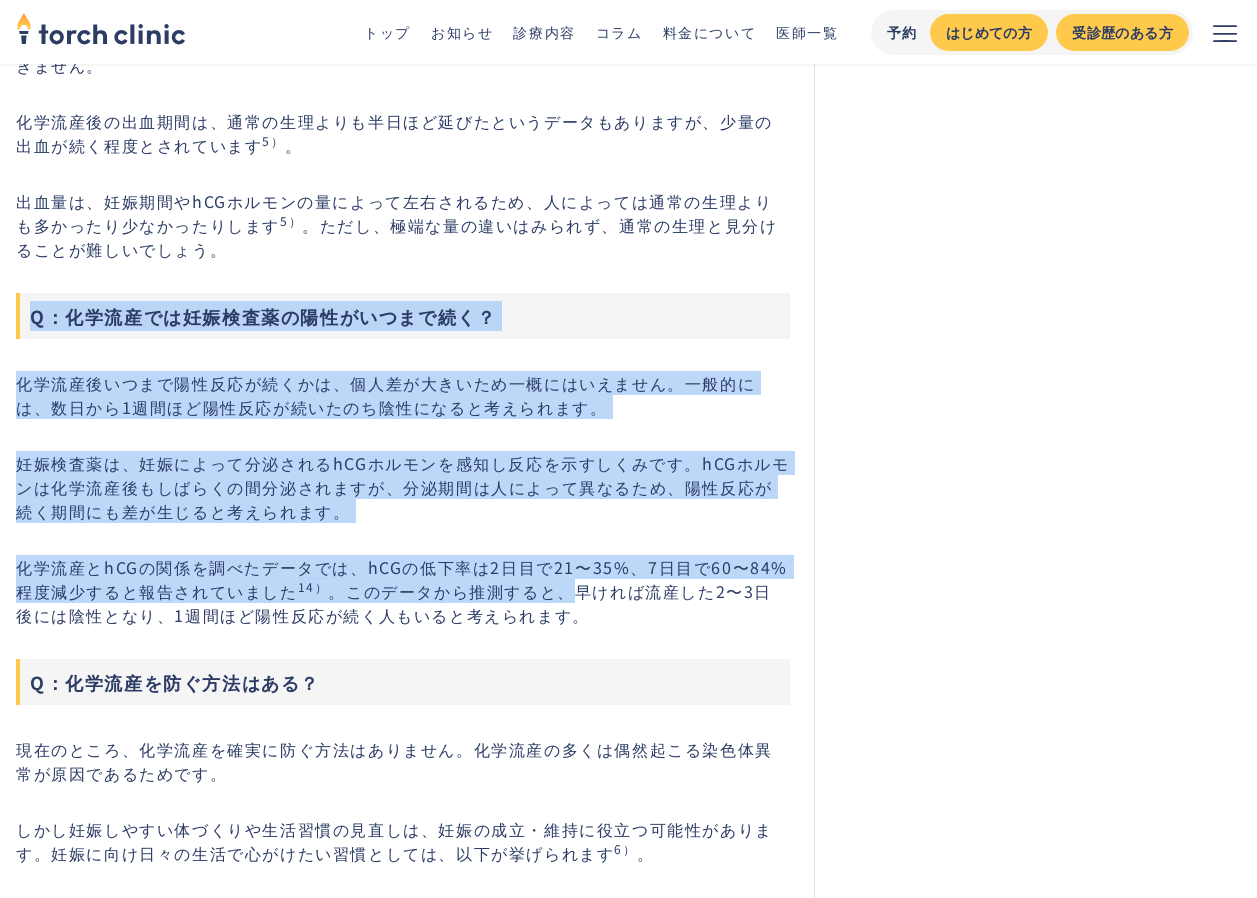 click on "妊娠検査薬で陽性反応が出たものの、化学妊娠と診断されたため、妊娠しにくい体なのではないかと不安に感じる方もいるでしょう。化学流産とは、妊娠のごく初期にみられるものであり、健康な方でも偶然起こることがあります。 この記事では、化学流産の原因や症状、発生確率、診断方法について解説します。 化学流産（化学妊娠・生化学的妊娠）とは？臨床妊娠との違い 化学流産とは、妊娠検査薬で陽性反応が出たのに、超音波検査では「胎嚢（たいのう）」という赤ちゃんを包む袋が確認できない現象です。妊娠のごく早期に起こる流産であるため、[PERSON_NAME]人科医会では流産の回数には含めないと定められています 1） 。
妊娠検査薬 （hCG陽性）
超音波検査 （胎嚢の確認）
化学流産
◯
✕
臨床妊娠" at bounding box center [403, -1906] 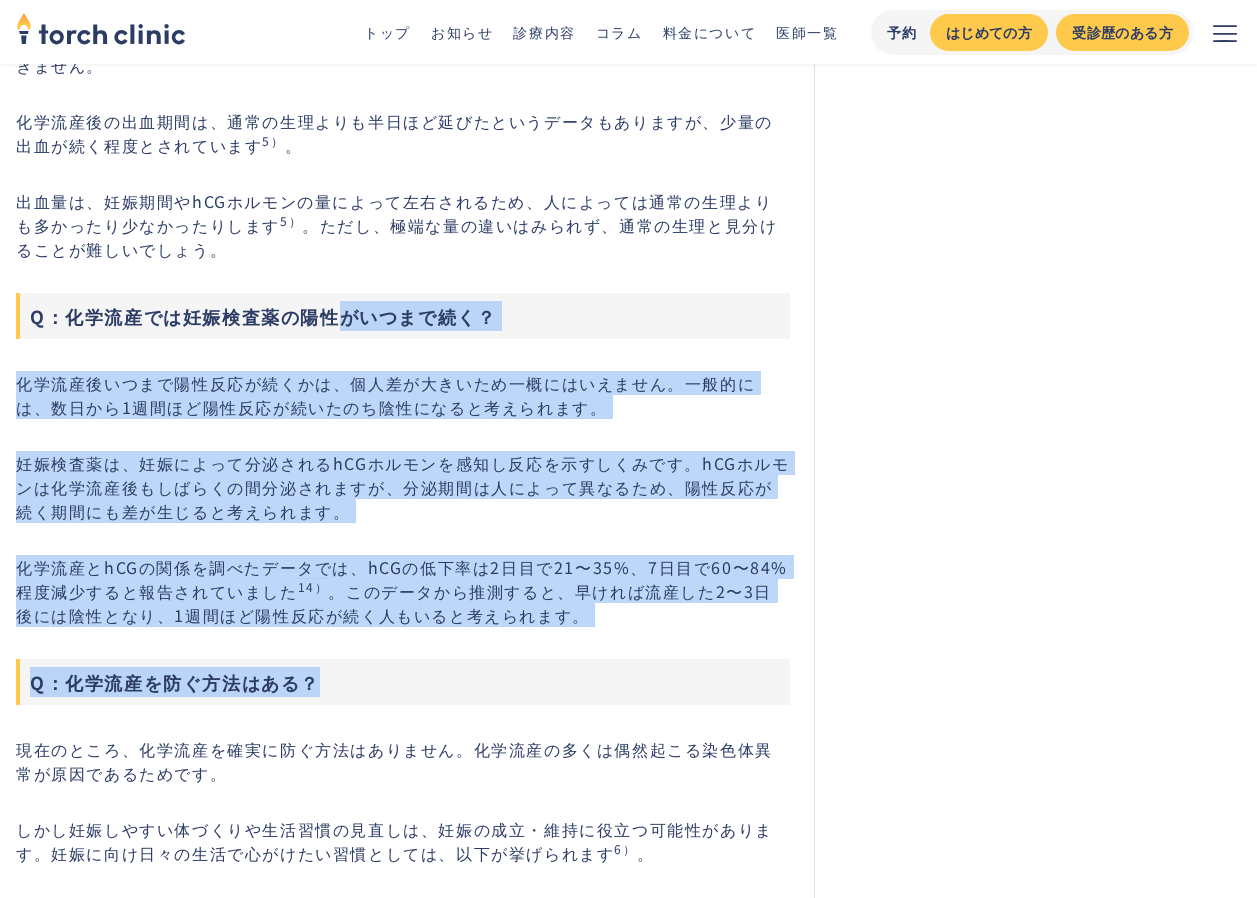 click on "妊娠検査薬で陽性反応が出たものの、化学妊娠と診断されたため、妊娠しにくい体なのではないかと不安に感じる方もいるでしょう。化学流産とは、妊娠のごく初期にみられるものであり、健康な方でも偶然起こることがあります。 この記事では、化学流産の原因や症状、発生確率、診断方法について解説します。 化学流産（化学妊娠・生化学的妊娠）とは？臨床妊娠との違い 化学流産とは、妊娠検査薬で陽性反応が出たのに、超音波検査では「胎嚢（たいのう）」という赤ちゃんを包む袋が確認できない現象です。妊娠のごく早期に起こる流産であるため、[PERSON_NAME]人科医会では流産の回数には含めないと定められています 1） 。
妊娠検査薬 （hCG陽性）
超音波検査 （胎嚢の確認）
化学流産
◯
✕
臨床妊娠" at bounding box center [403, -1906] 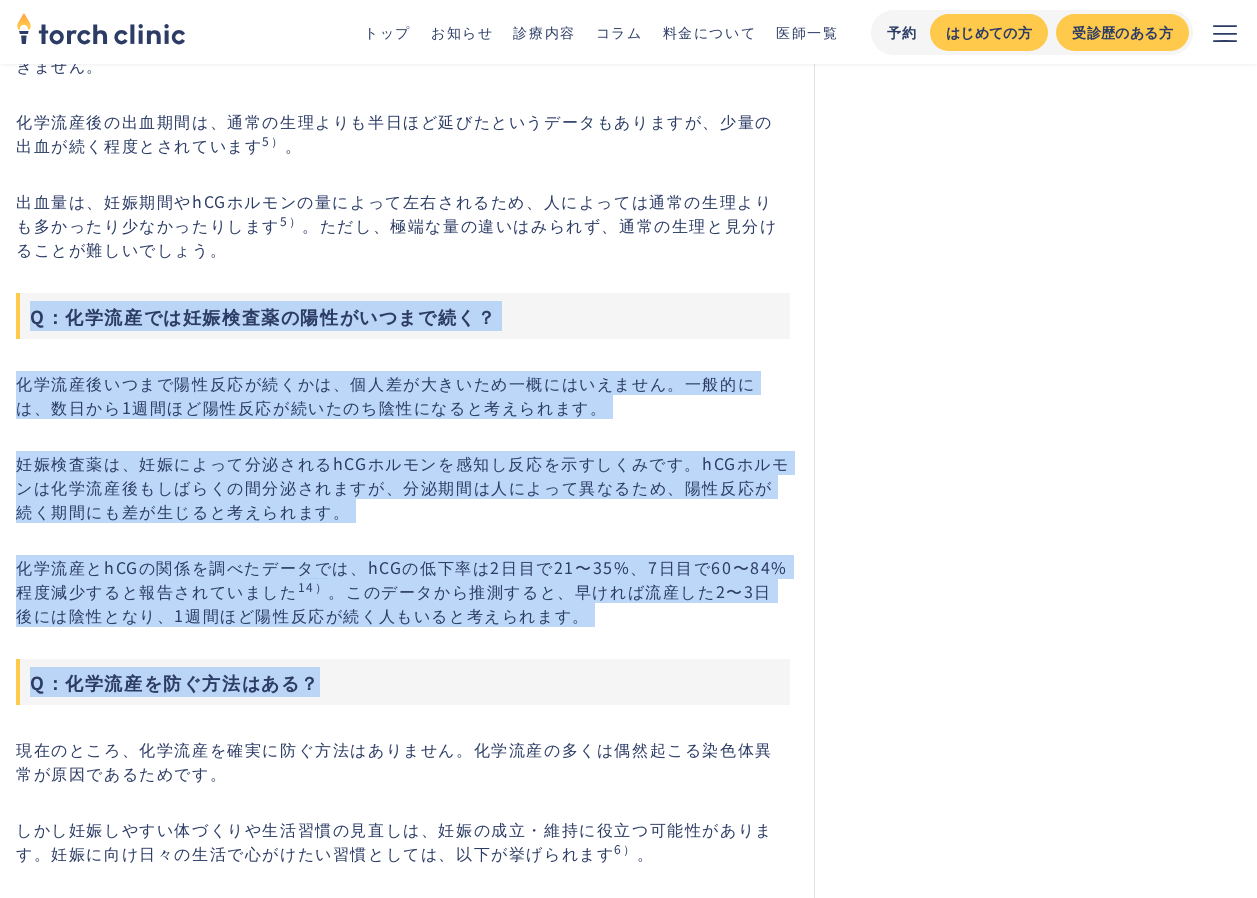 click on "妊娠検査薬で陽性反応が出たものの、化学妊娠と診断されたため、妊娠しにくい体なのではないかと不安に感じる方もいるでしょう。化学流産とは、妊娠のごく初期にみられるものであり、健康な方でも偶然起こることがあります。 この記事では、化学流産の原因や症状、発生確率、診断方法について解説します。 化学流産（化学妊娠・生化学的妊娠）とは？臨床妊娠との違い 化学流産とは、妊娠検査薬で陽性反応が出たのに、超音波検査では「胎嚢（たいのう）」という赤ちゃんを包む袋が確認できない現象です。妊娠のごく早期に起こる流産であるため、[PERSON_NAME]人科医会では流産の回数には含めないと定められています 1） 。
妊娠検査薬 （hCG陽性）
超音波検査 （胎嚢の確認）
化学流産
◯
✕
臨床妊娠" at bounding box center (403, -1906) 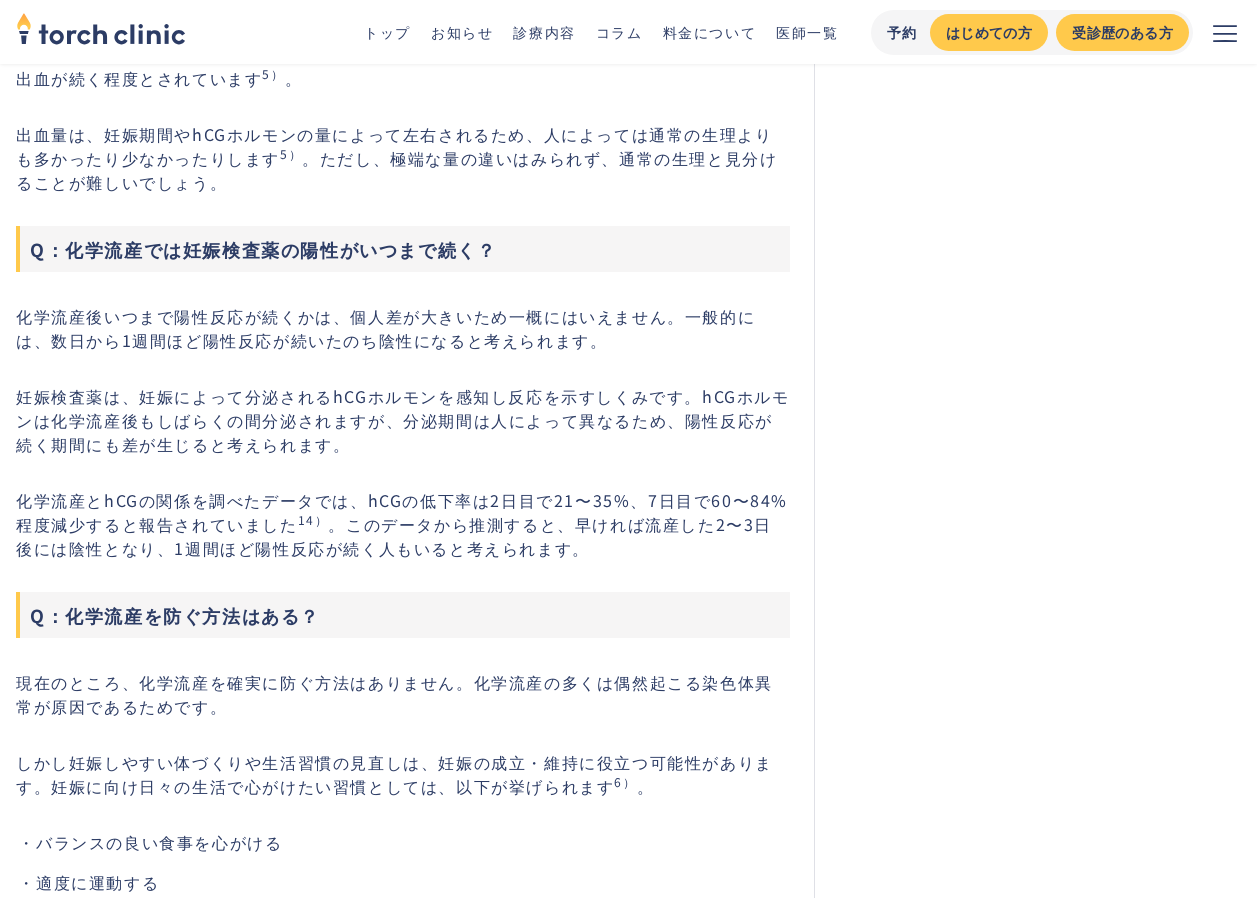 scroll, scrollTop: 9100, scrollLeft: 0, axis: vertical 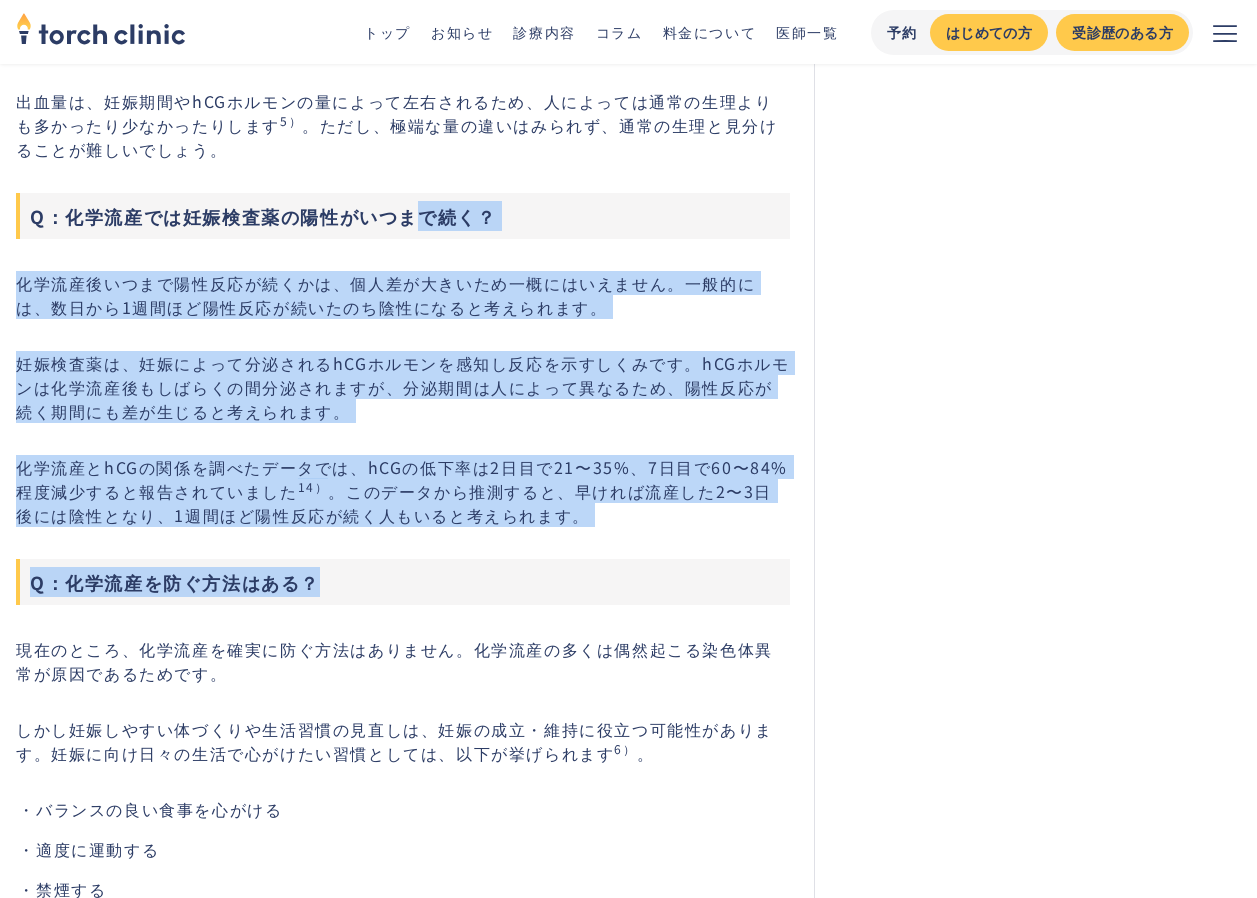 click on "妊娠検査薬で陽性反応が出たものの、化学妊娠と診断されたため、妊娠しにくい体なのではないかと不安に感じる方もいるでしょう。化学流産とは、妊娠のごく初期にみられるものであり、健康な方でも偶然起こることがあります。 この記事では、化学流産の原因や症状、発生確率、診断方法について解説します。 化学流産（化学妊娠・生化学的妊娠）とは？臨床妊娠との違い 化学流産とは、妊娠検査薬で陽性反応が出たのに、超音波検査では「胎嚢（たいのう）」という赤ちゃんを包む袋が確認できない現象です。妊娠のごく早期に起こる流産であるため、[PERSON_NAME]人科医会では流産の回数には含めないと定められています 1） 。
妊娠検査薬 （hCG陽性）
超音波検査 （胎嚢の確認）
化学流産
◯
✕
臨床妊娠" at bounding box center [403, -2006] 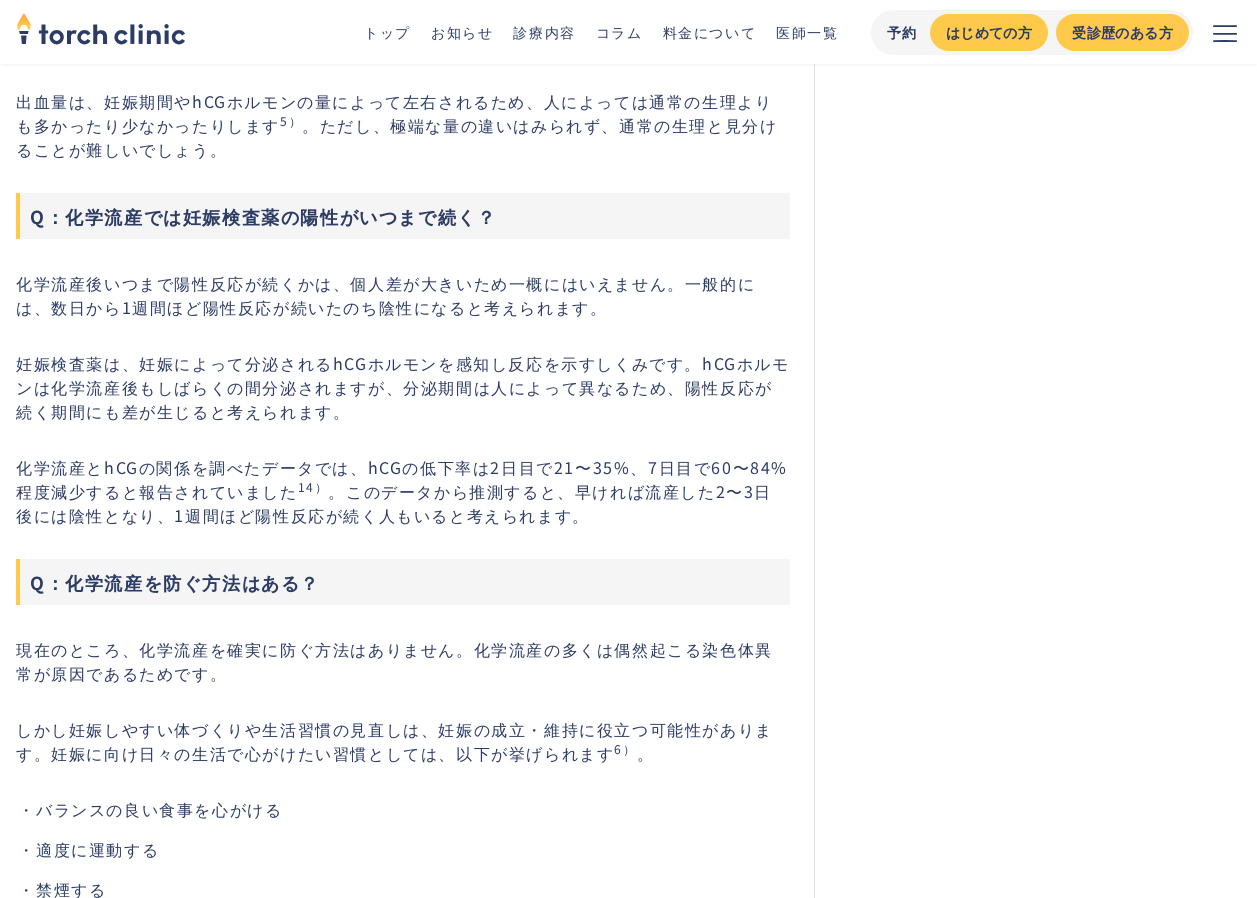 click on "妊娠検査薬で陽性反応が出たものの、化学妊娠と診断されたため、妊娠しにくい体なのではないかと不安に感じる方もいるでしょう。化学流産とは、妊娠のごく初期にみられるものであり、健康な方でも偶然起こることがあります。 この記事では、化学流産の原因や症状、発生確率、診断方法について解説します。 化学流産（化学妊娠・生化学的妊娠）とは？臨床妊娠との違い 化学流産とは、妊娠検査薬で陽性反応が出たのに、超音波検査では「胎嚢（たいのう）」という赤ちゃんを包む袋が確認できない現象です。妊娠のごく早期に起こる流産であるため、[PERSON_NAME]人科医会では流産の回数には含めないと定められています 1） 。
妊娠検査薬 （hCG陽性）
超音波検査 （胎嚢の確認）
化学流産
◯
✕
臨床妊娠" at bounding box center [403, -2006] 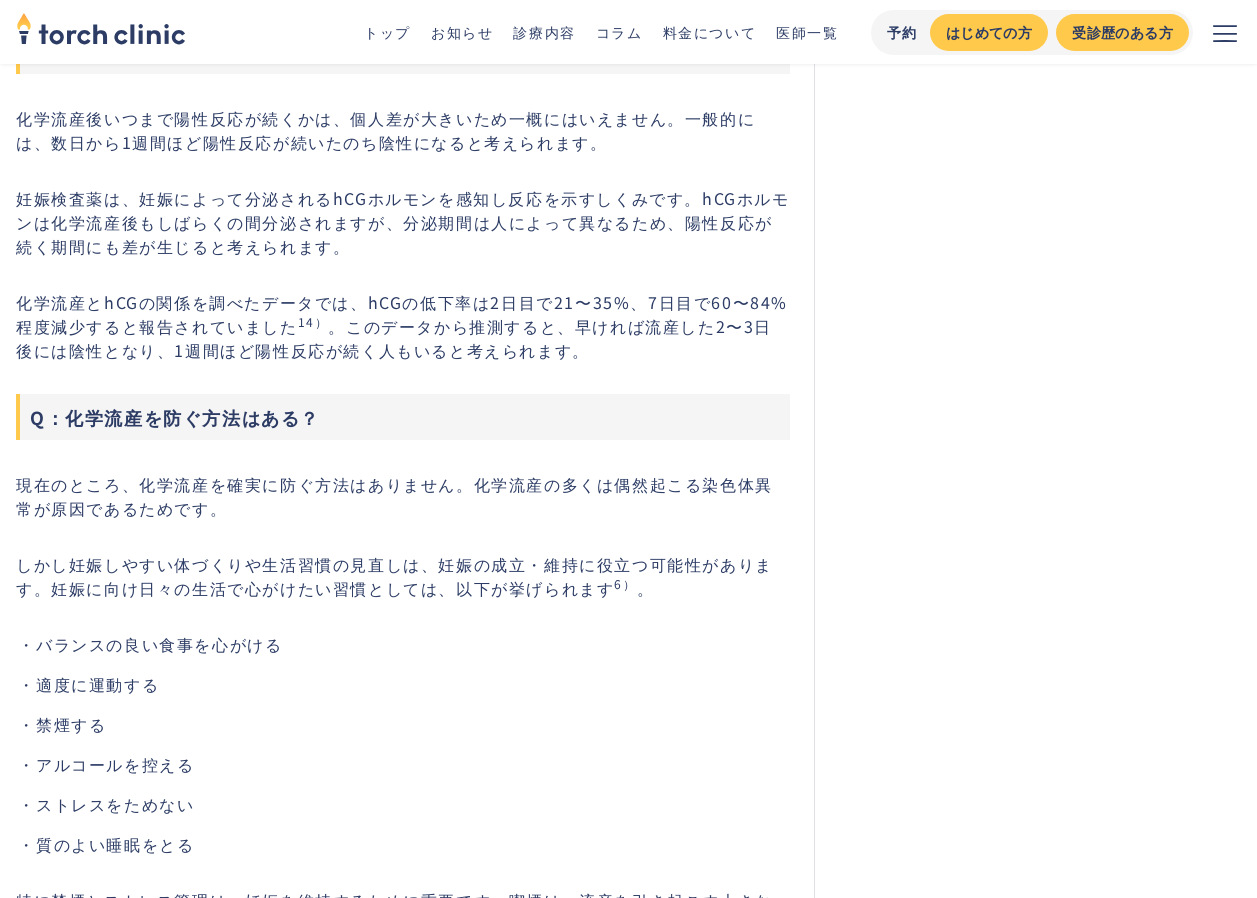 scroll, scrollTop: 9300, scrollLeft: 0, axis: vertical 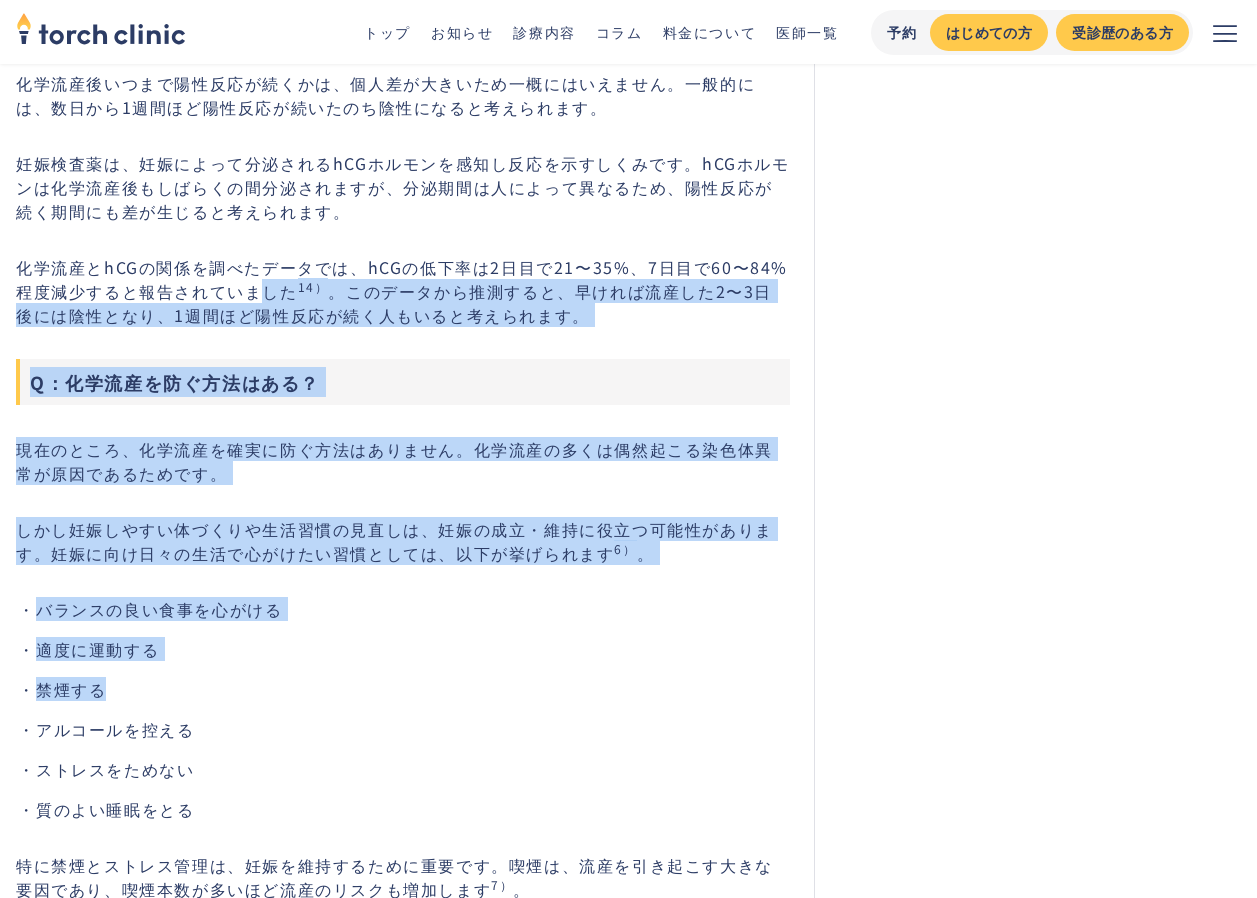 click on "妊娠検査薬で陽性反応が出たものの、化学妊娠と診断されたため、妊娠しにくい体なのではないかと不安に感じる方もいるでしょう。化学流産とは、妊娠のごく初期にみられるものであり、健康な方でも偶然起こることがあります。 この記事では、化学流産の原因や症状、発生確率、診断方法について解説します。 化学流産（化学妊娠・生化学的妊娠）とは？臨床妊娠との違い 化学流産とは、妊娠検査薬で陽性反応が出たのに、超音波検査では「胎嚢（たいのう）」という赤ちゃんを包む袋が確認できない現象です。妊娠のごく早期に起こる流産であるため、[PERSON_NAME]人科医会では流産の回数には含めないと定められています 1） 。
妊娠検査薬 （hCG陽性）
超音波検査 （胎嚢の確認）
化学流産
◯
✕
臨床妊娠" at bounding box center (403, -2206) 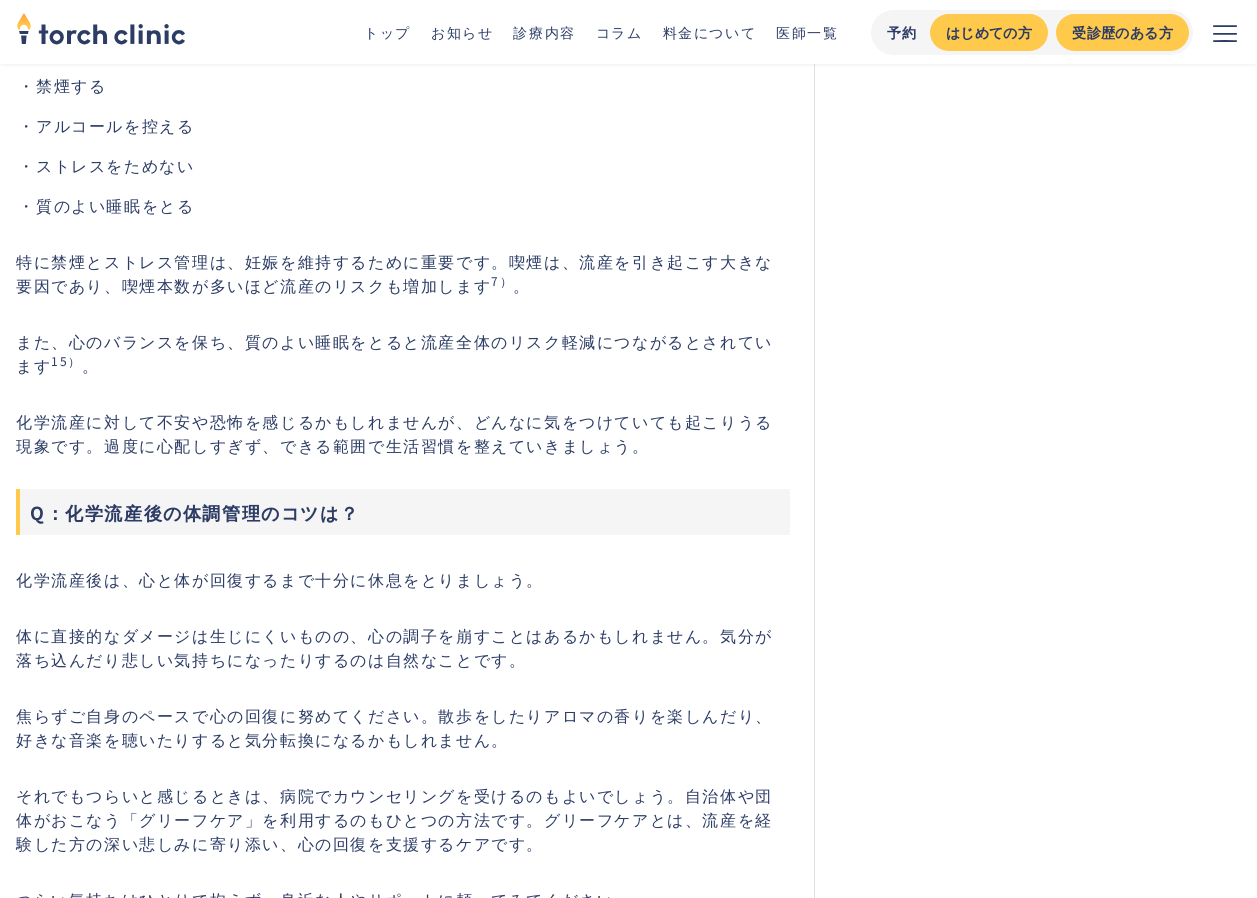 scroll, scrollTop: 10000, scrollLeft: 0, axis: vertical 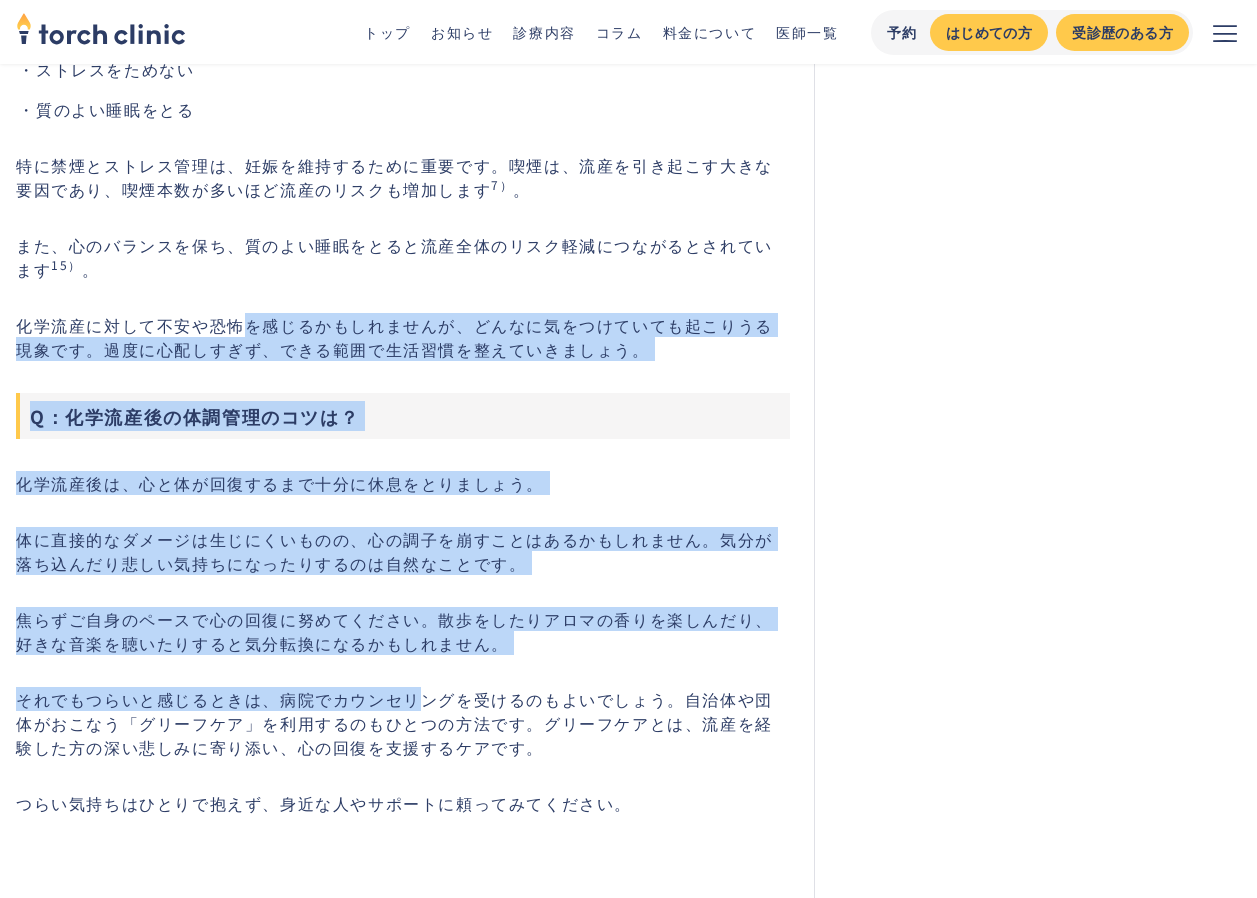 click on "妊娠検査薬で陽性反応が出たものの、化学妊娠と診断されたため、妊娠しにくい体なのではないかと不安に感じる方もいるでしょう。化学流産とは、妊娠のごく初期にみられるものであり、健康な方でも偶然起こることがあります。 この記事では、化学流産の原因や症状、発生確率、診断方法について解説します。 化学流産（化学妊娠・生化学的妊娠）とは？臨床妊娠との違い 化学流産とは、妊娠検査薬で陽性反応が出たのに、超音波検査では「胎嚢（たいのう）」という赤ちゃんを包む袋が確認できない現象です。妊娠のごく早期に起こる流産であるため、[PERSON_NAME]人科医会では流産の回数には含めないと定められています 1） 。
妊娠検査薬 （hCG陽性）
超音波検査 （胎嚢の確認）
化学流産
◯
✕
臨床妊娠" at bounding box center (403, -2906) 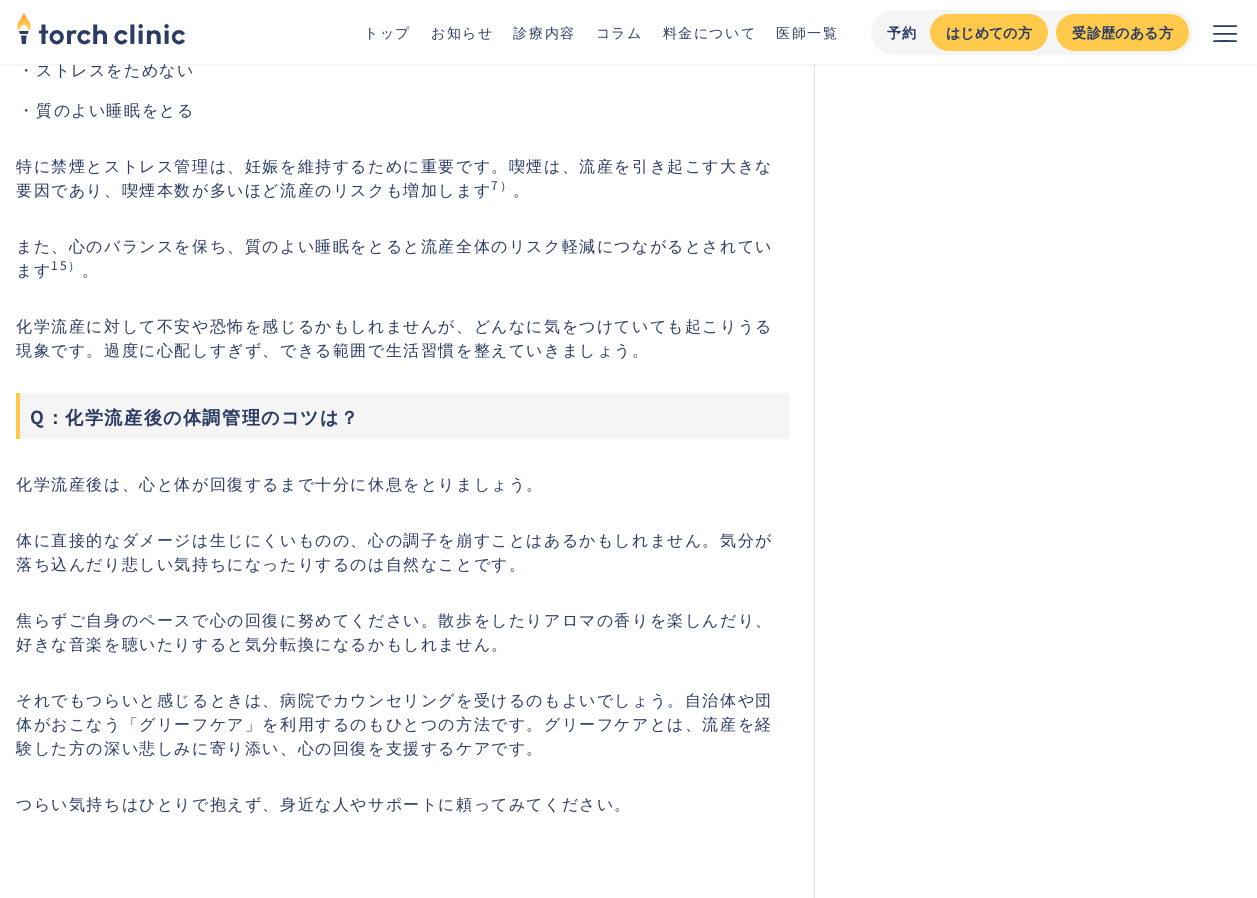 click on "それでもつらいと感じるときは、病院でカウンセリングを受けるのもよいでしょう。自治体や団体がおこなう「グリーフケア」を利用するのもひとつの方法です。グリーフケアとは、流産を経験した方の深い悲しみに寄り添い、心の回復を支援するケアです。" at bounding box center (403, 723) 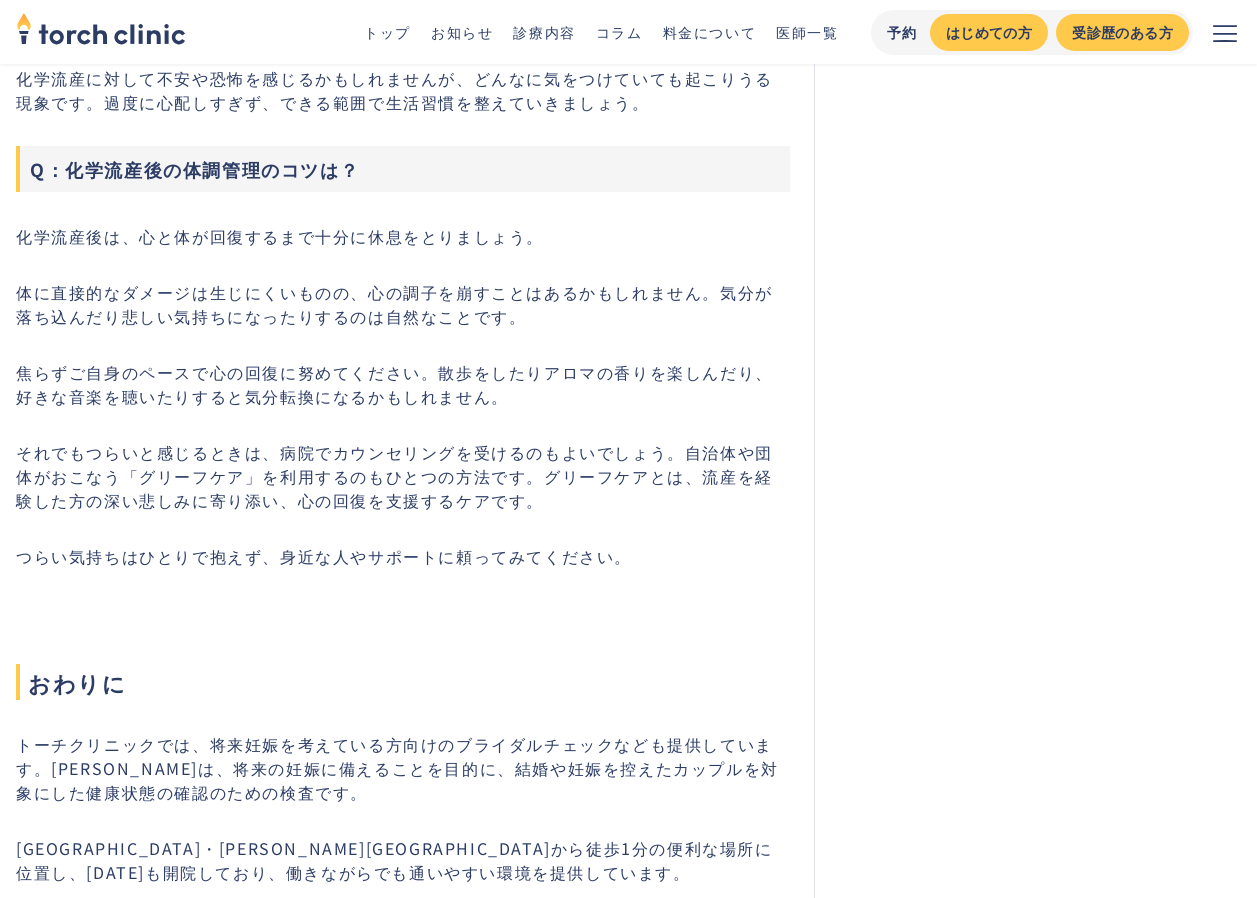 scroll, scrollTop: 10600, scrollLeft: 0, axis: vertical 